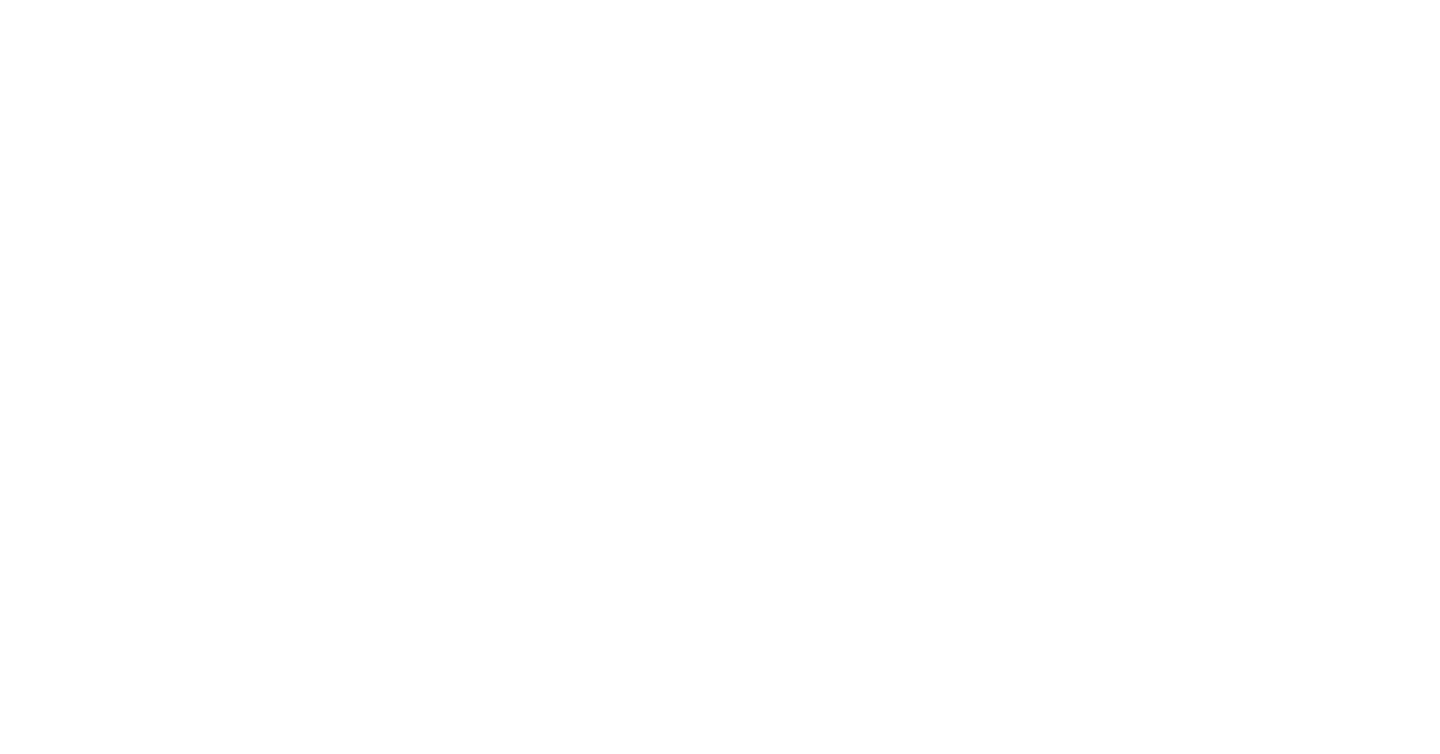 scroll, scrollTop: 0, scrollLeft: 0, axis: both 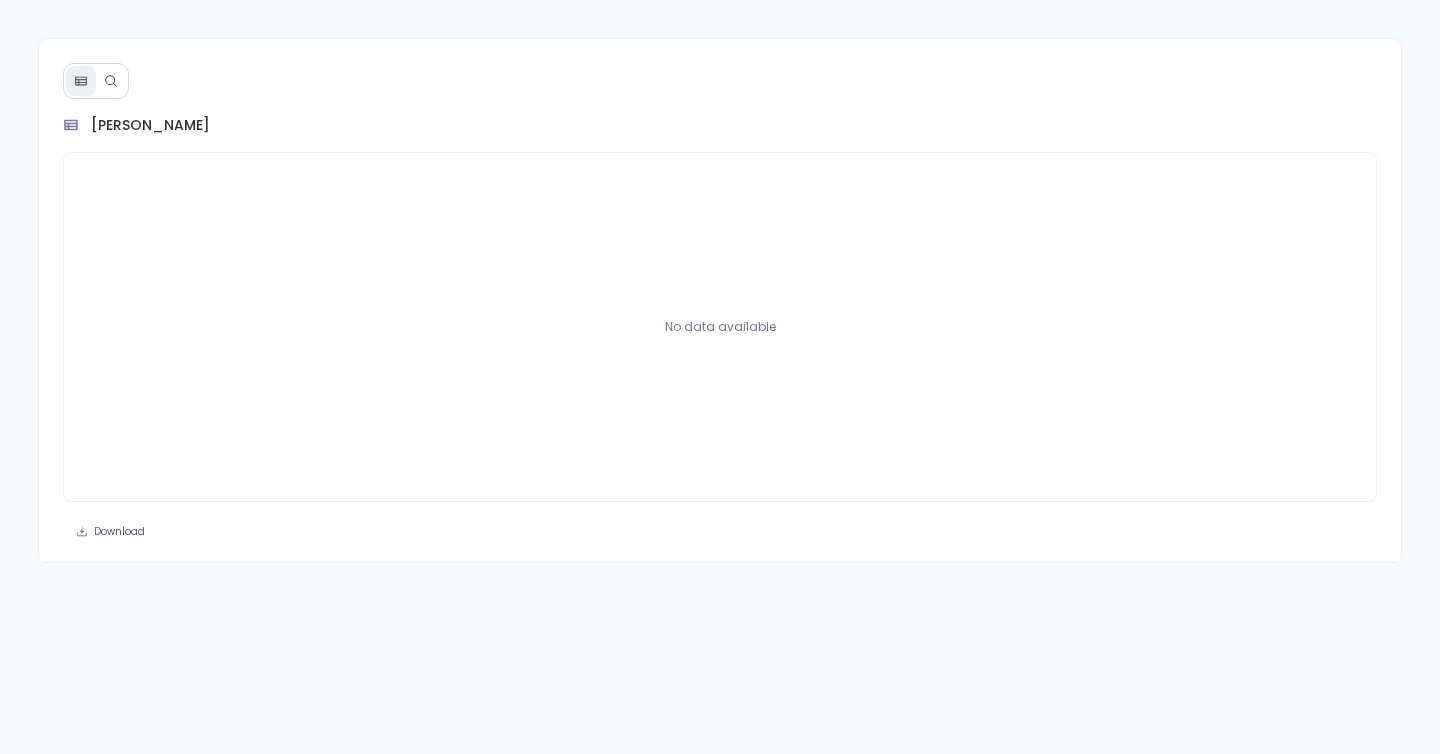 click at bounding box center (111, 81) 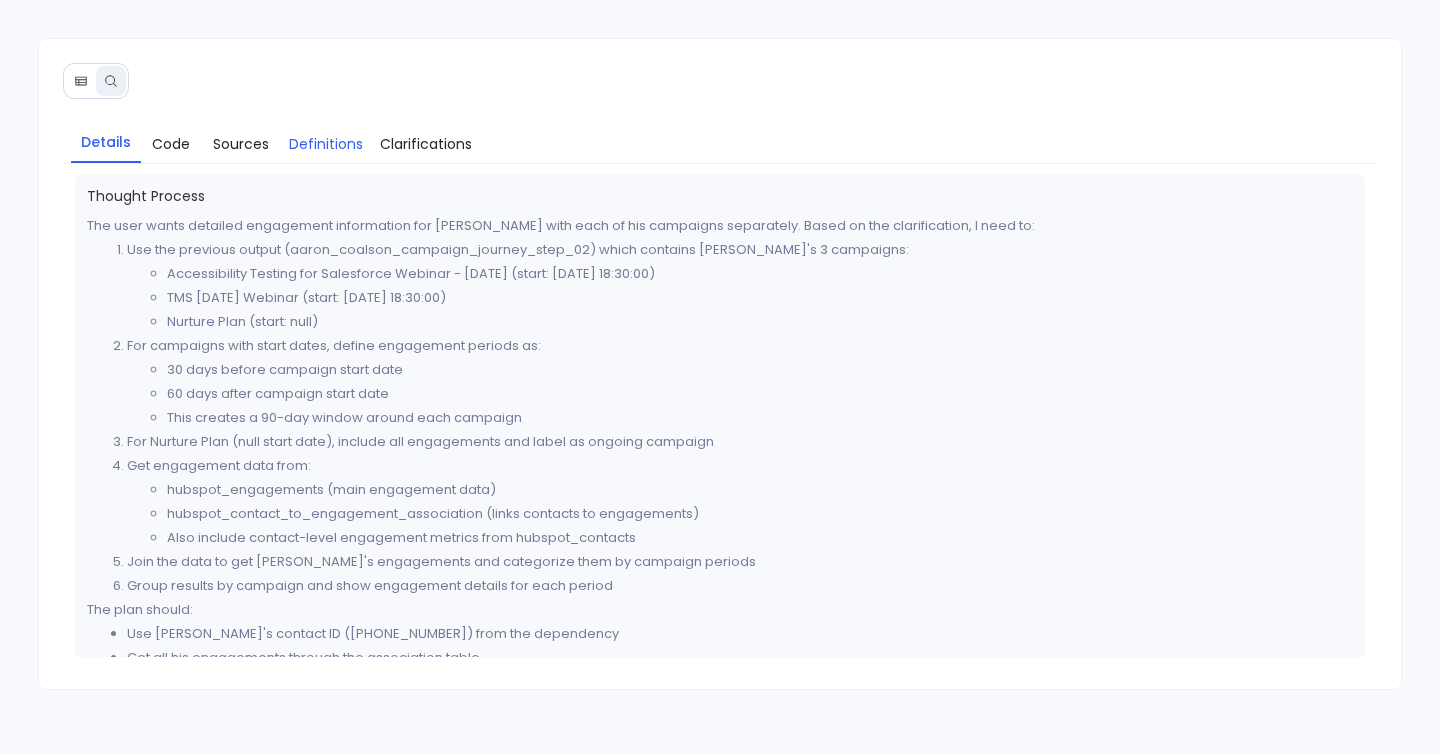 click on "Definitions" at bounding box center [326, 144] 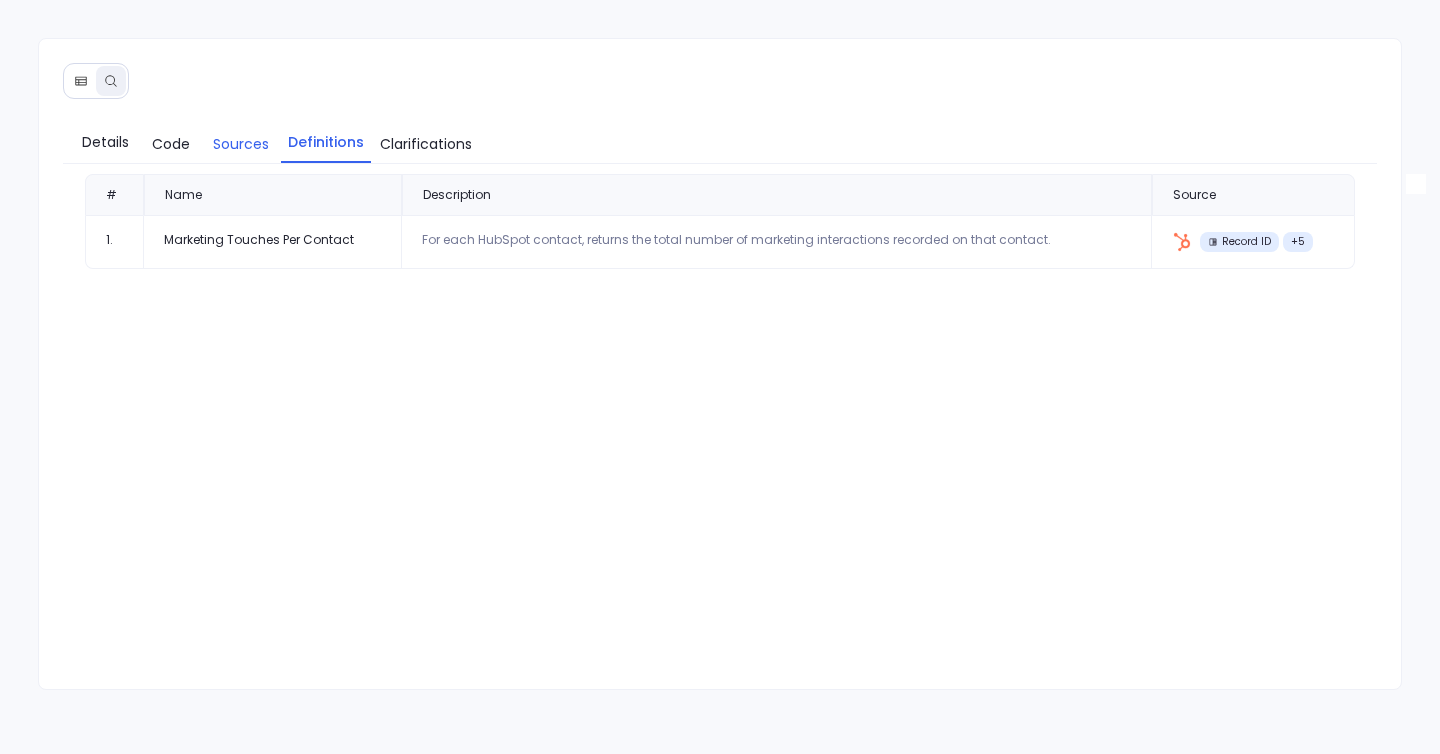 click on "Sources" at bounding box center (241, 144) 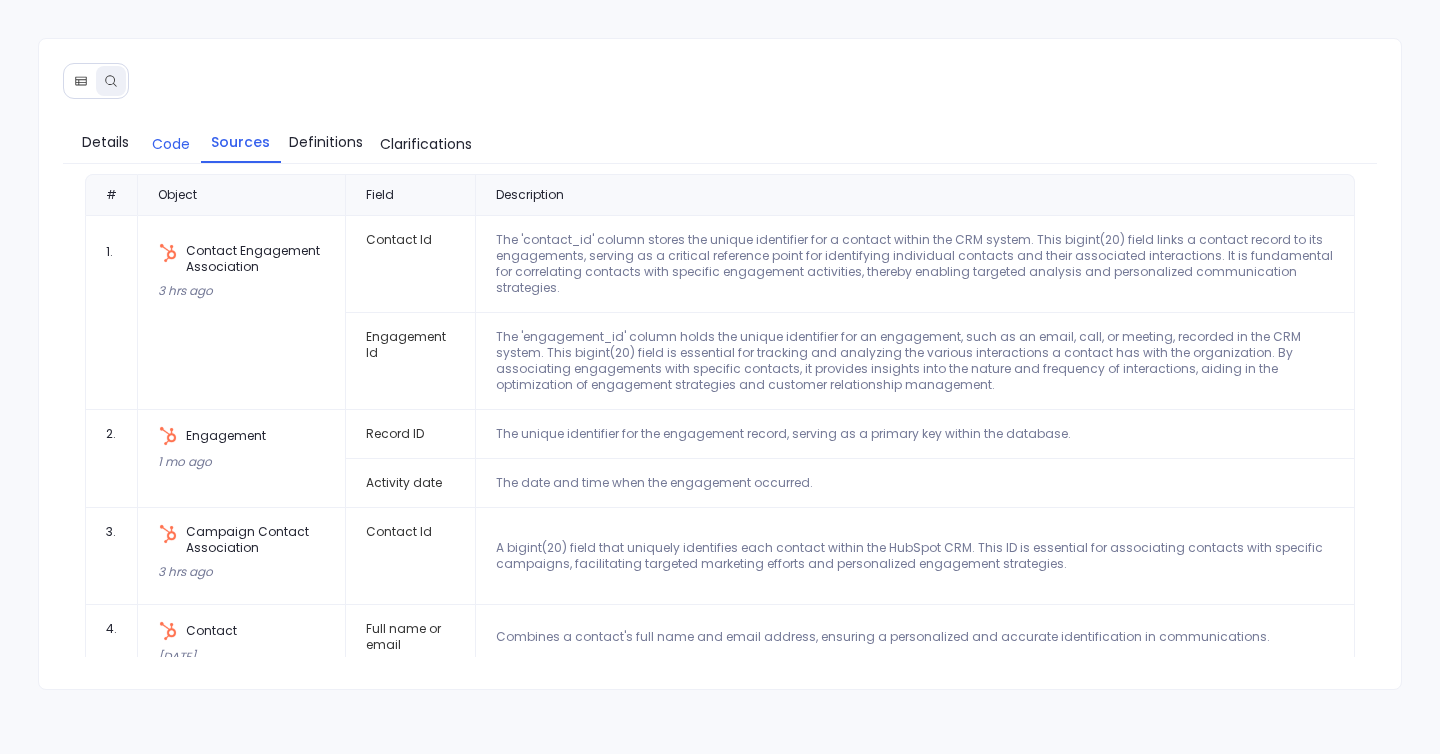 click on "Code" at bounding box center (171, 144) 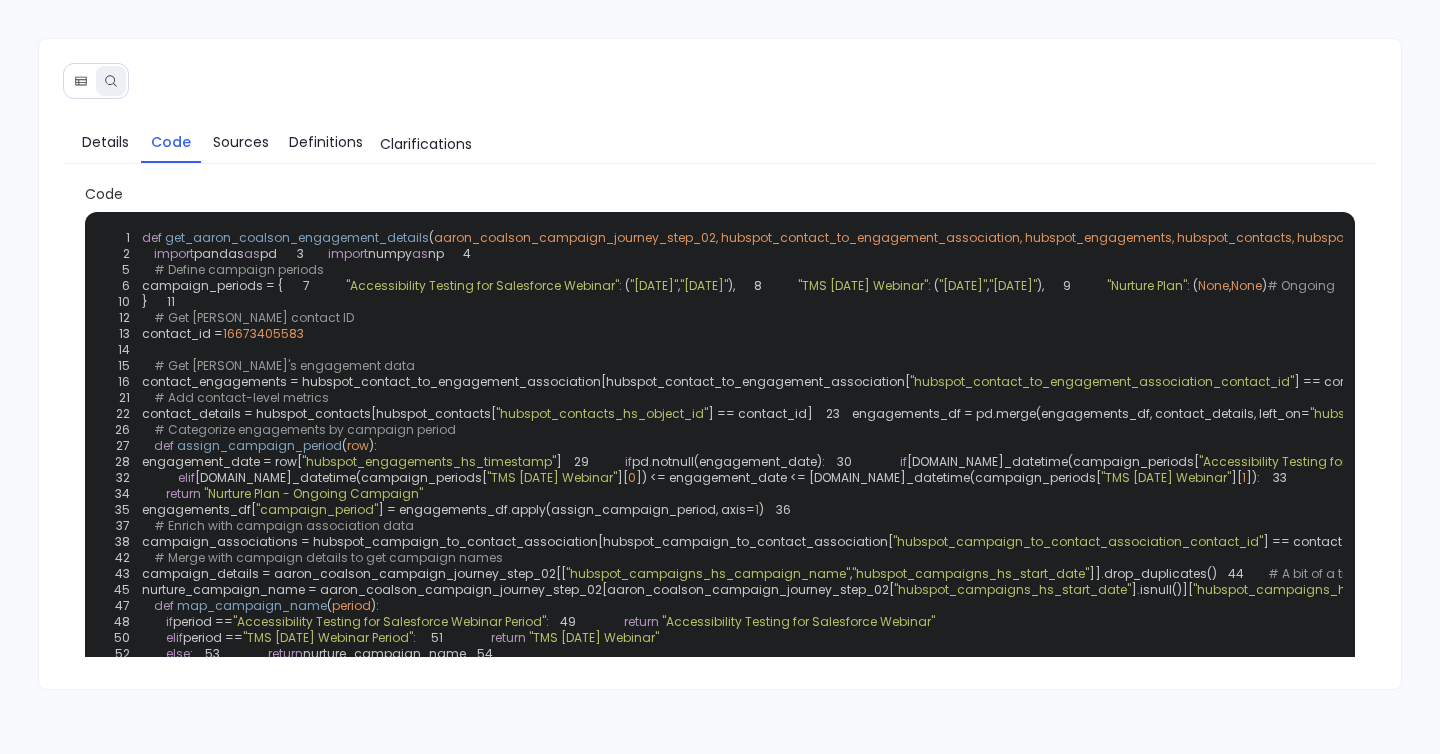 scroll, scrollTop: 61, scrollLeft: 0, axis: vertical 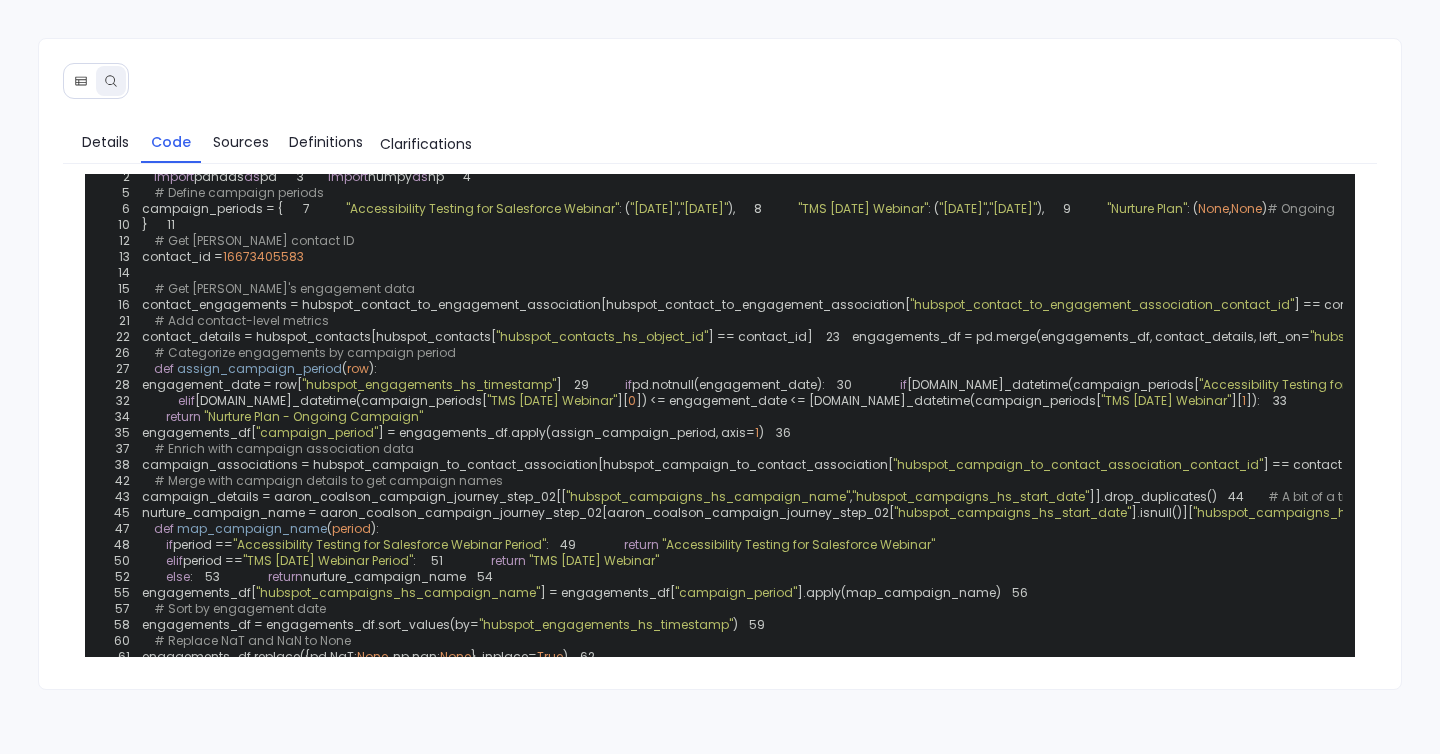 click on "engagements_df = remove_column_collisions(engagements_df," at bounding box center (3032, 304) 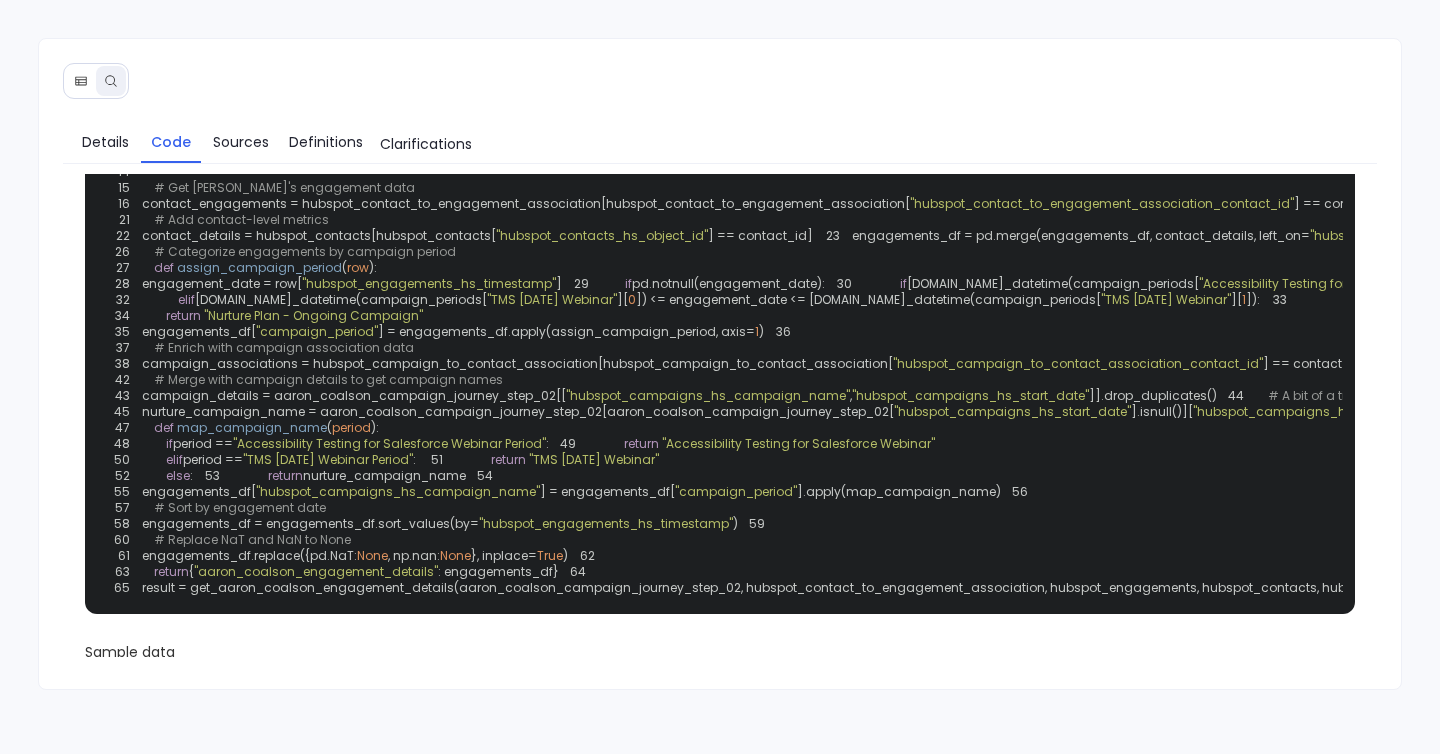 scroll, scrollTop: 226, scrollLeft: 0, axis: vertical 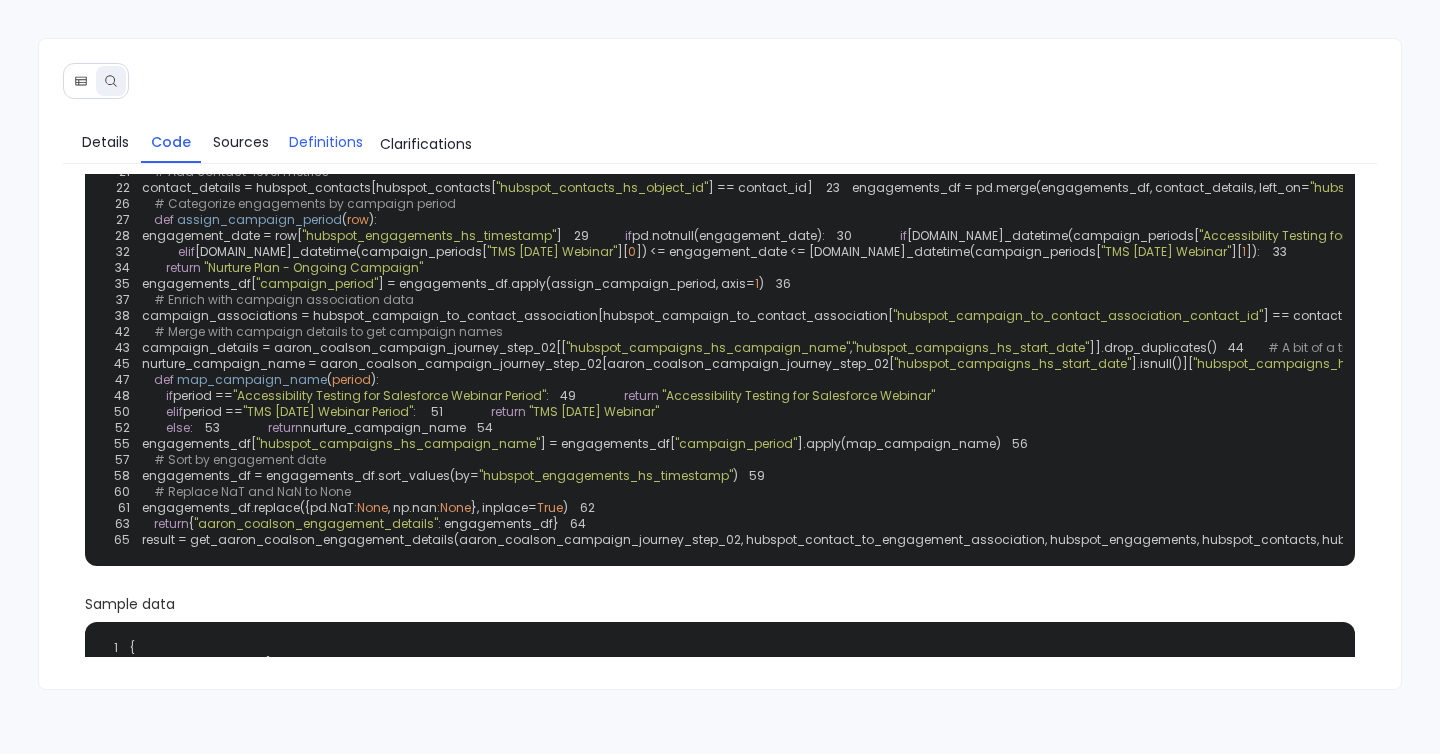 click on "Definitions" at bounding box center (326, 142) 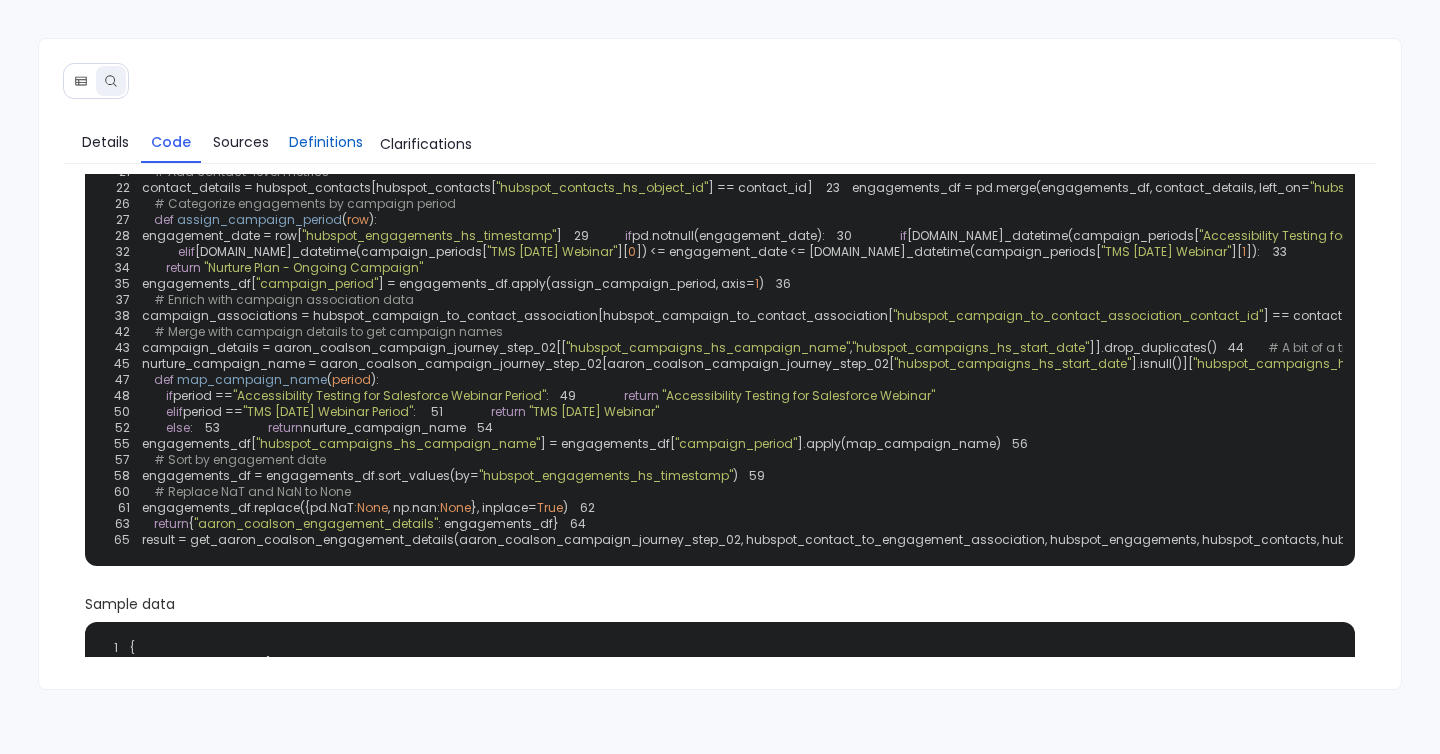 scroll, scrollTop: 0, scrollLeft: 0, axis: both 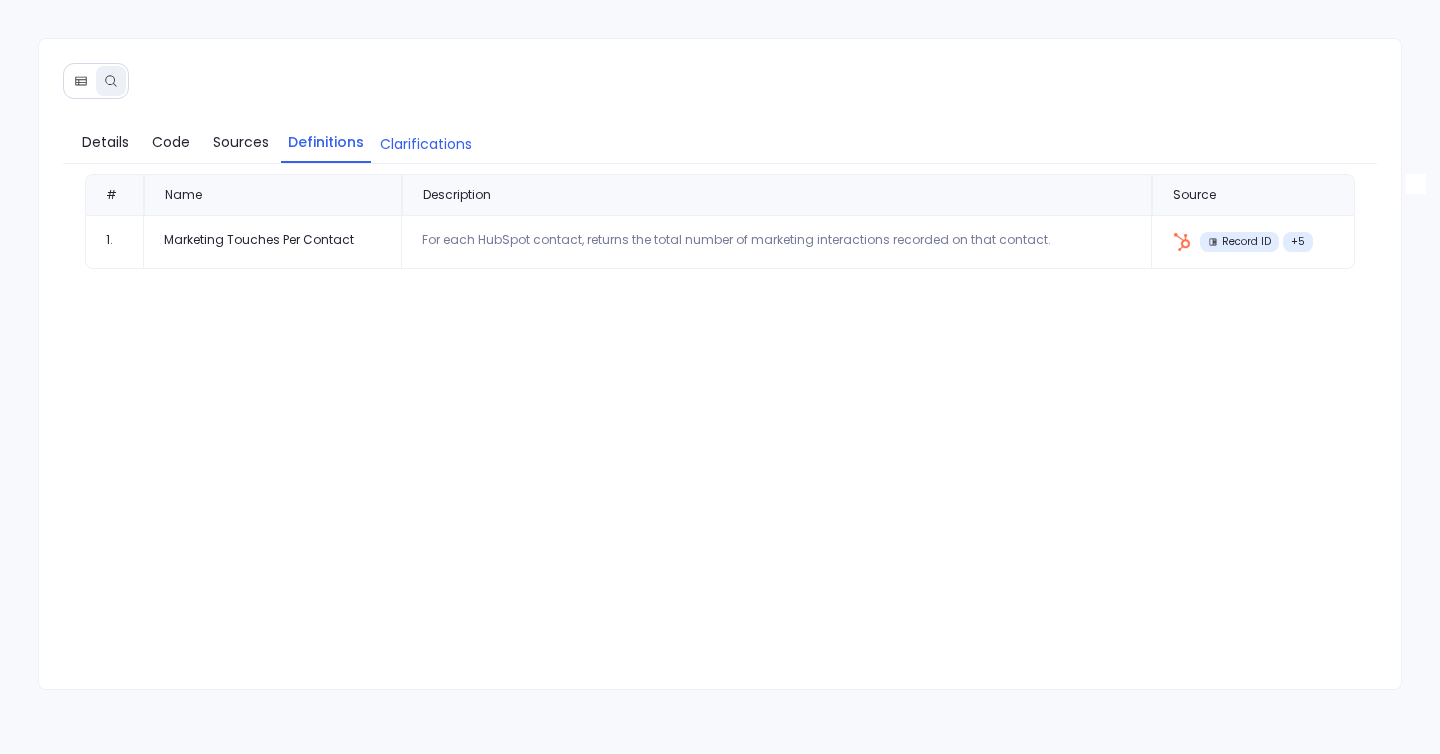 click on "Clarifications" at bounding box center [426, 144] 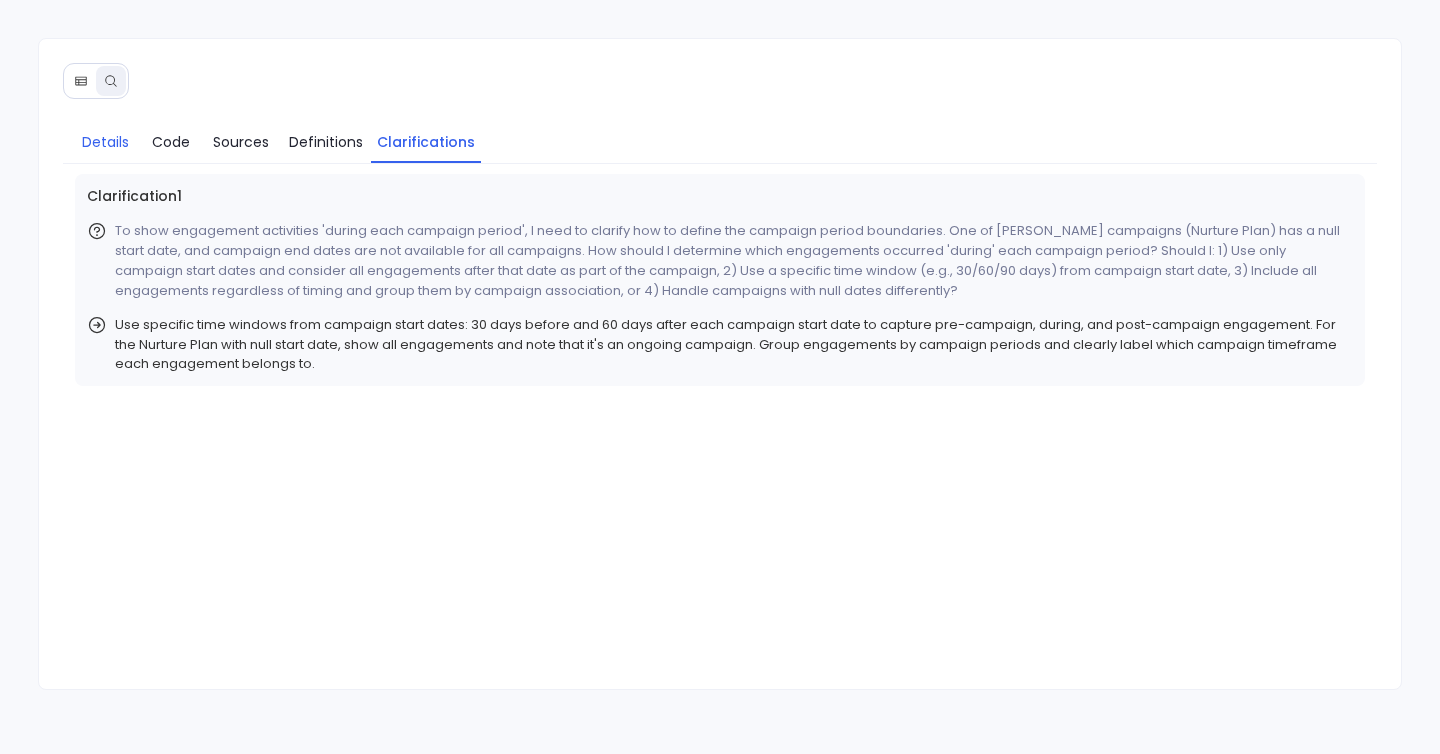 click on "Details" at bounding box center [105, 142] 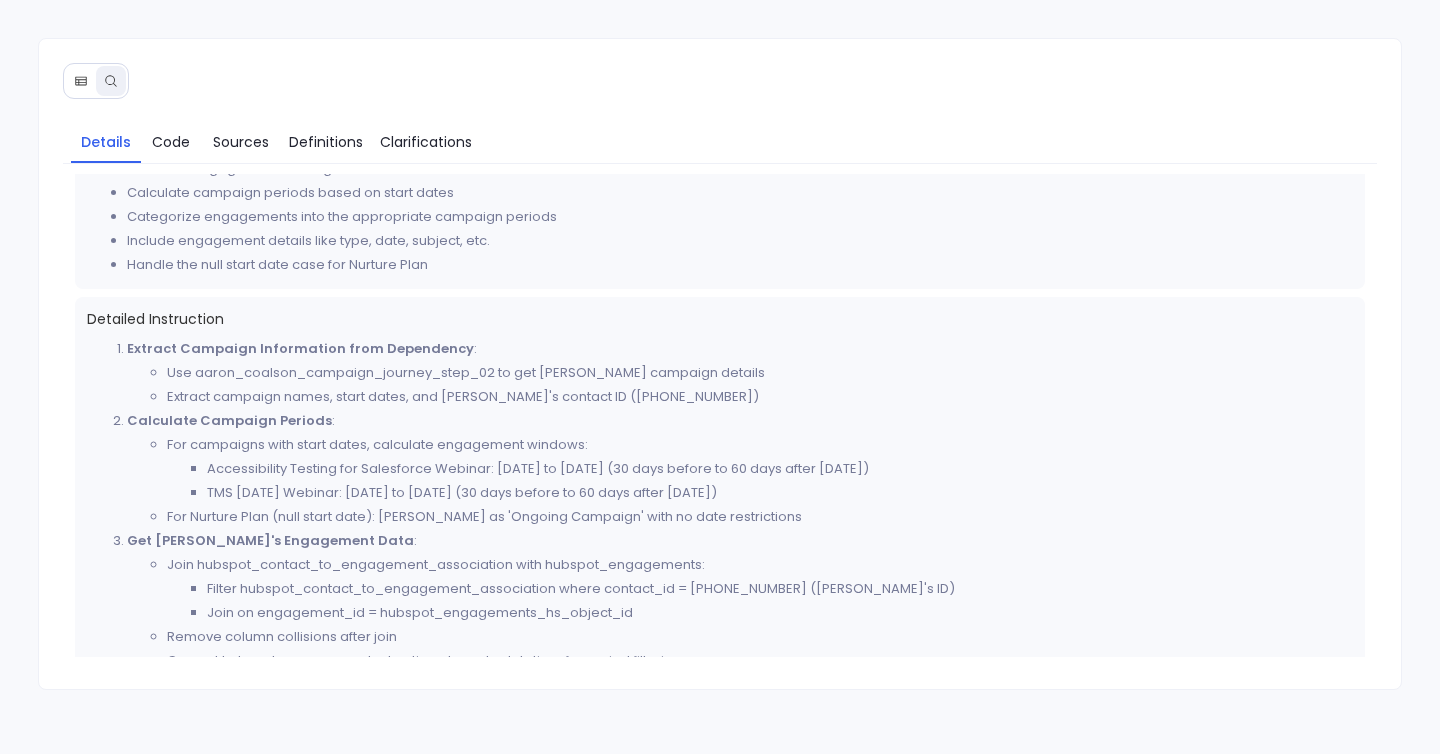 scroll, scrollTop: 498, scrollLeft: 0, axis: vertical 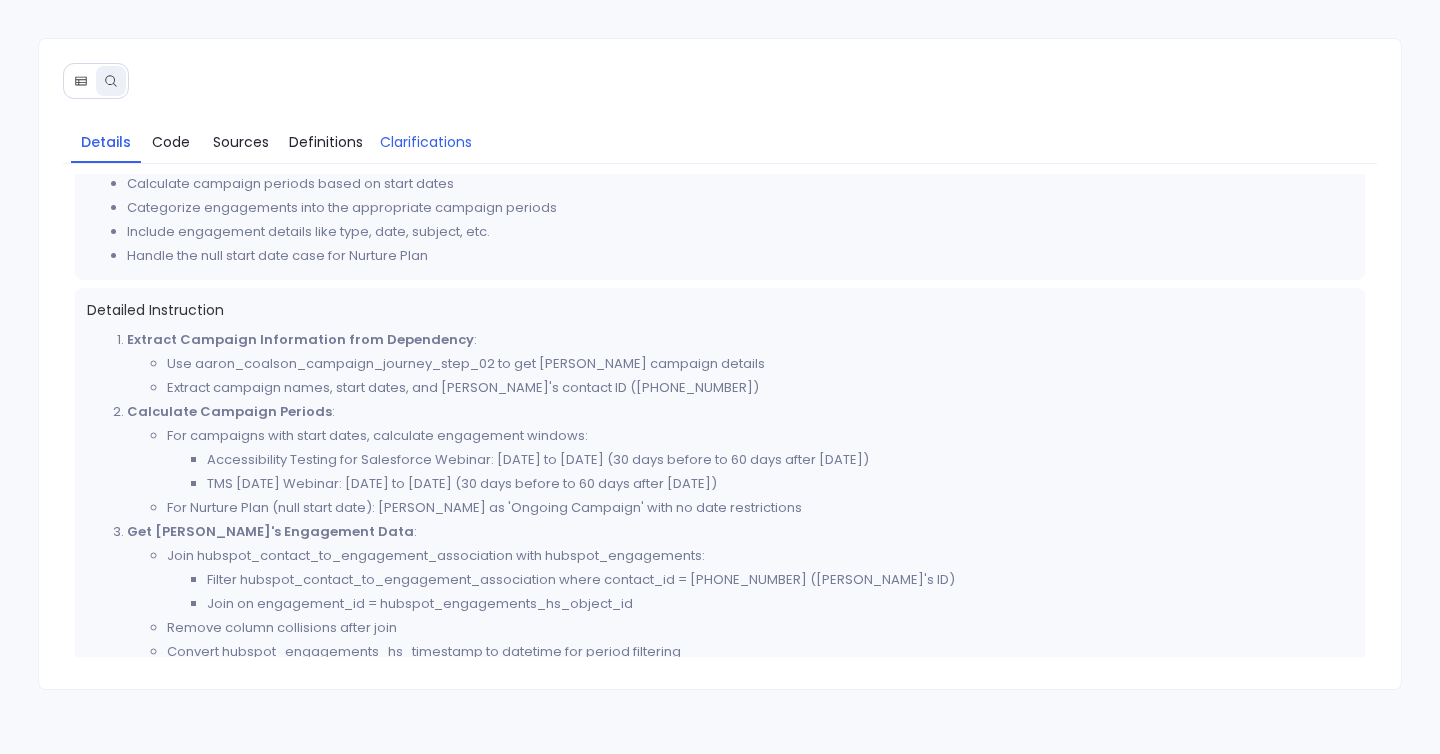 click on "Clarifications" at bounding box center [426, 142] 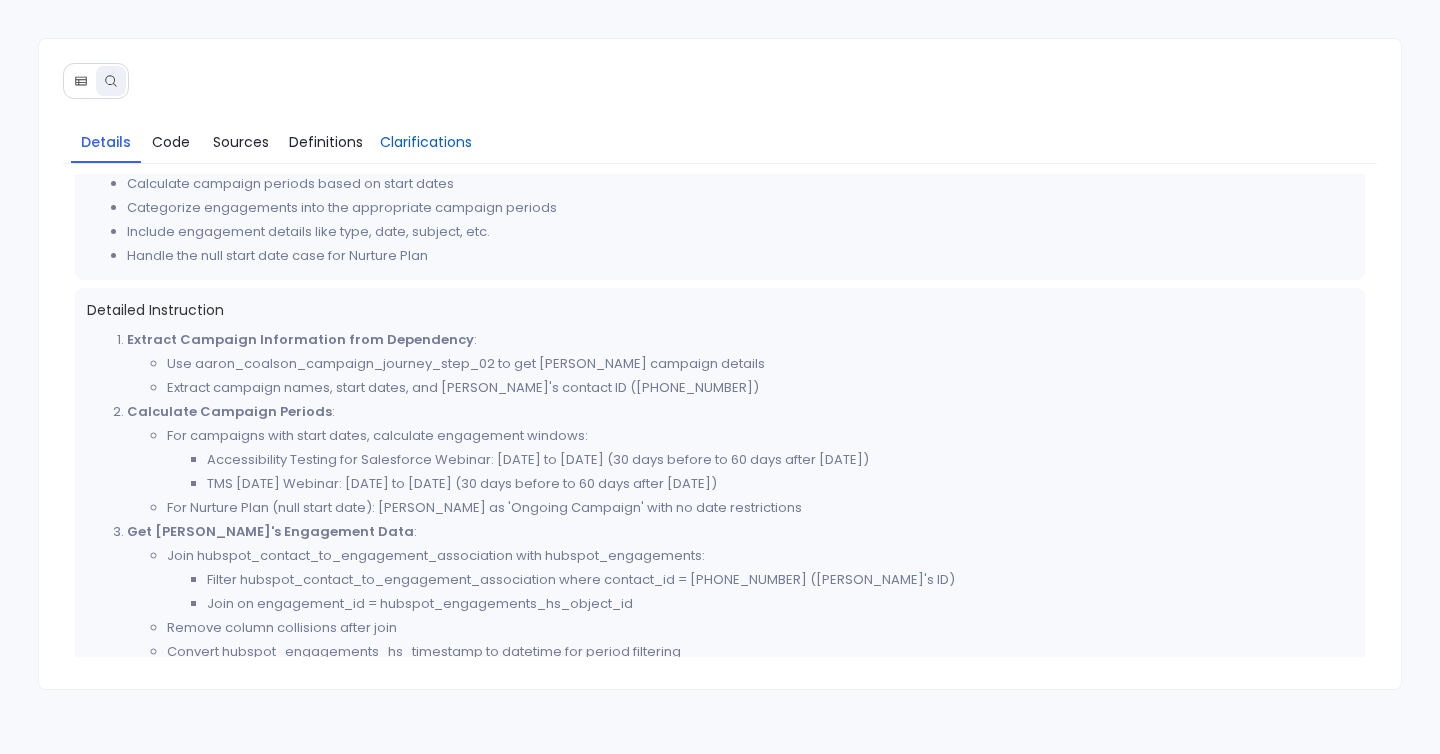 scroll, scrollTop: 0, scrollLeft: 0, axis: both 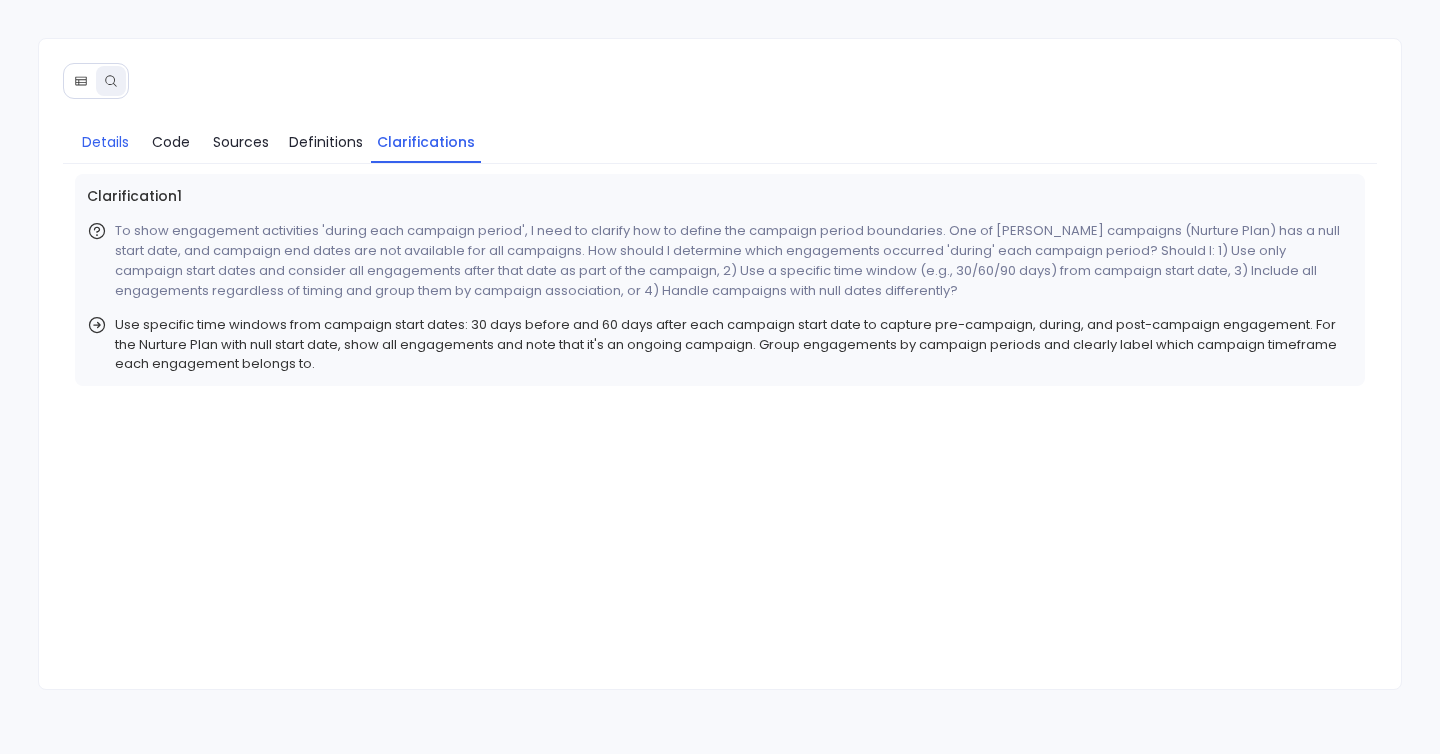 click on "Details" at bounding box center (105, 142) 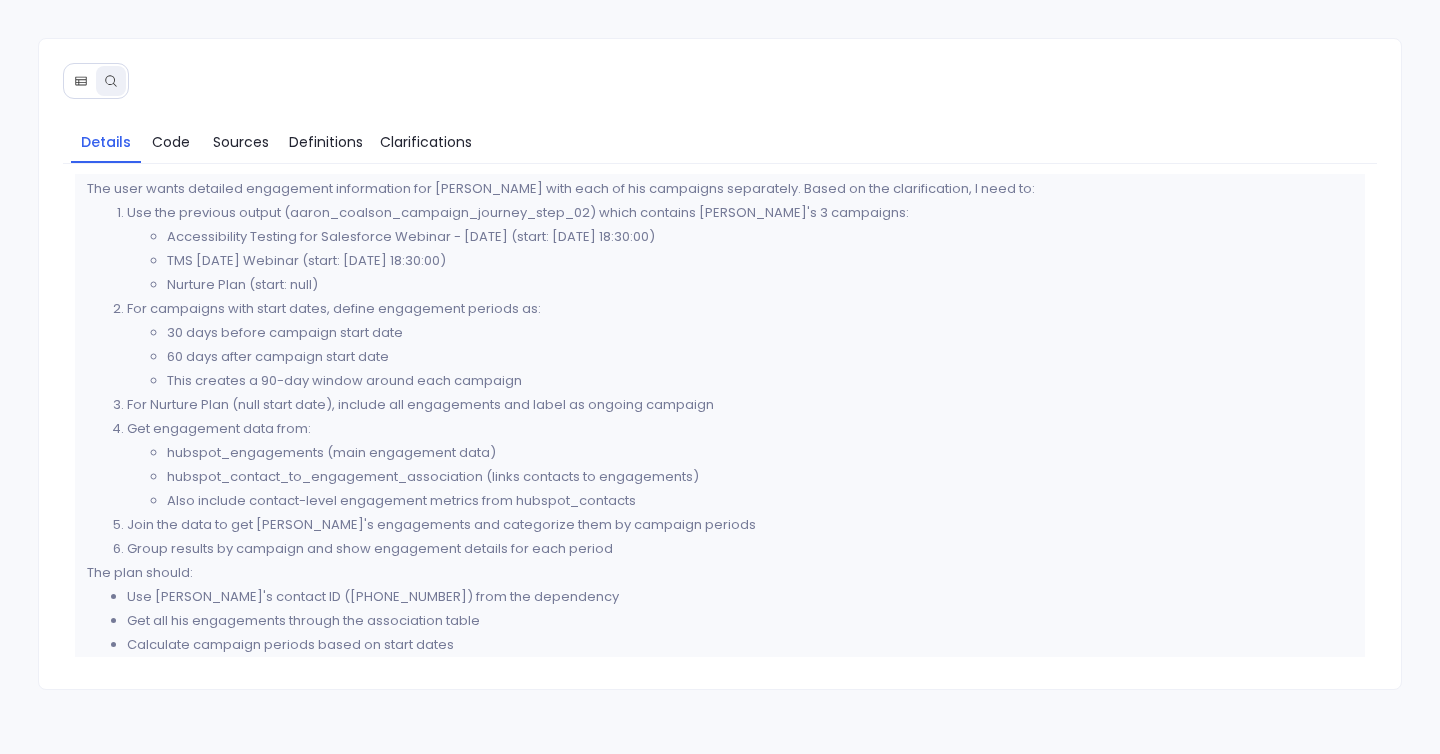 scroll, scrollTop: 0, scrollLeft: 0, axis: both 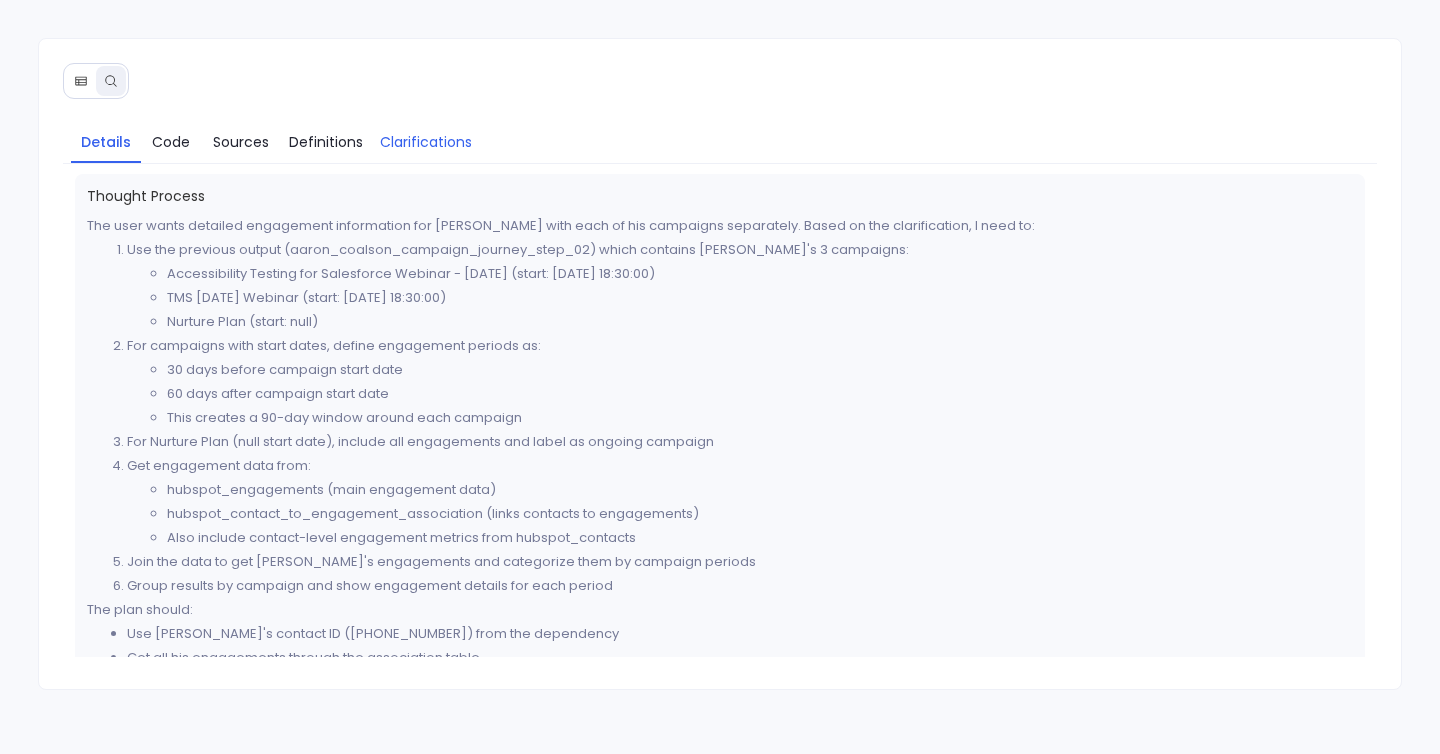click on "Clarifications" at bounding box center [426, 142] 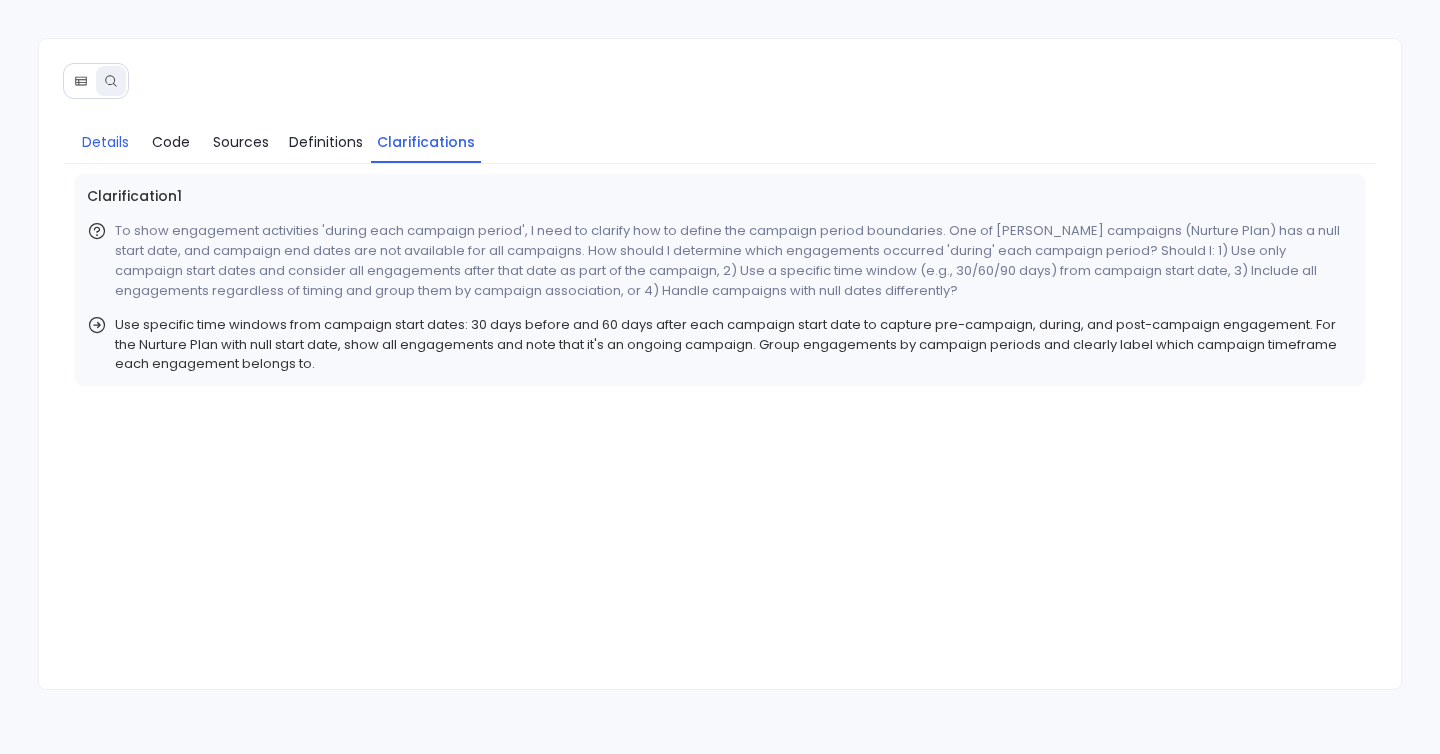 click on "Details" at bounding box center [106, 142] 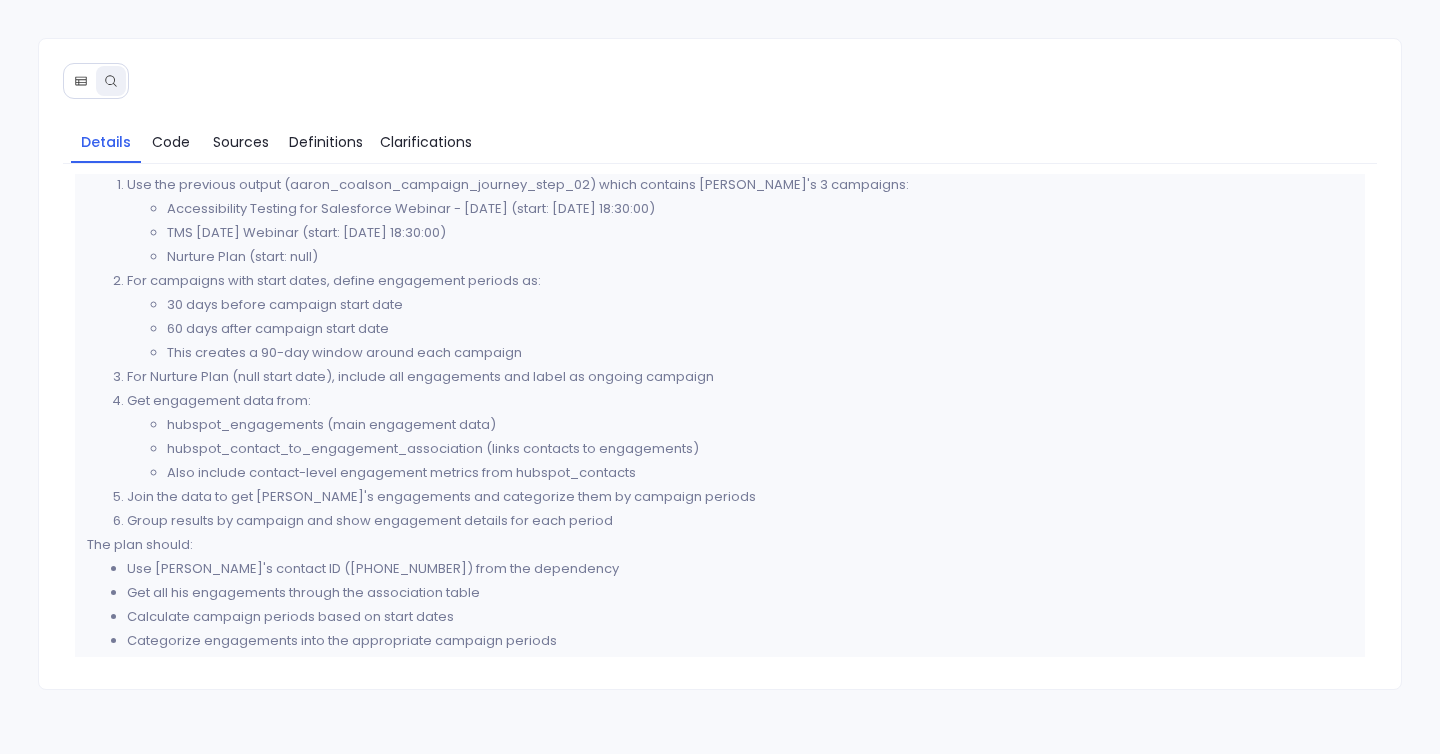 scroll, scrollTop: 74, scrollLeft: 0, axis: vertical 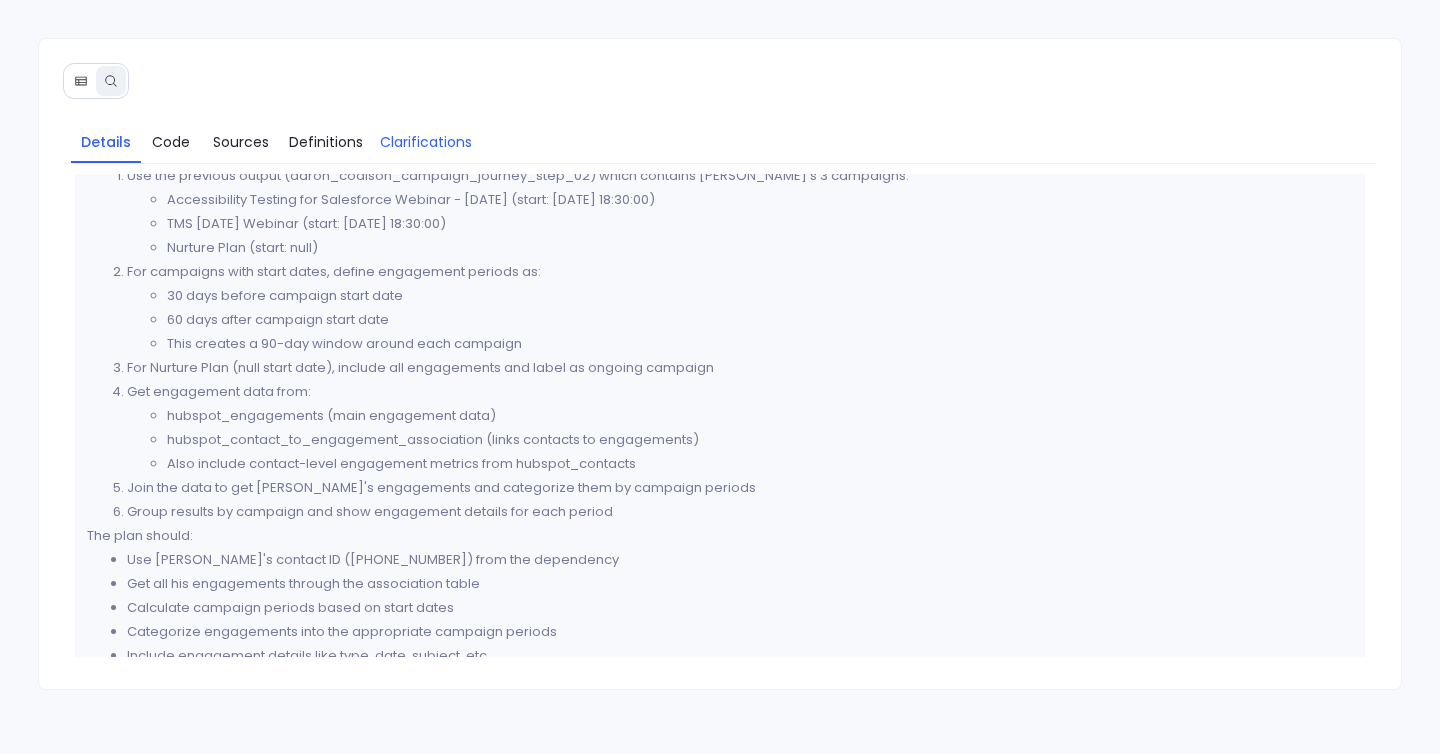 click on "Clarifications" at bounding box center (426, 142) 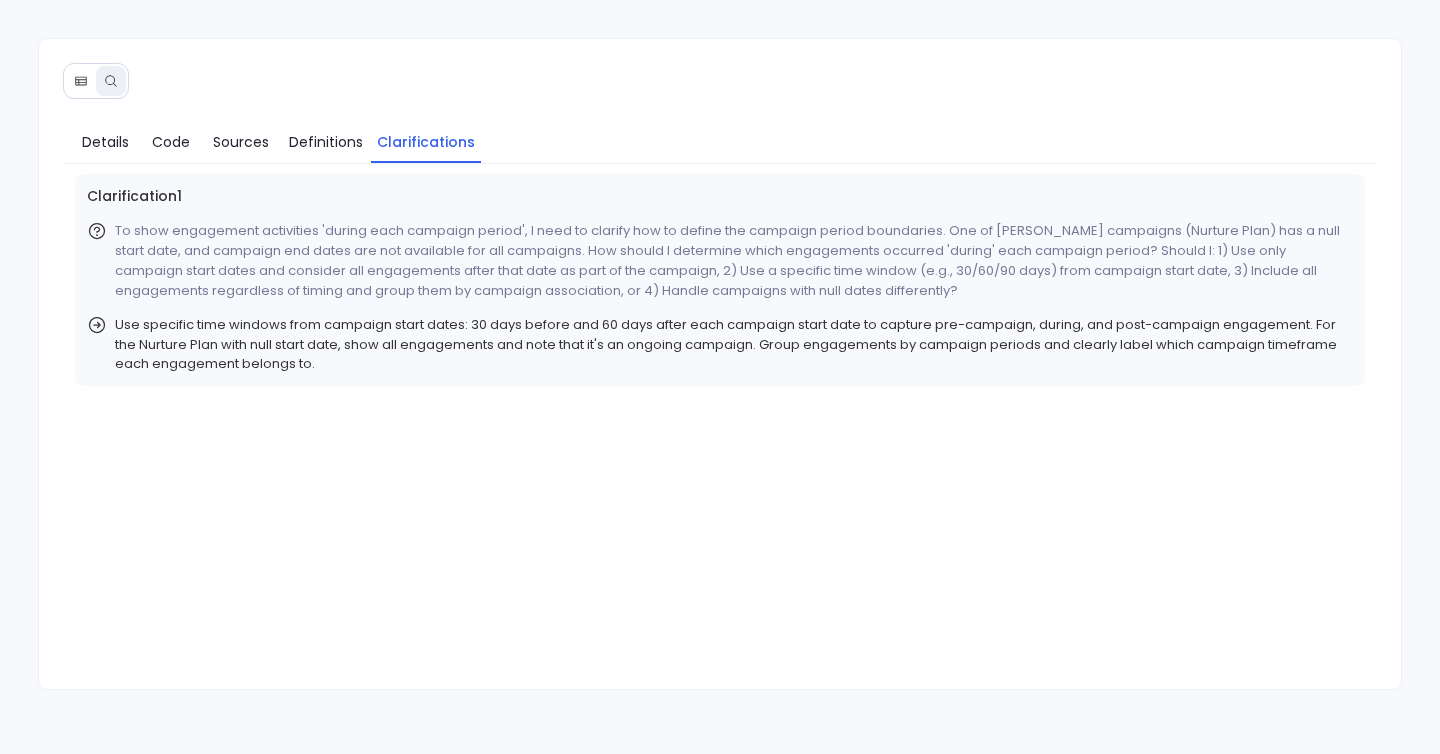 scroll, scrollTop: 0, scrollLeft: 0, axis: both 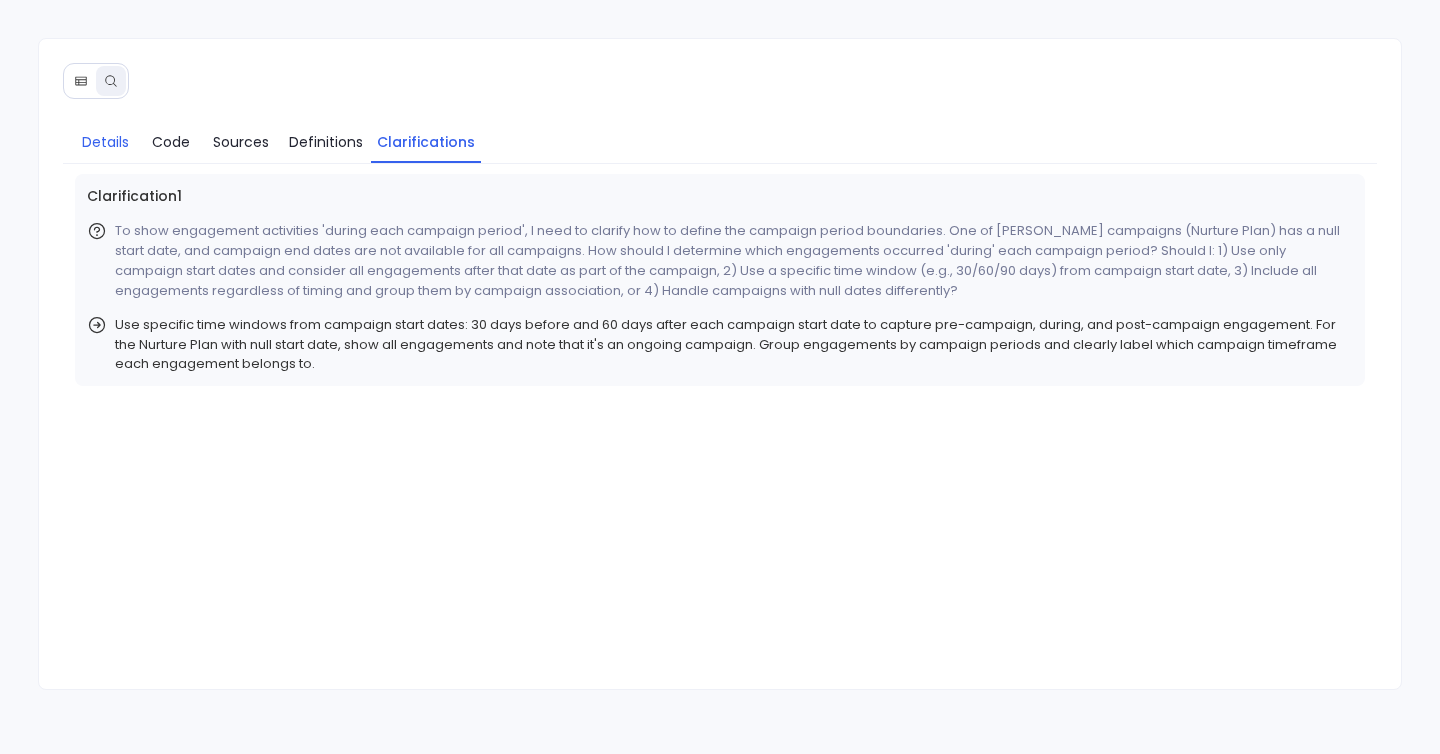 click on "Details" at bounding box center [105, 142] 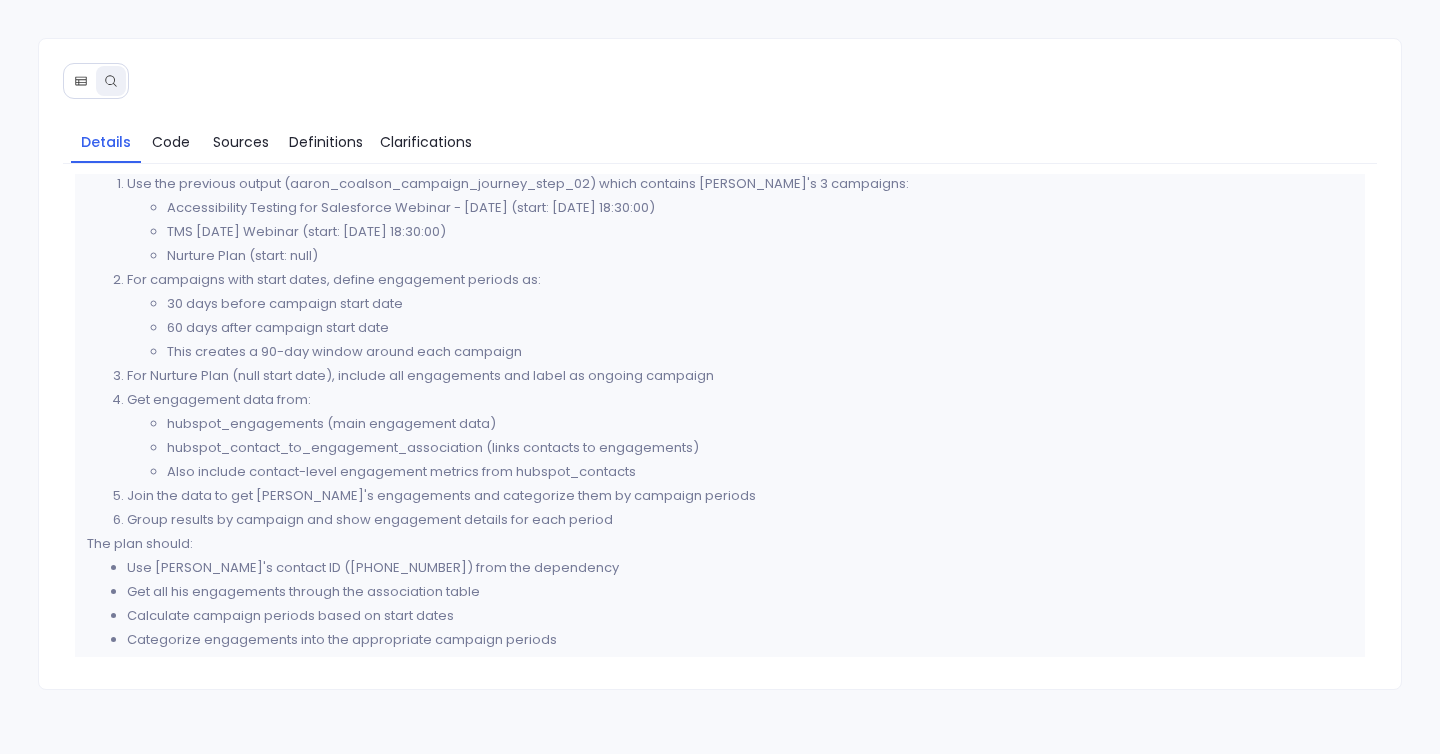scroll, scrollTop: 80, scrollLeft: 0, axis: vertical 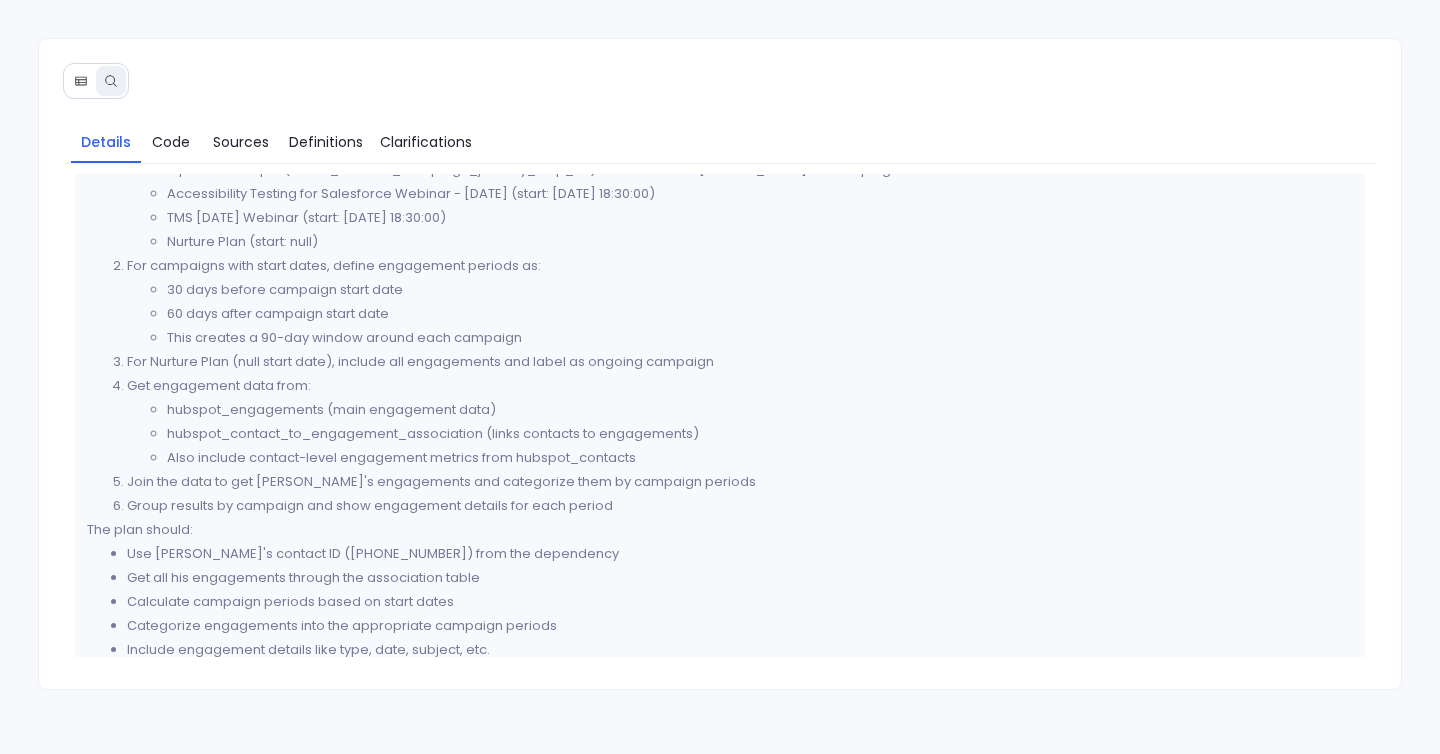 click on "For Nurture Plan (null start date), include all engagements and label as ongoing campaign" at bounding box center [740, 362] 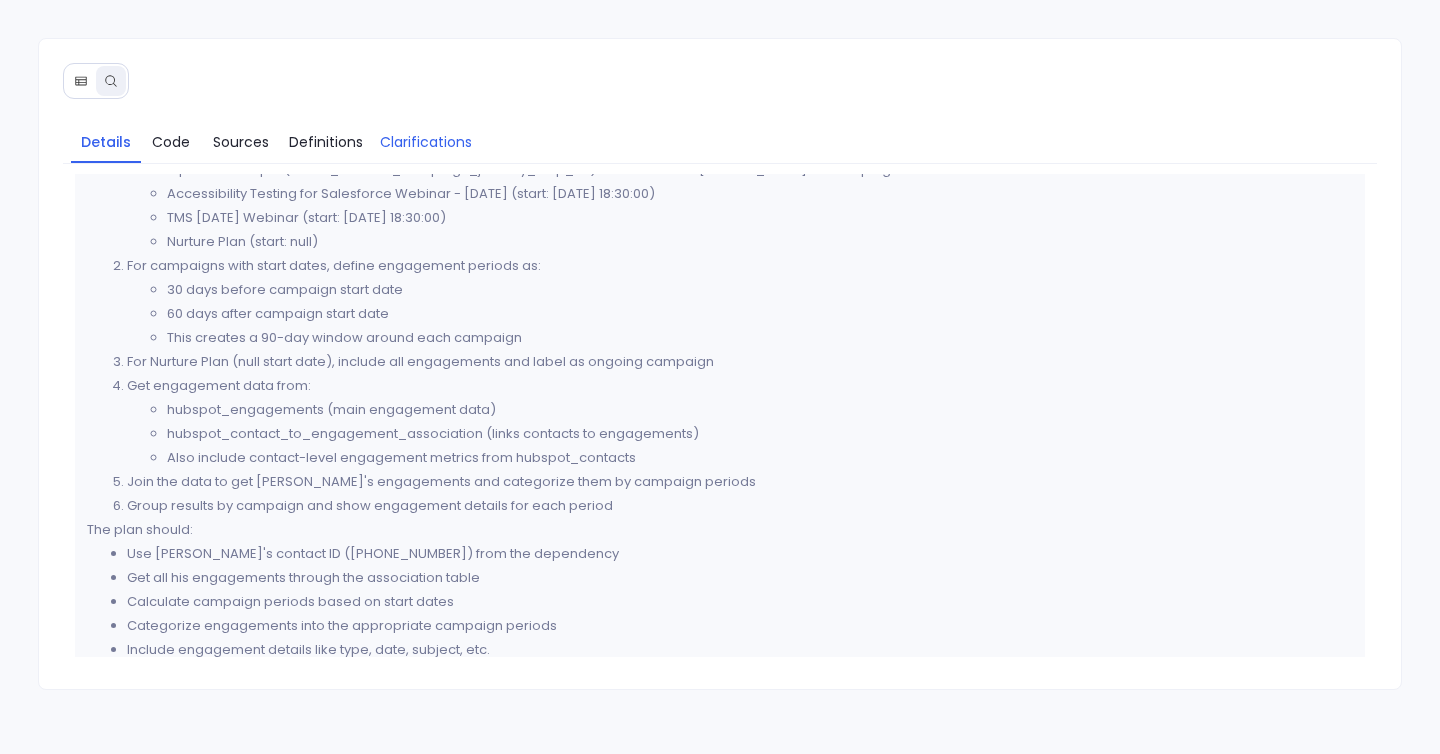 click on "Clarifications" at bounding box center (426, 142) 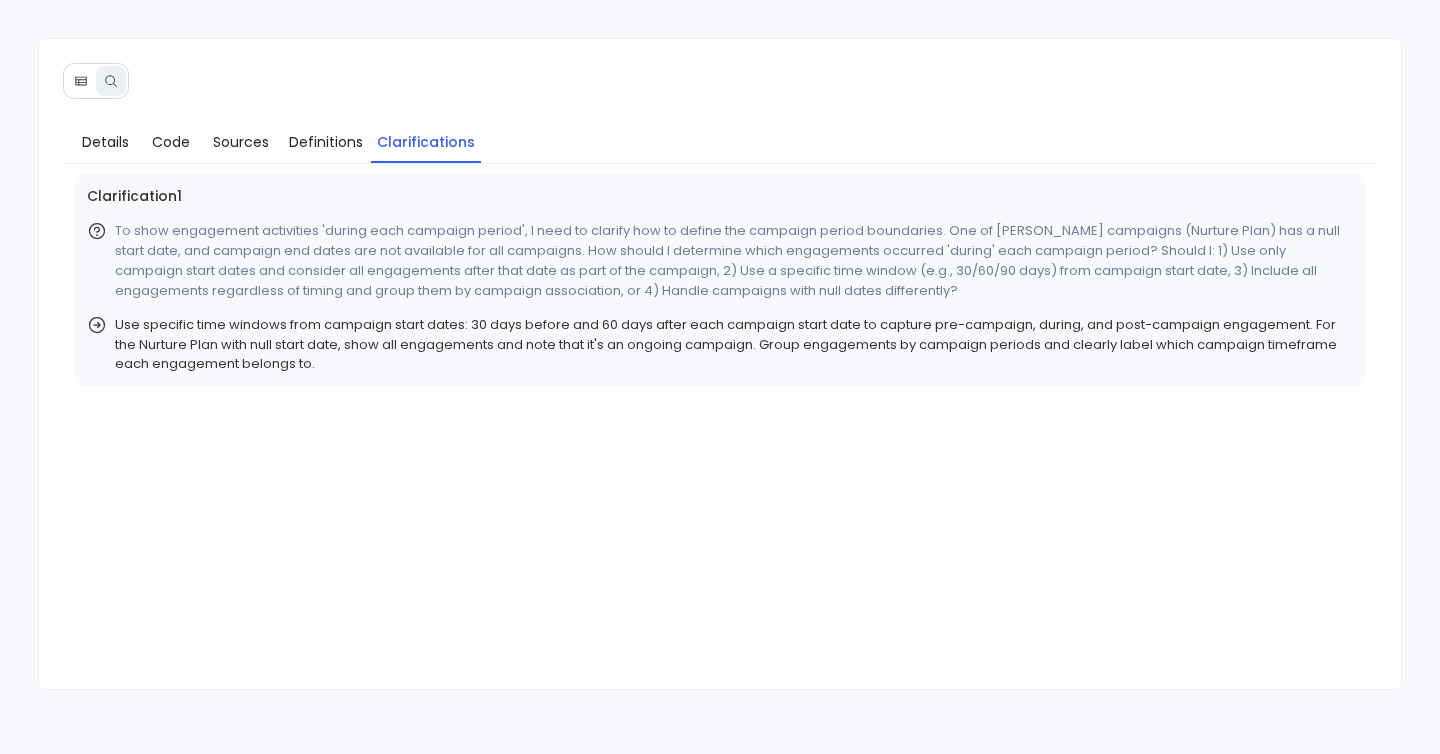 scroll, scrollTop: 0, scrollLeft: 0, axis: both 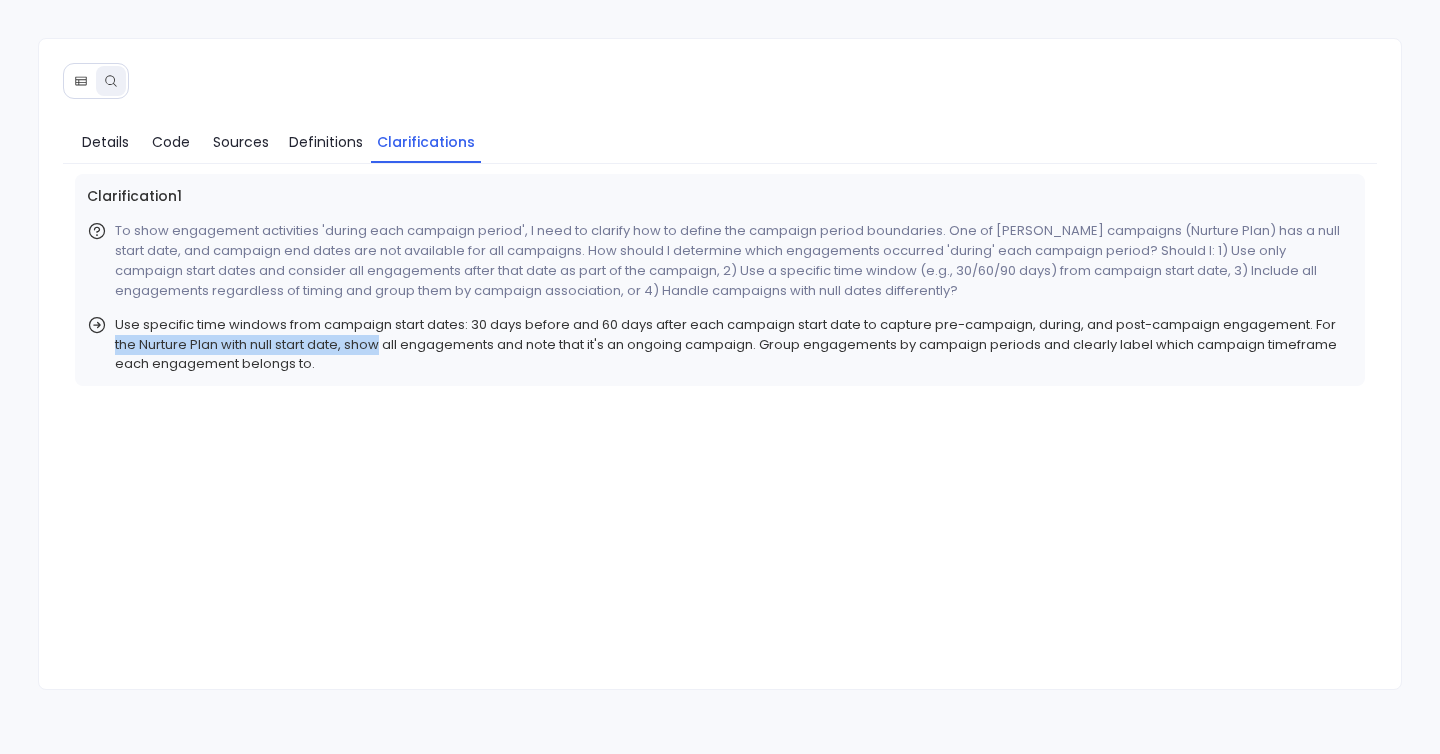 drag, startPoint x: 110, startPoint y: 343, endPoint x: 383, endPoint y: 349, distance: 273.06592 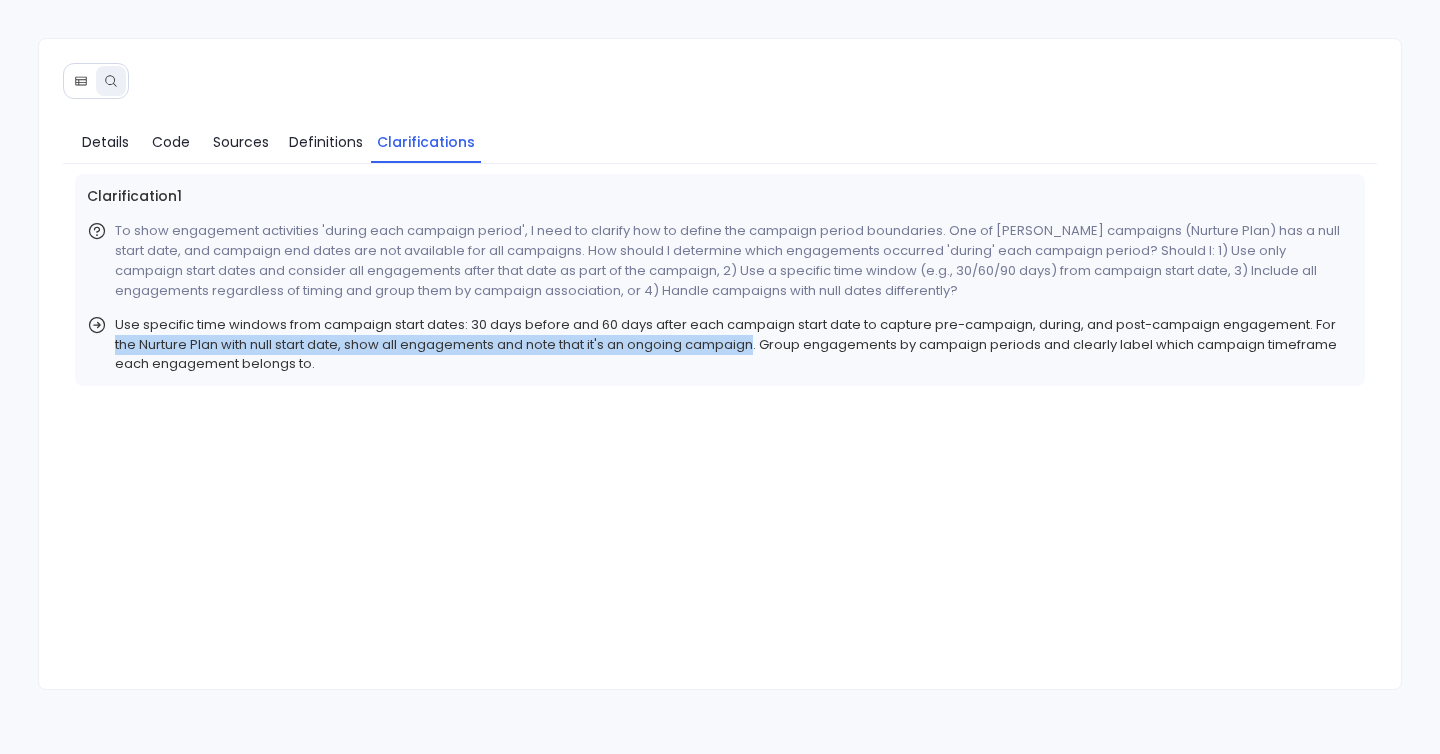 click on "Use specific time windows from campaign start dates: 30 days before and 60 days after each campaign start date to capture pre-campaign,  during,  and post-campaign engagement. For the Nurture Plan with null start date,  show all engagements and note that it's an ongoing campaign. Group engagements by campaign periods and clearly label which campaign timeframe each engagement belongs to." at bounding box center [734, 344] 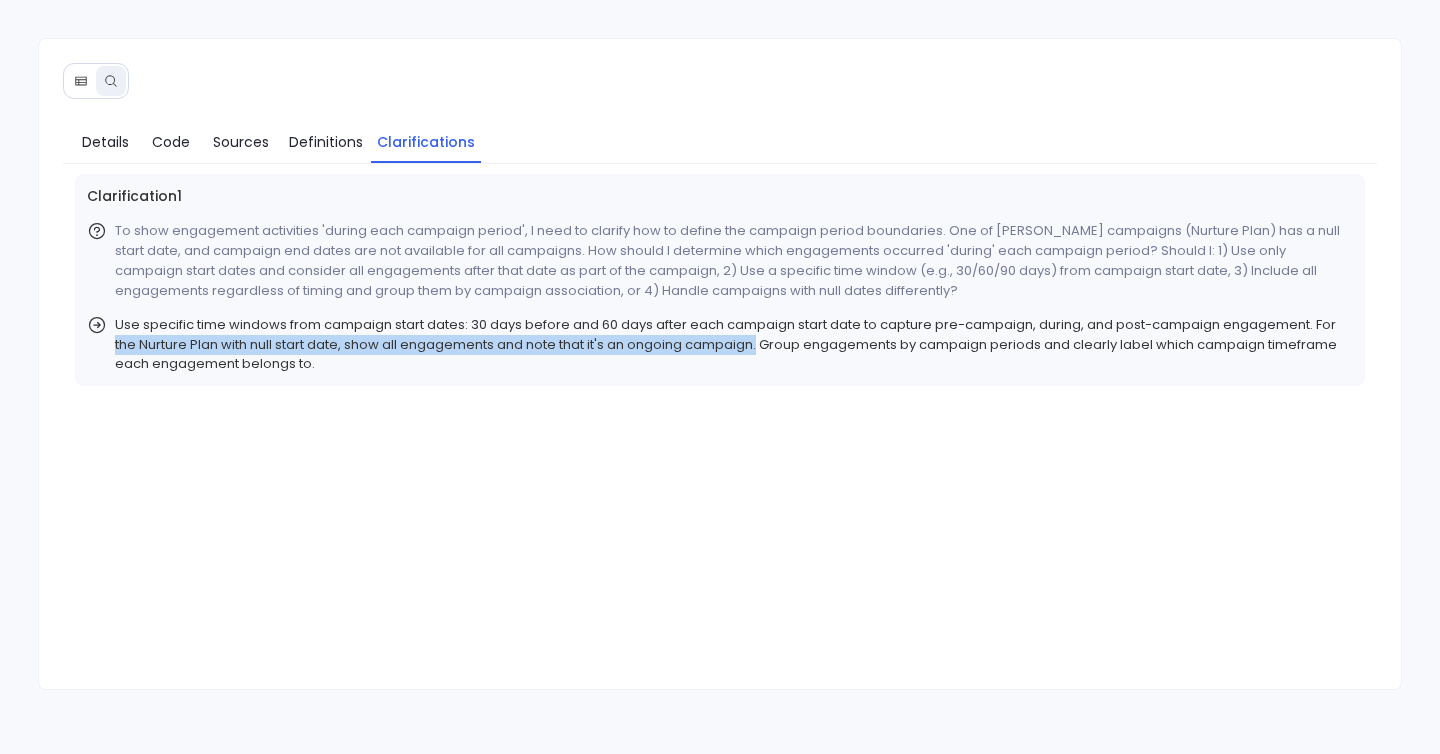 click on "Use specific time windows from campaign start dates: 30 days before and 60 days after each campaign start date to capture pre-campaign,  during,  and post-campaign engagement. For the Nurture Plan with null start date,  show all engagements and note that it's an ongoing campaign. Group engagements by campaign periods and clearly label which campaign timeframe each engagement belongs to." at bounding box center [734, 344] 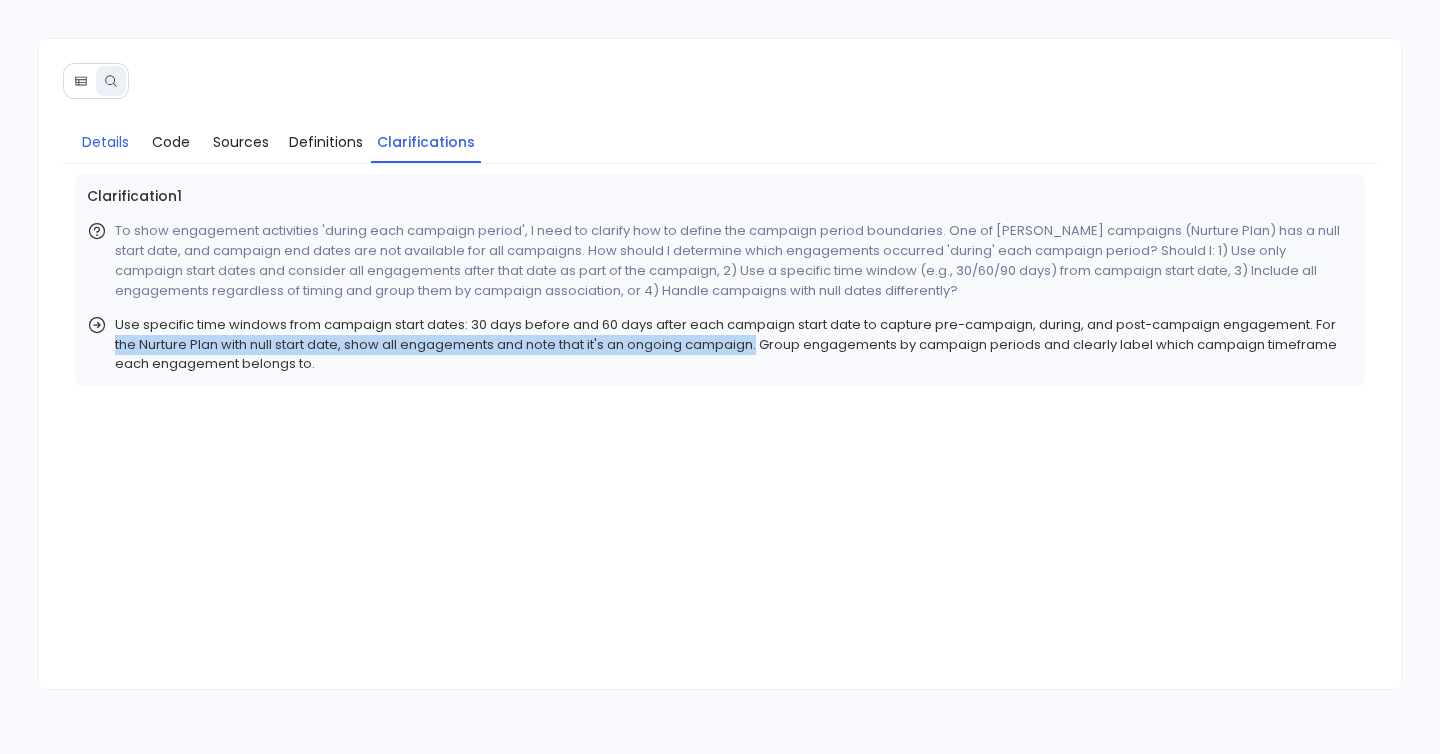 click on "Details" at bounding box center [105, 142] 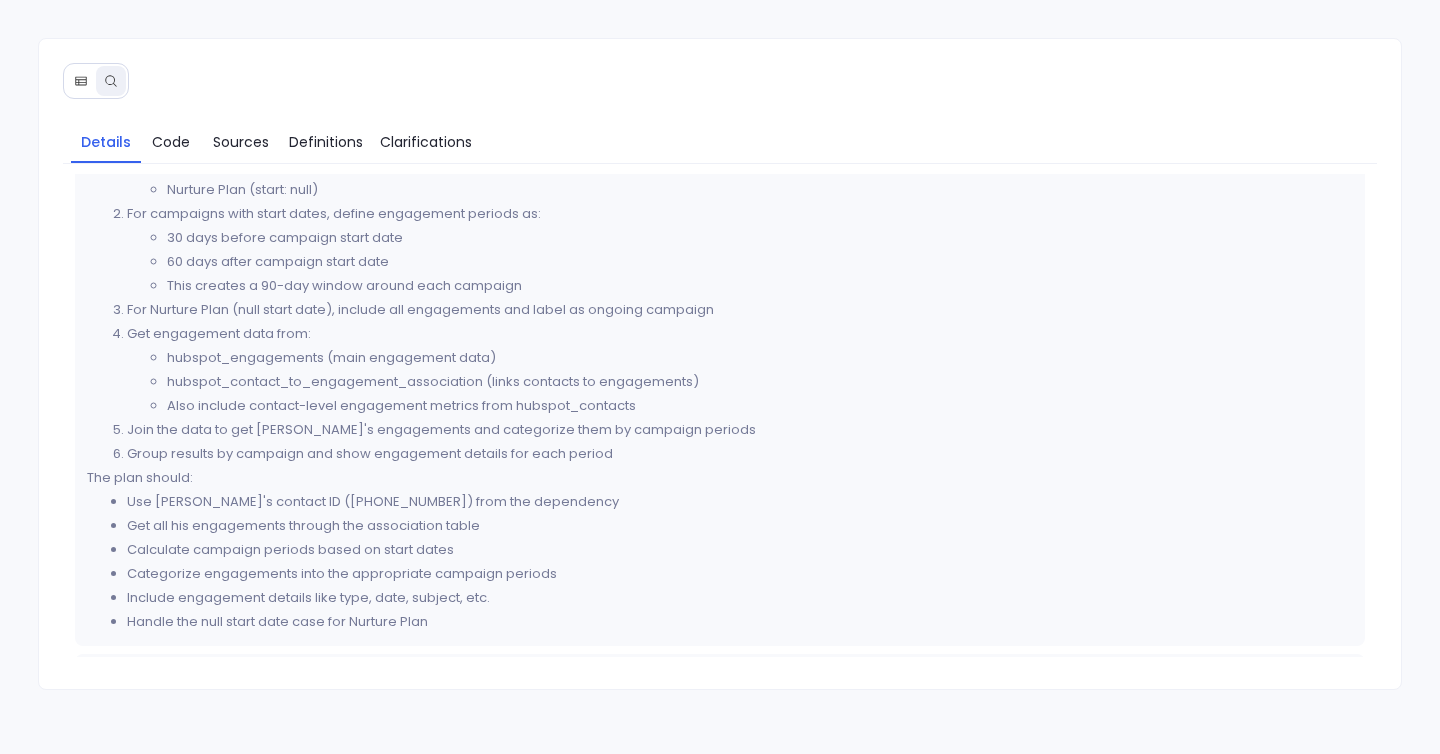 scroll, scrollTop: 136, scrollLeft: 0, axis: vertical 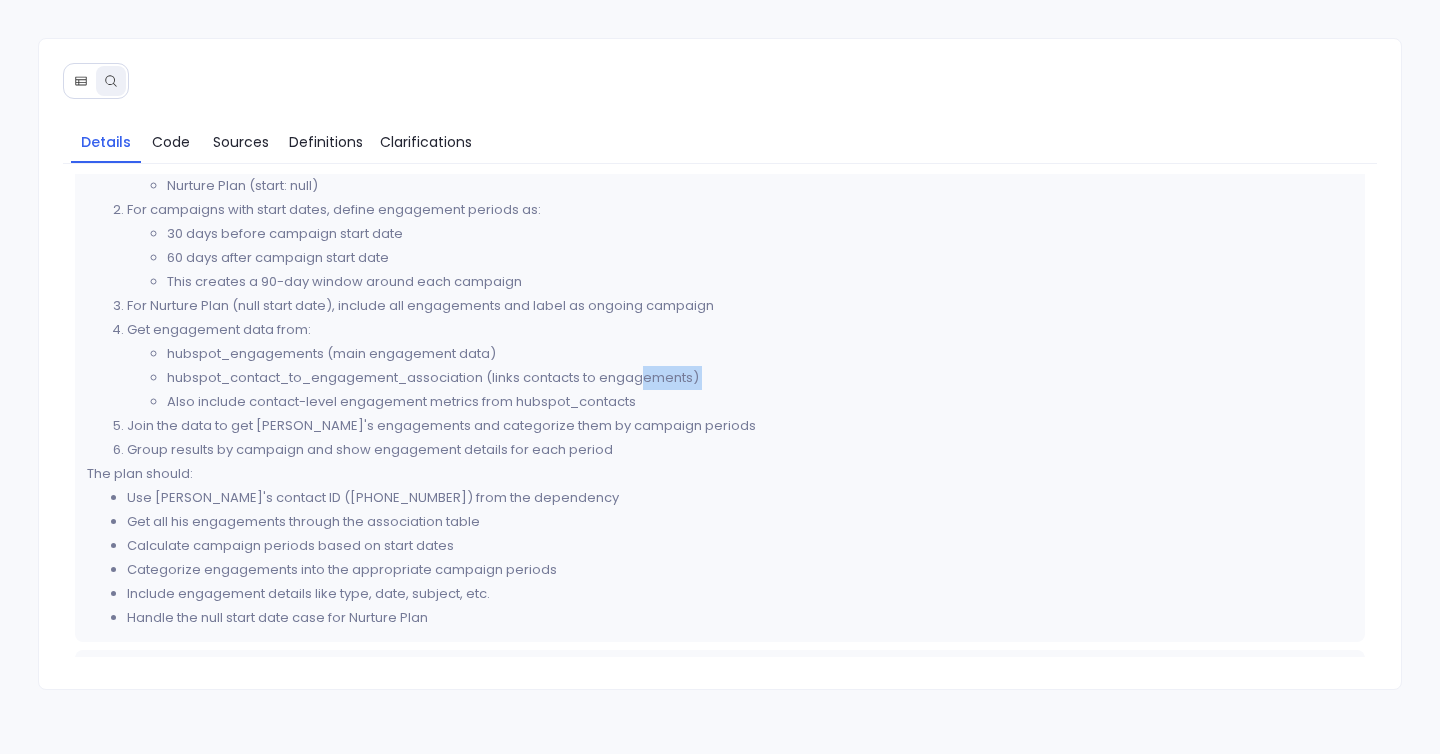 drag, startPoint x: 168, startPoint y: 407, endPoint x: 645, endPoint y: 385, distance: 477.50708 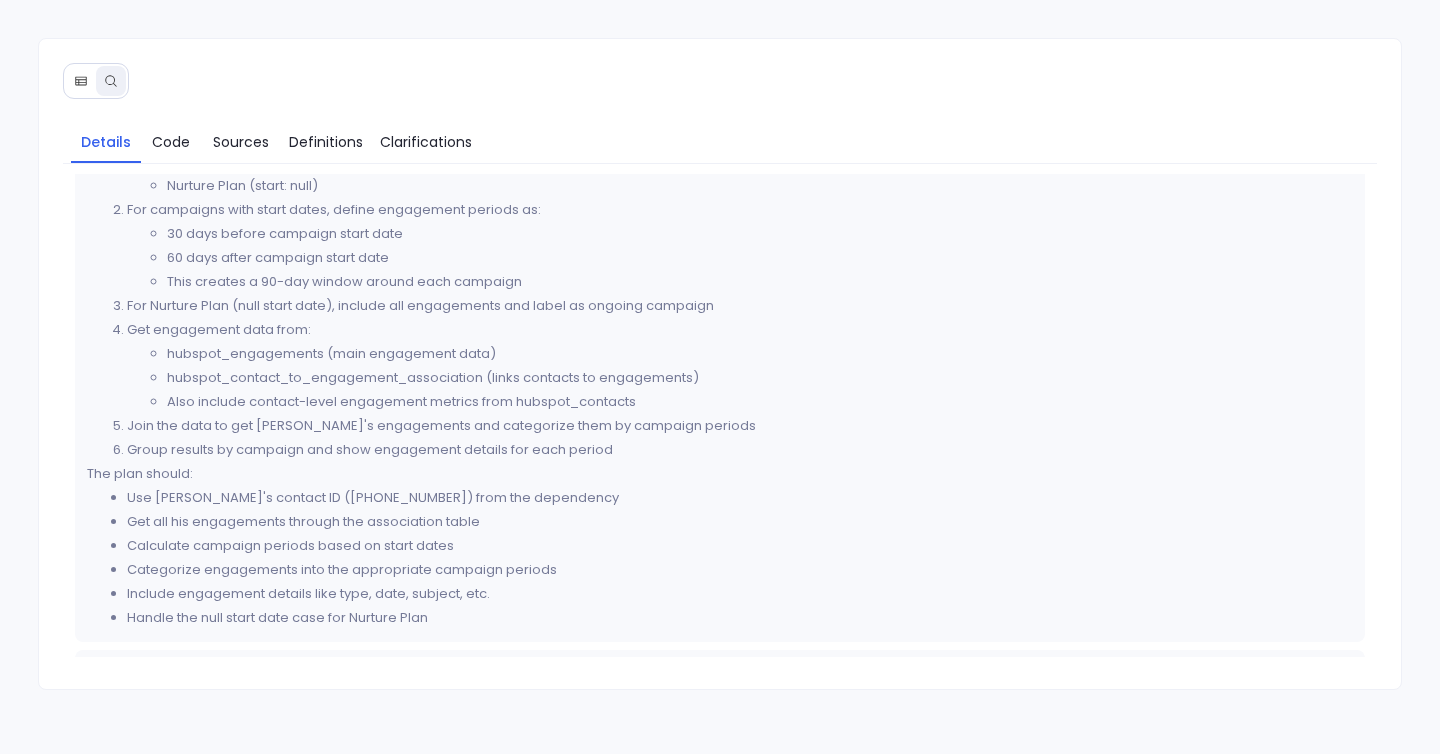 click on "Also include contact-level engagement metrics from hubspot_contacts" at bounding box center (760, 402) 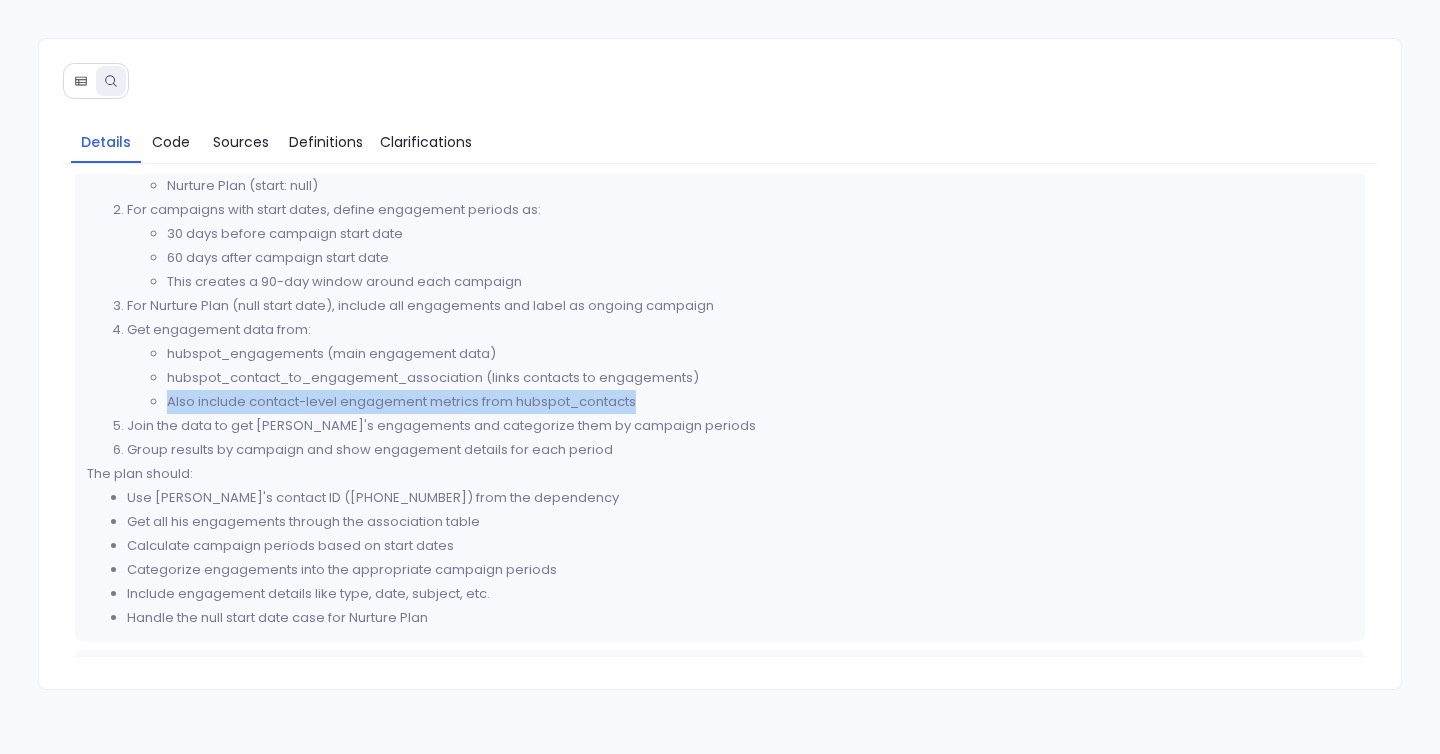 drag, startPoint x: 161, startPoint y: 400, endPoint x: 670, endPoint y: 402, distance: 509.00394 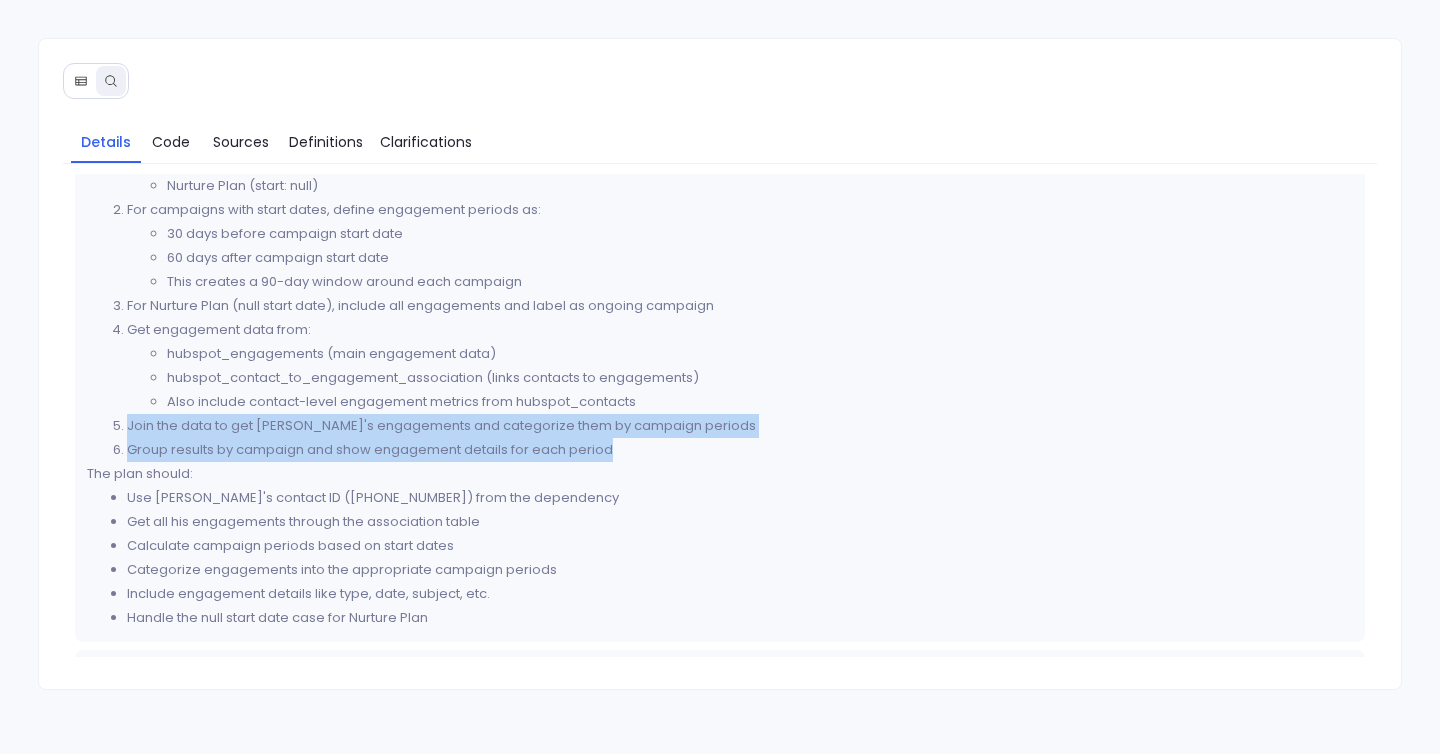 drag, startPoint x: 124, startPoint y: 425, endPoint x: 840, endPoint y: 440, distance: 716.1571 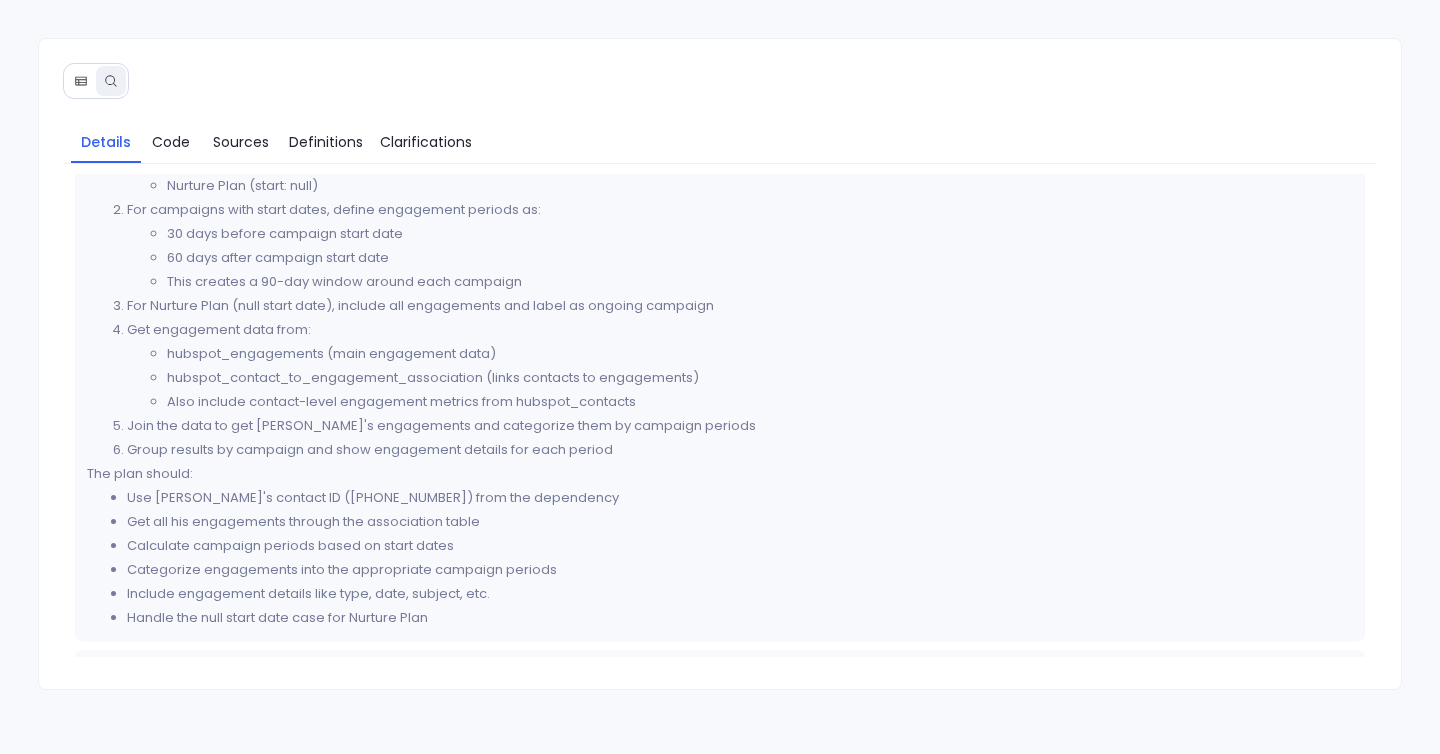 click on "Details Code Sources Definitions Clarifications" at bounding box center (720, 140) 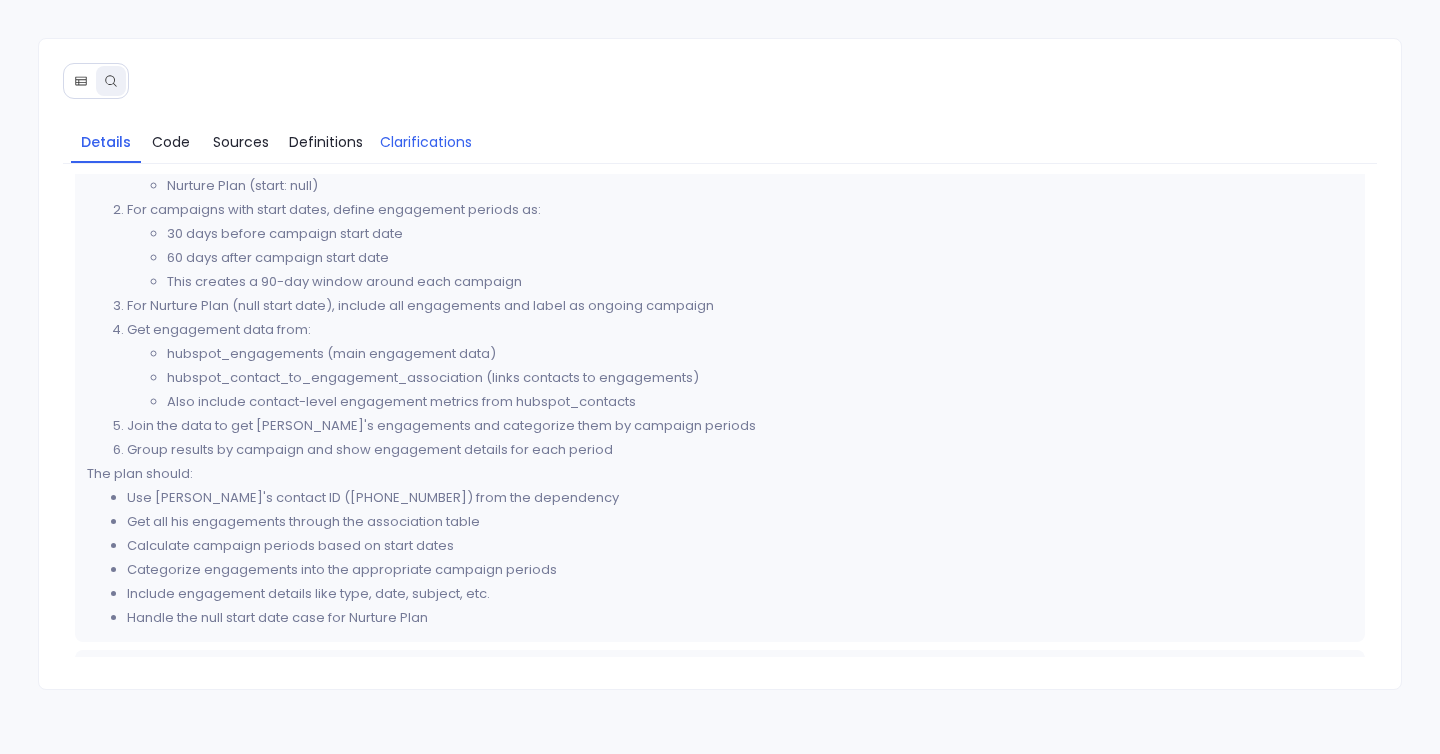 click on "Clarifications" at bounding box center (426, 142) 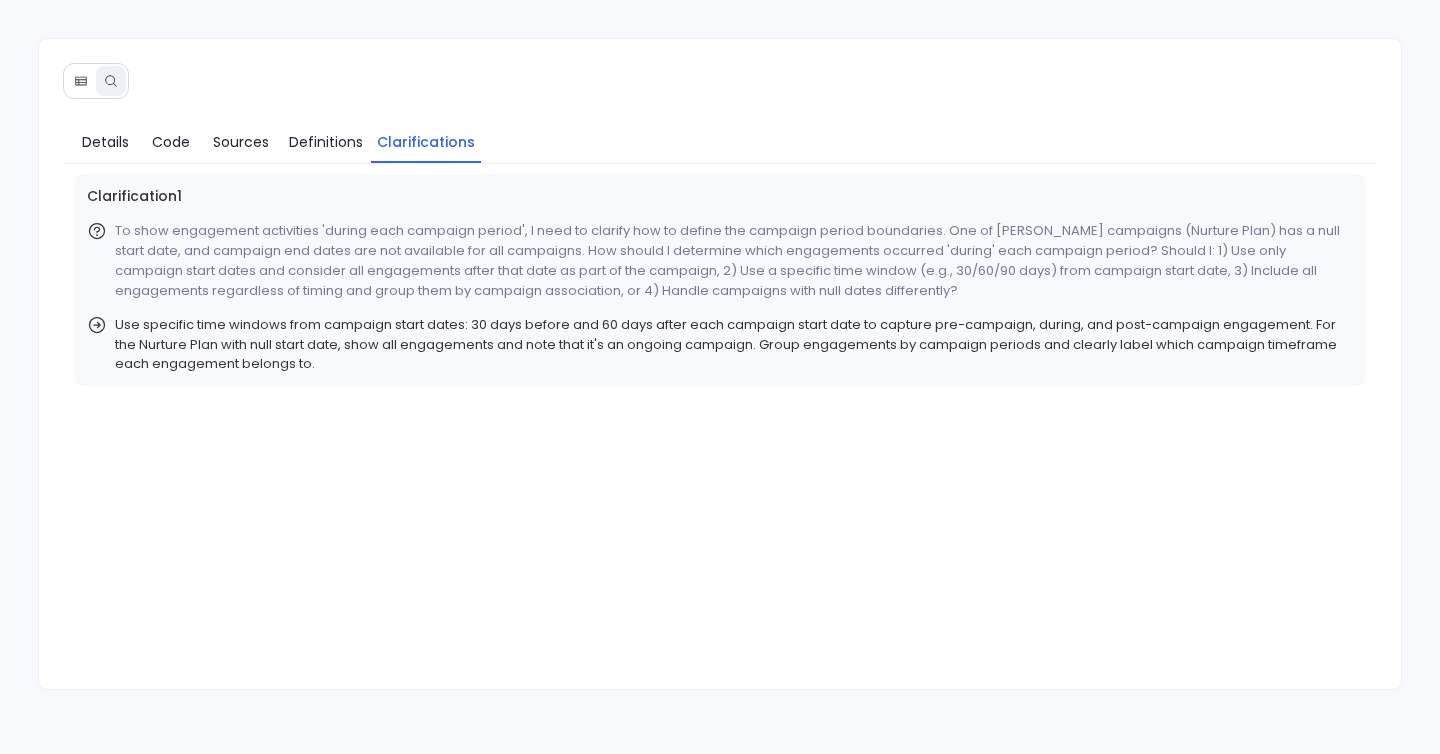 scroll, scrollTop: 0, scrollLeft: 0, axis: both 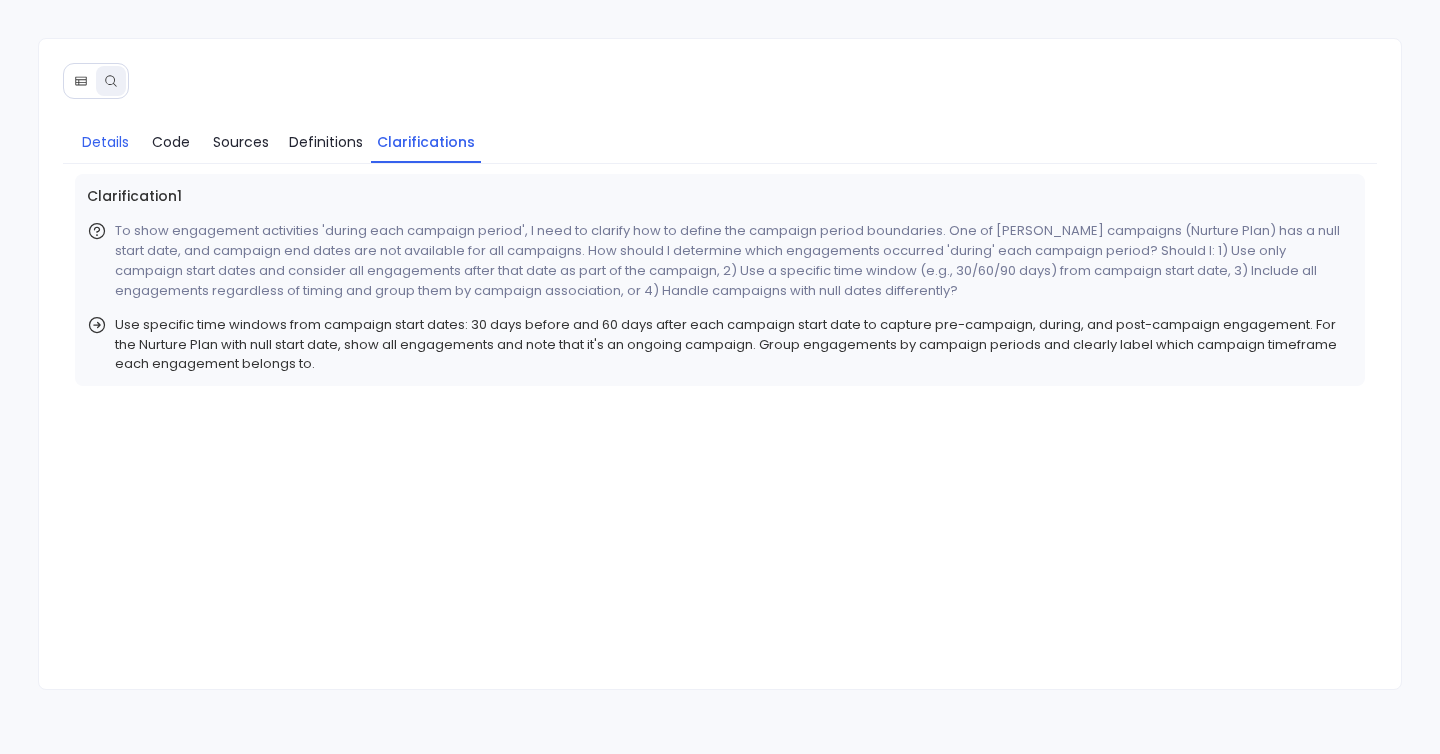 click on "Details" at bounding box center (105, 142) 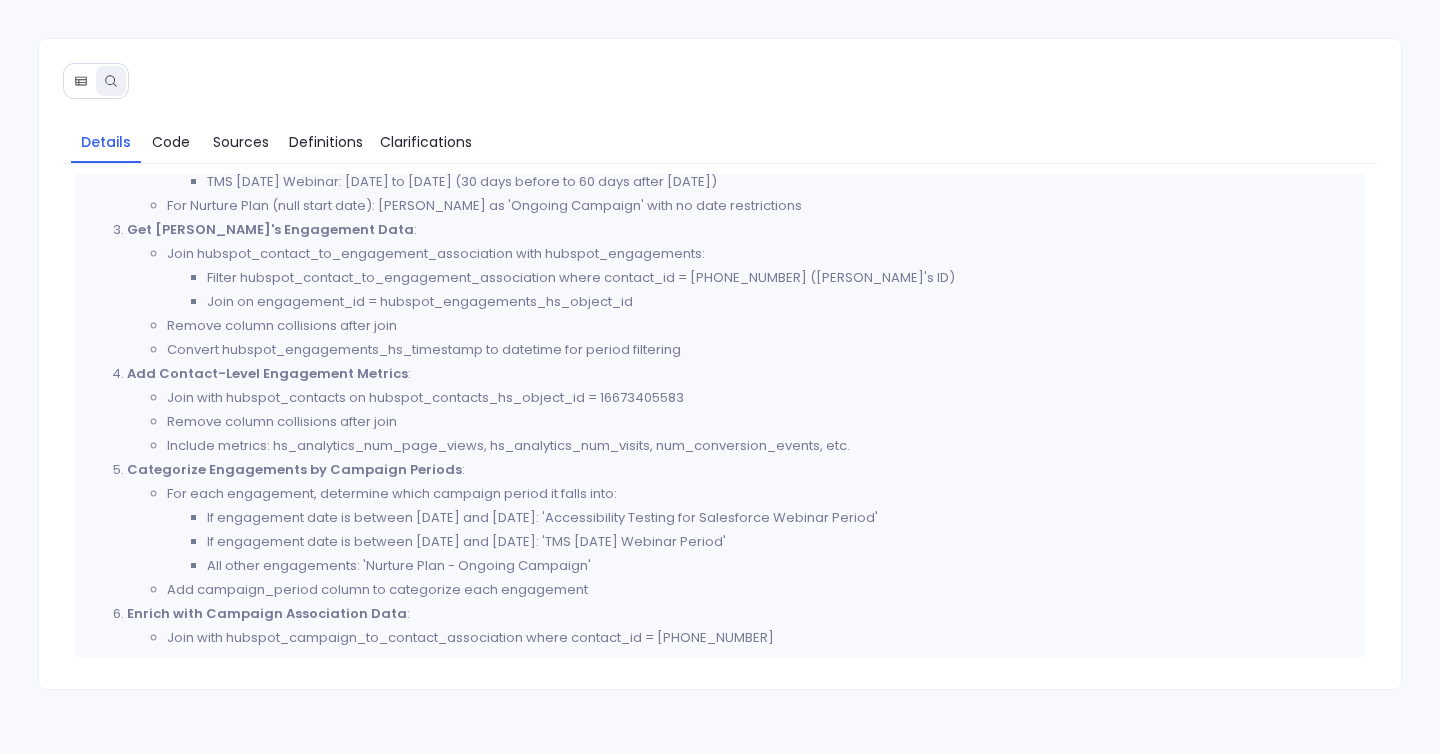 scroll, scrollTop: 805, scrollLeft: 0, axis: vertical 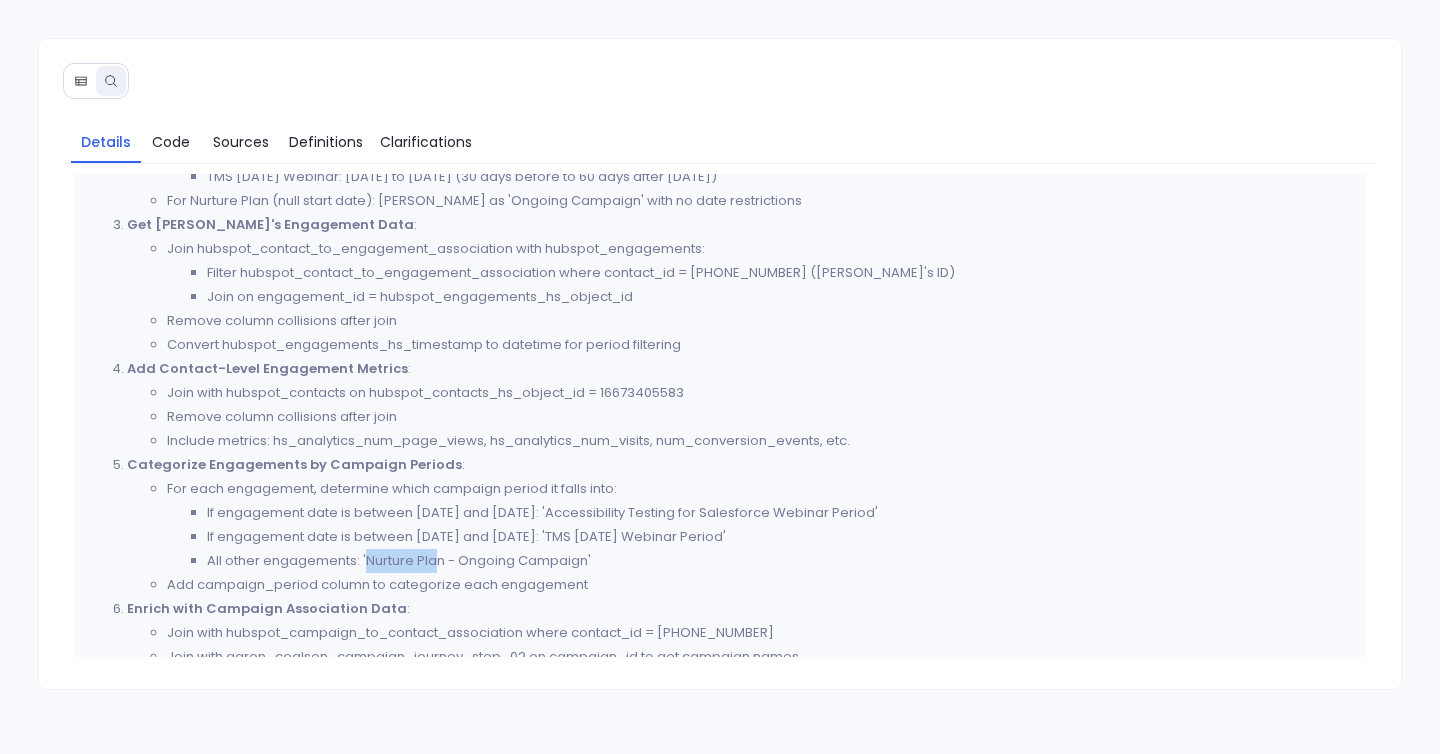 drag, startPoint x: 363, startPoint y: 559, endPoint x: 436, endPoint y: 564, distance: 73.171036 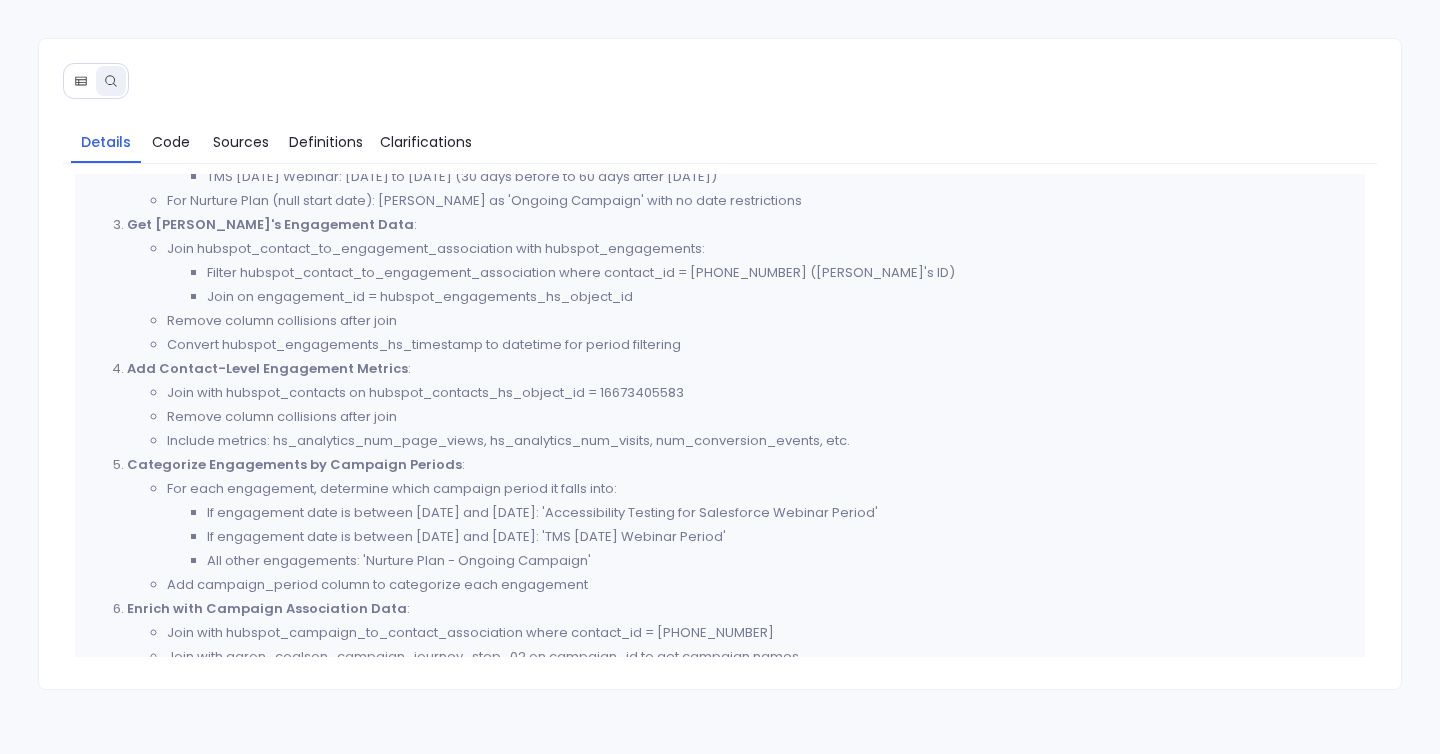 click on "All other engagements: 'Nurture Plan - Ongoing Campaign'" at bounding box center [780, 561] 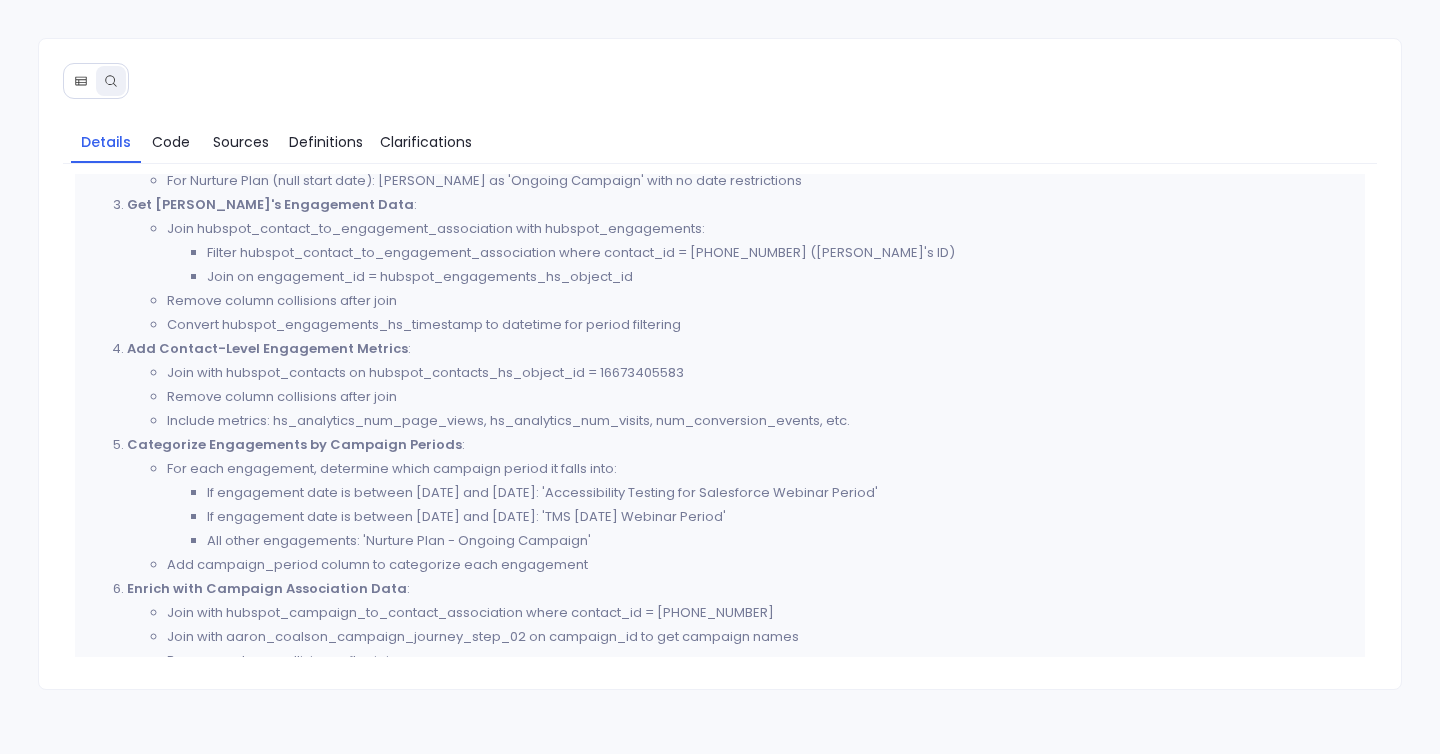 scroll, scrollTop: 831, scrollLeft: 0, axis: vertical 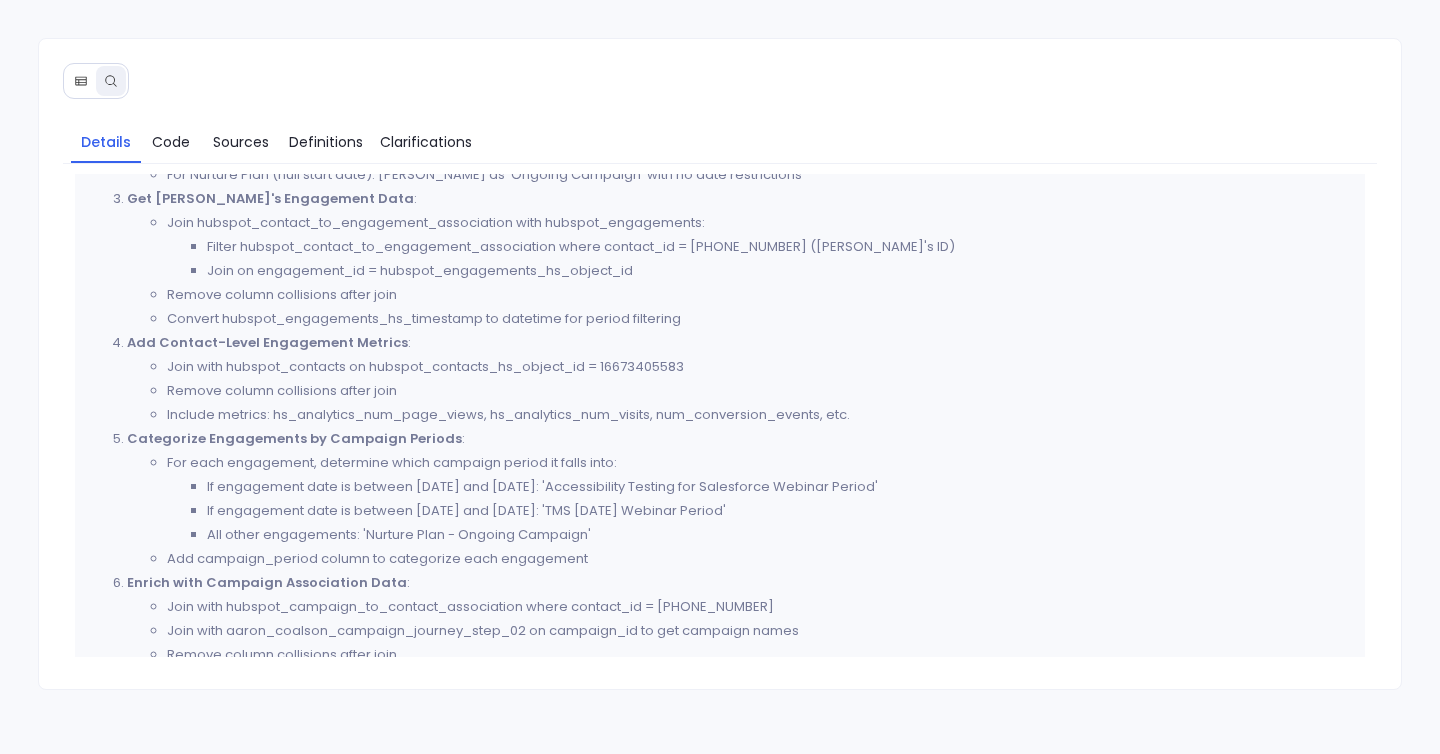 click on "Details" at bounding box center [106, 142] 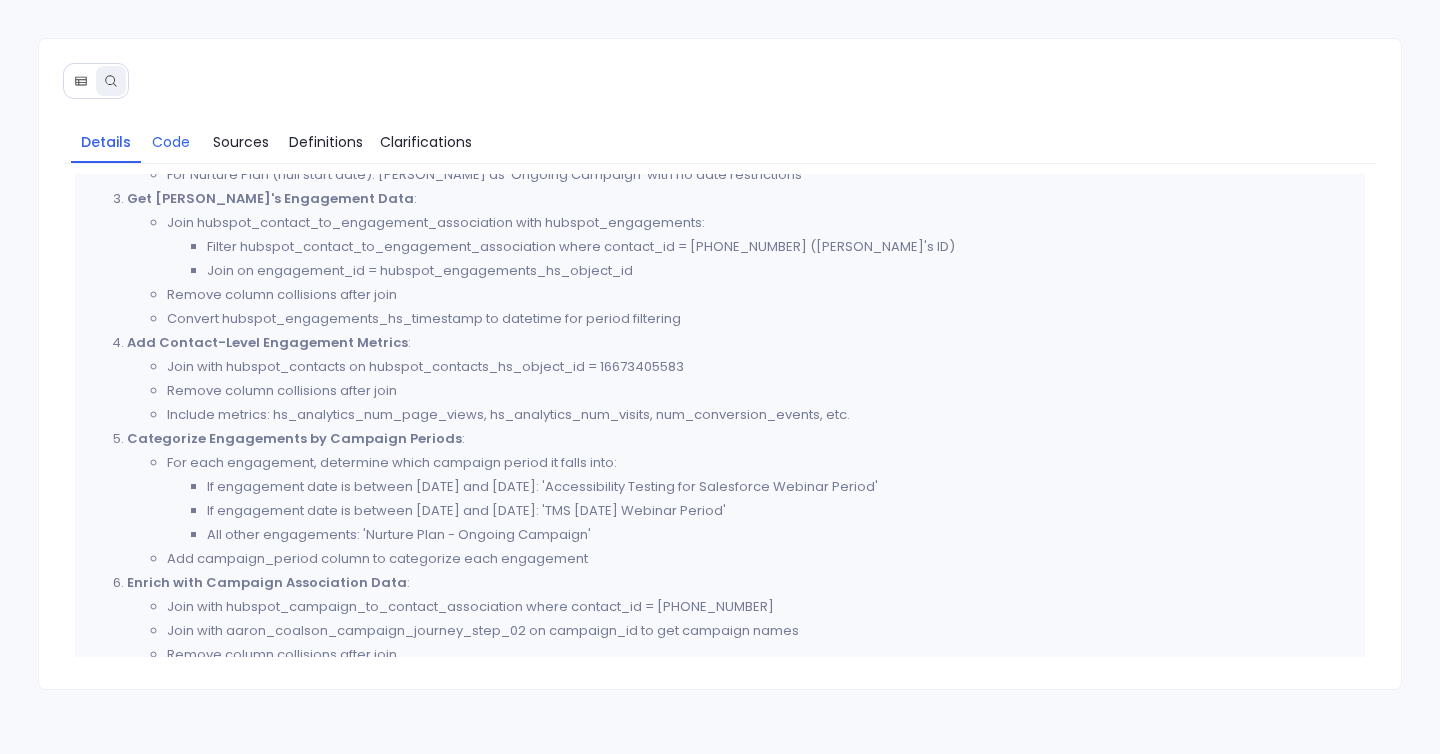 click on "Code" at bounding box center [171, 142] 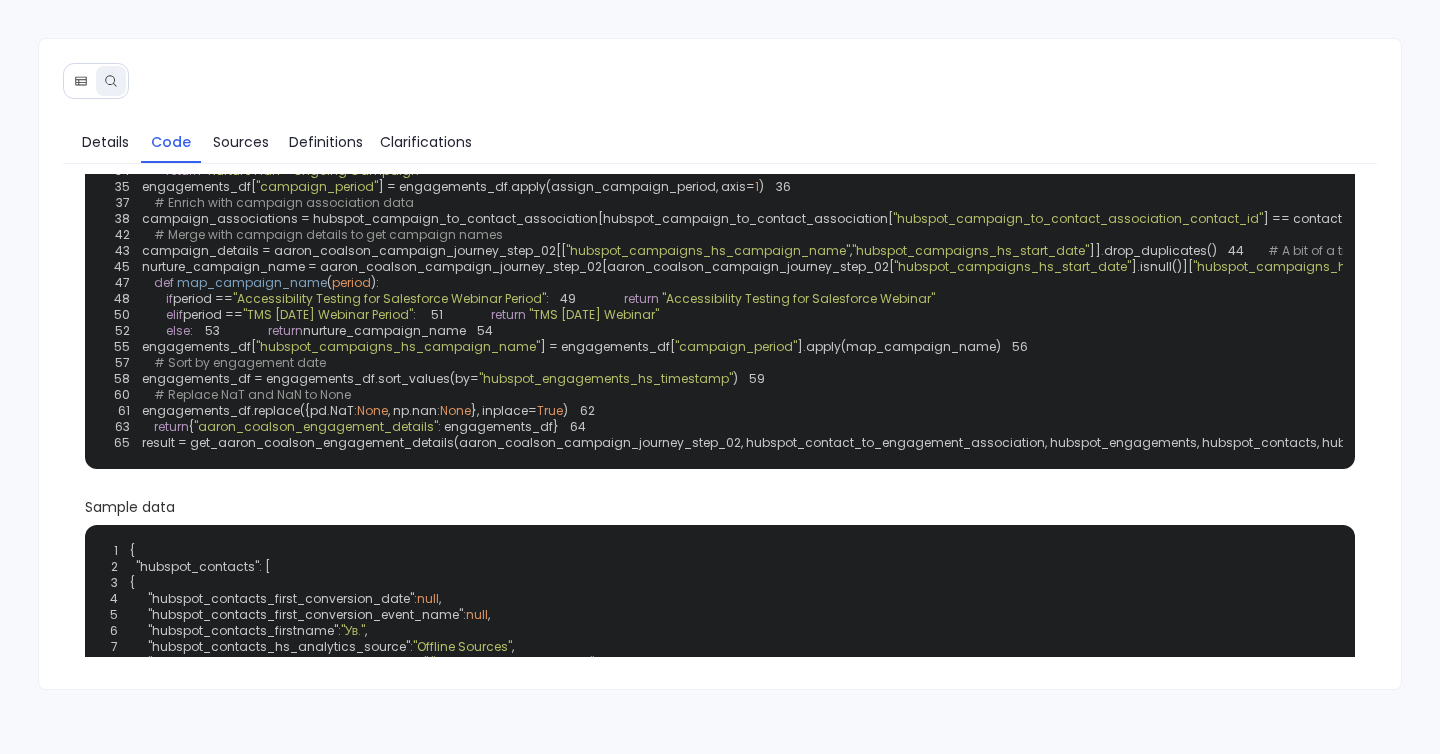 scroll, scrollTop: 322, scrollLeft: 0, axis: vertical 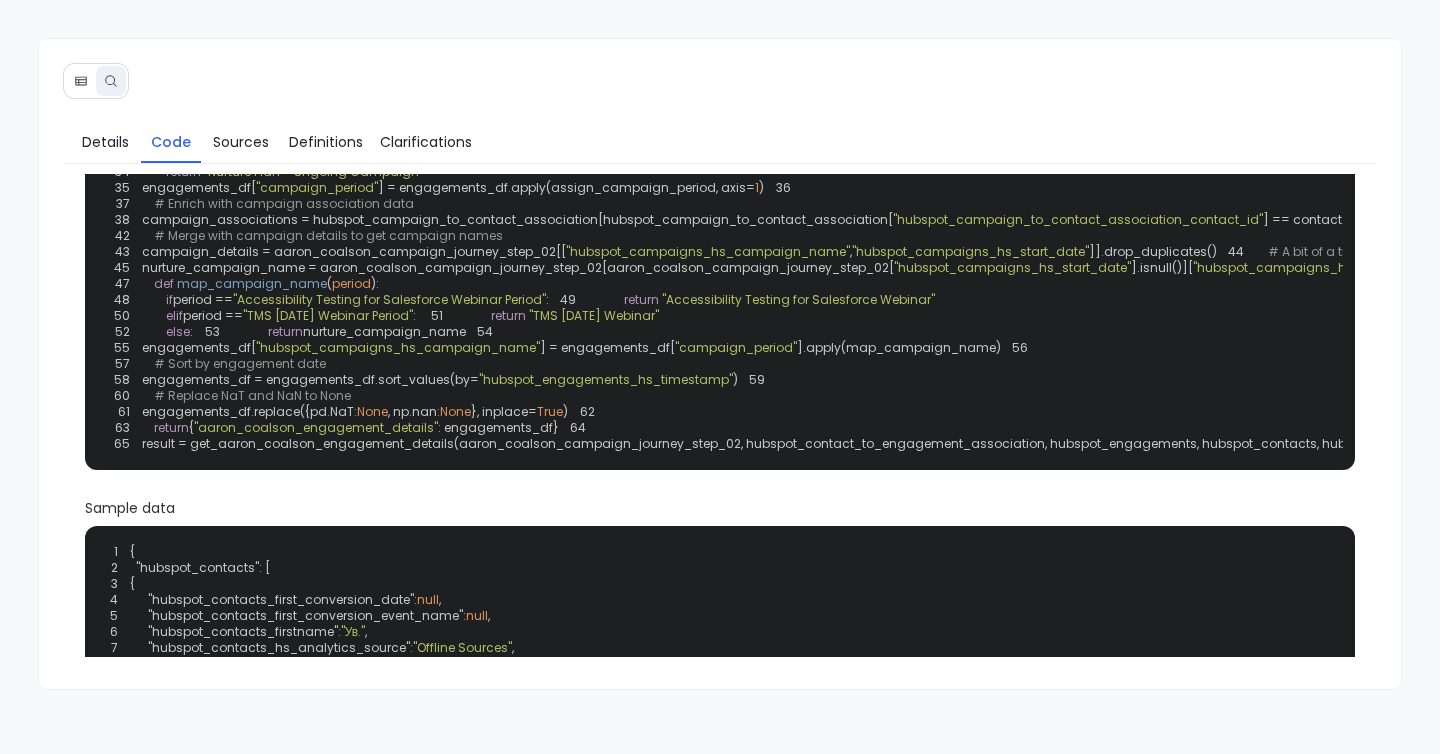 click on ""Nurture Plan - Ongoing Campaign"" at bounding box center [313, 171] 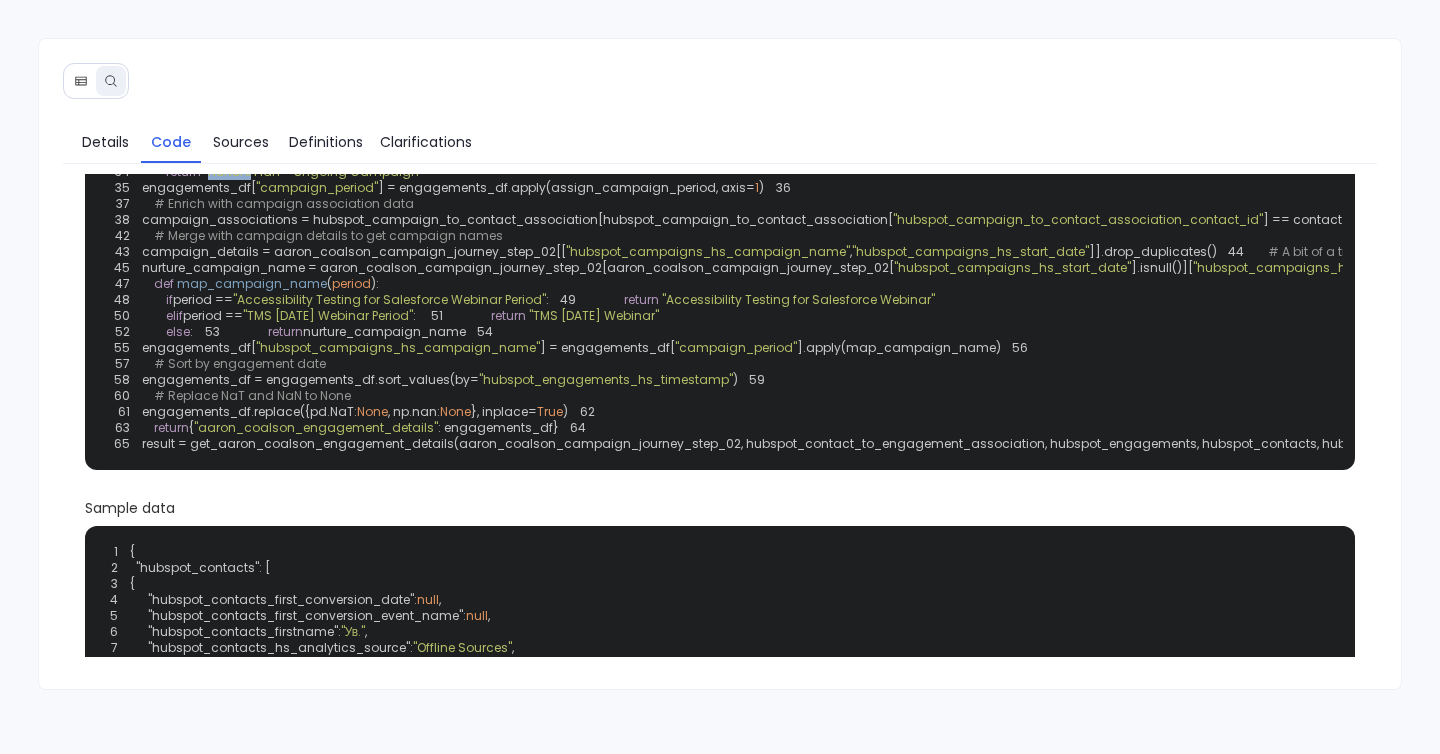 click on ""Nurture Plan - Ongoing Campaign"" at bounding box center (313, 171) 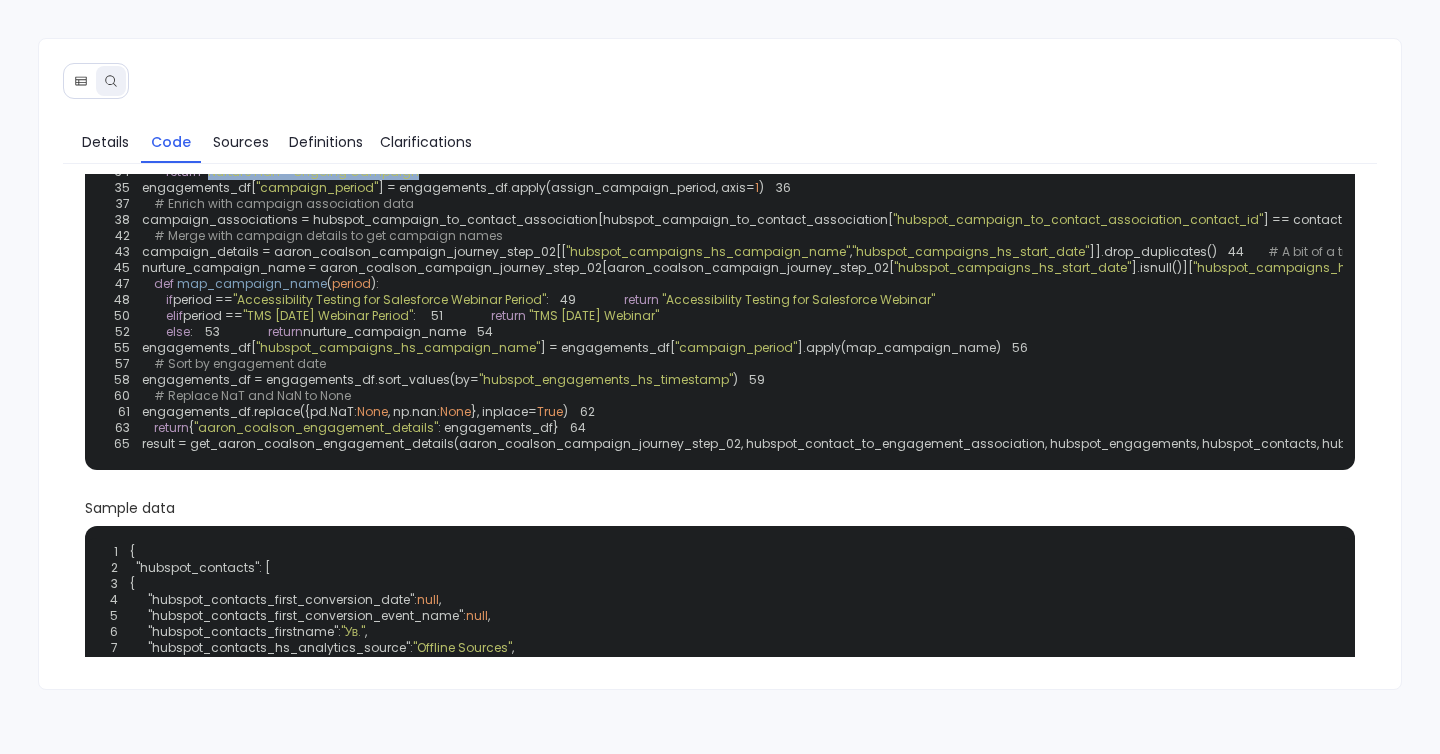 click on ""Nurture Plan - Ongoing Campaign"" at bounding box center [313, 171] 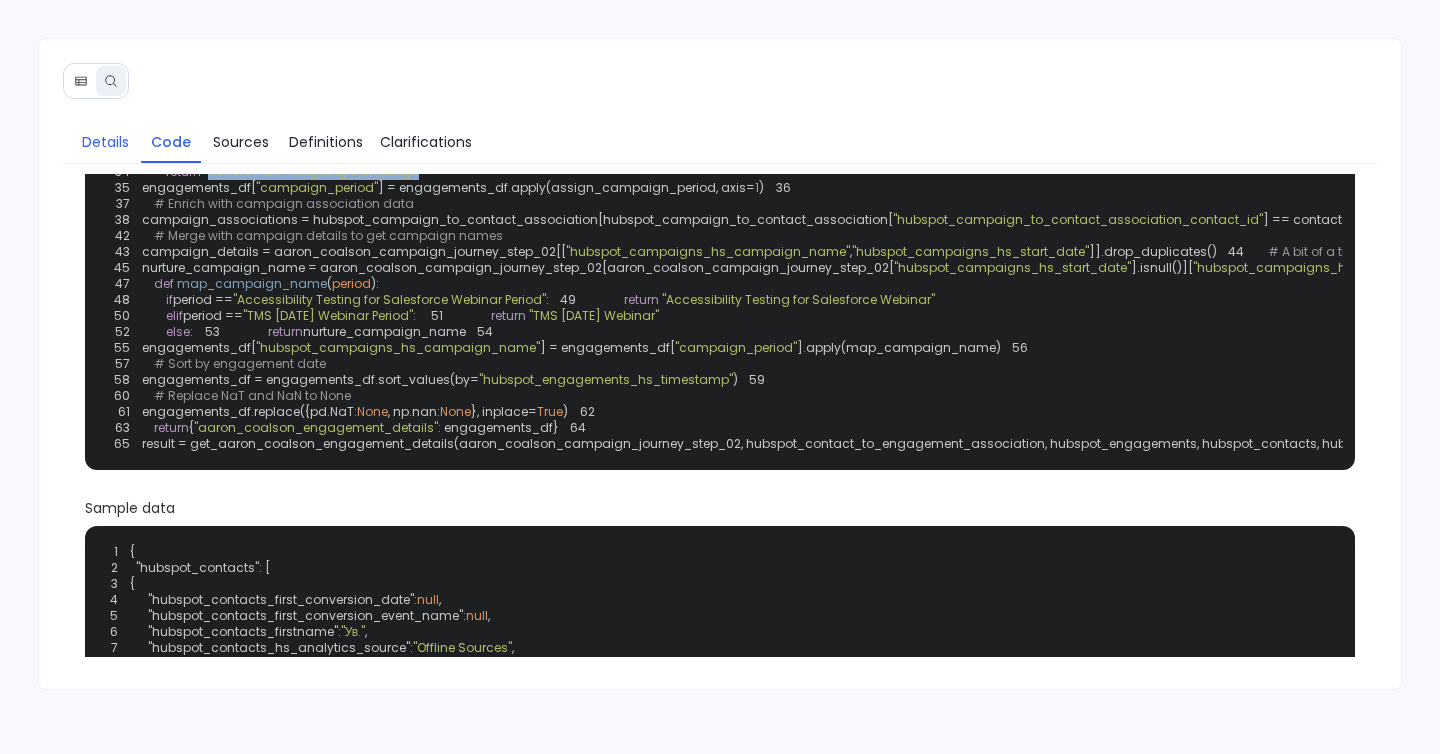 click on "Details" at bounding box center (105, 142) 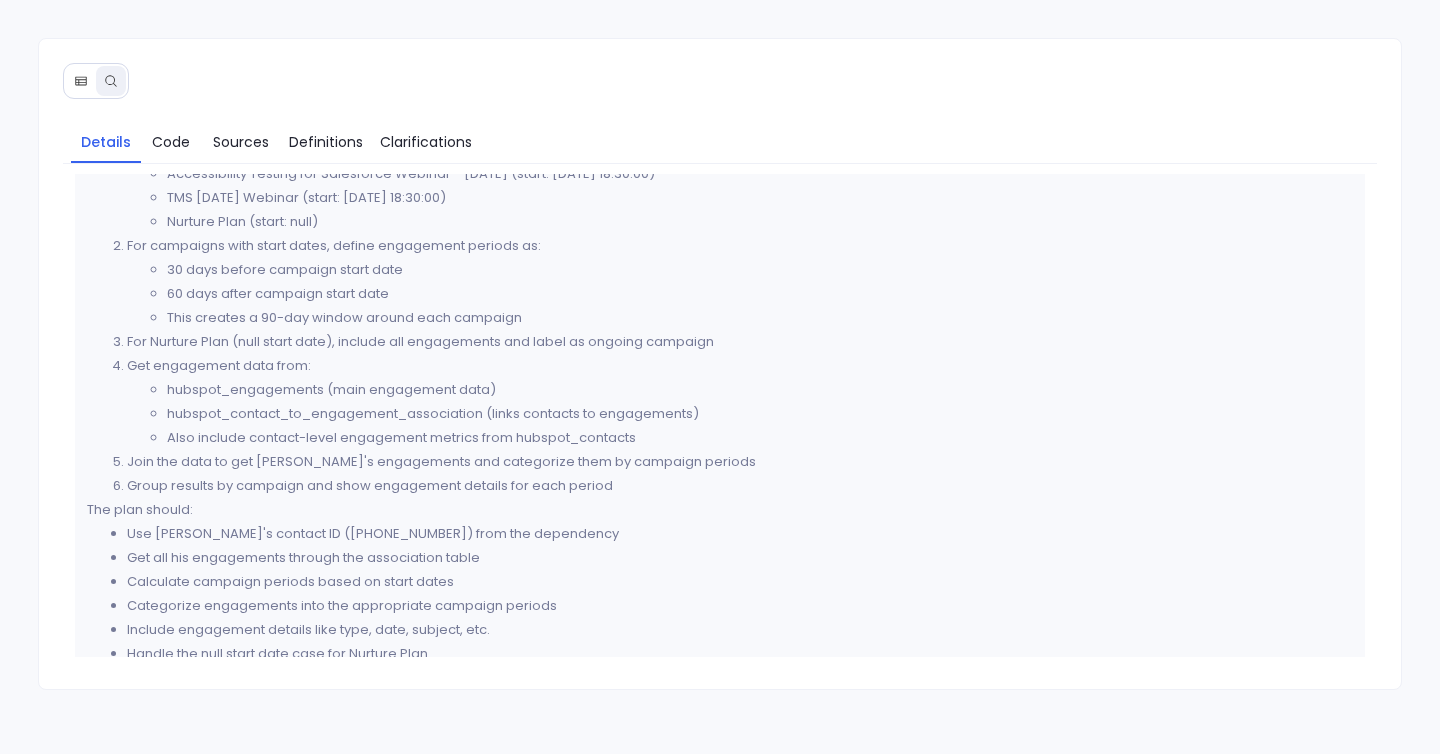 scroll, scrollTop: 0, scrollLeft: 0, axis: both 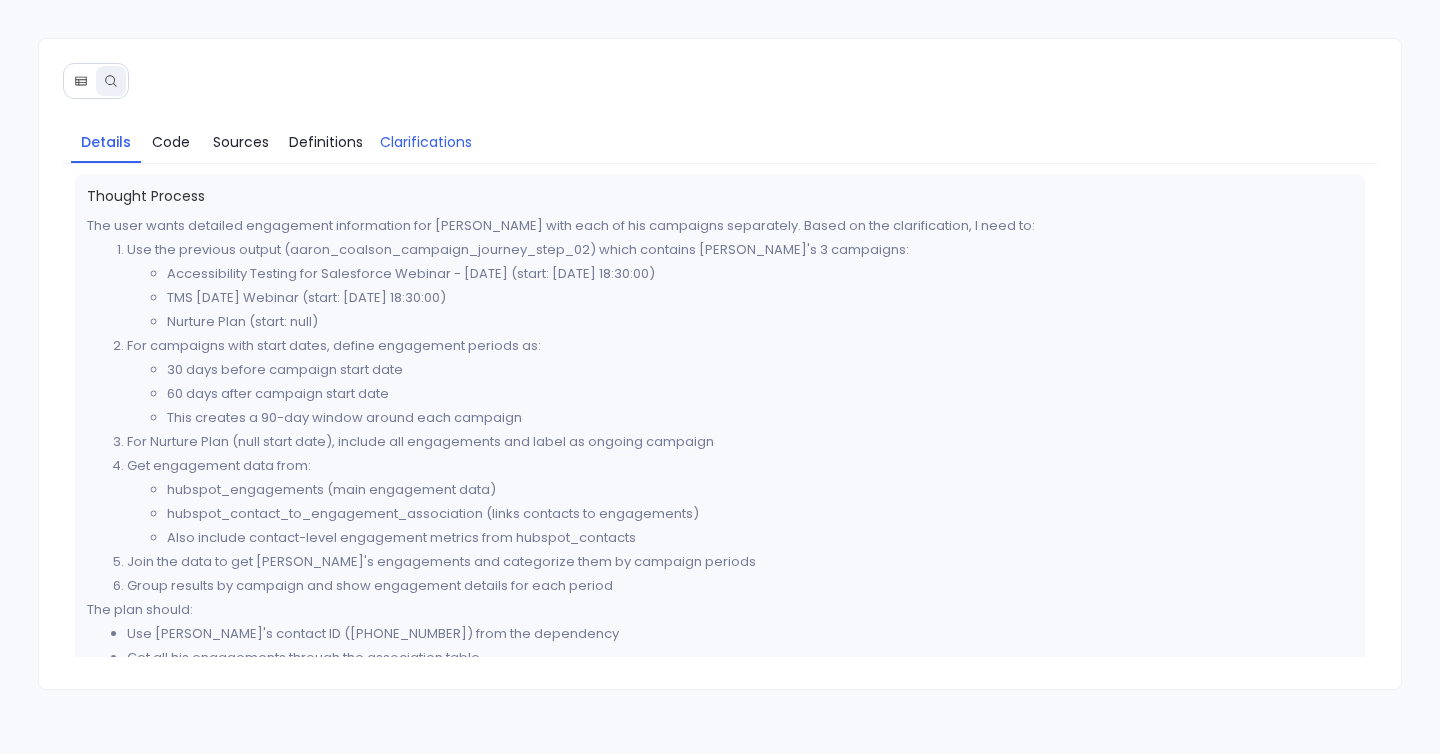 click on "Clarifications" at bounding box center (426, 142) 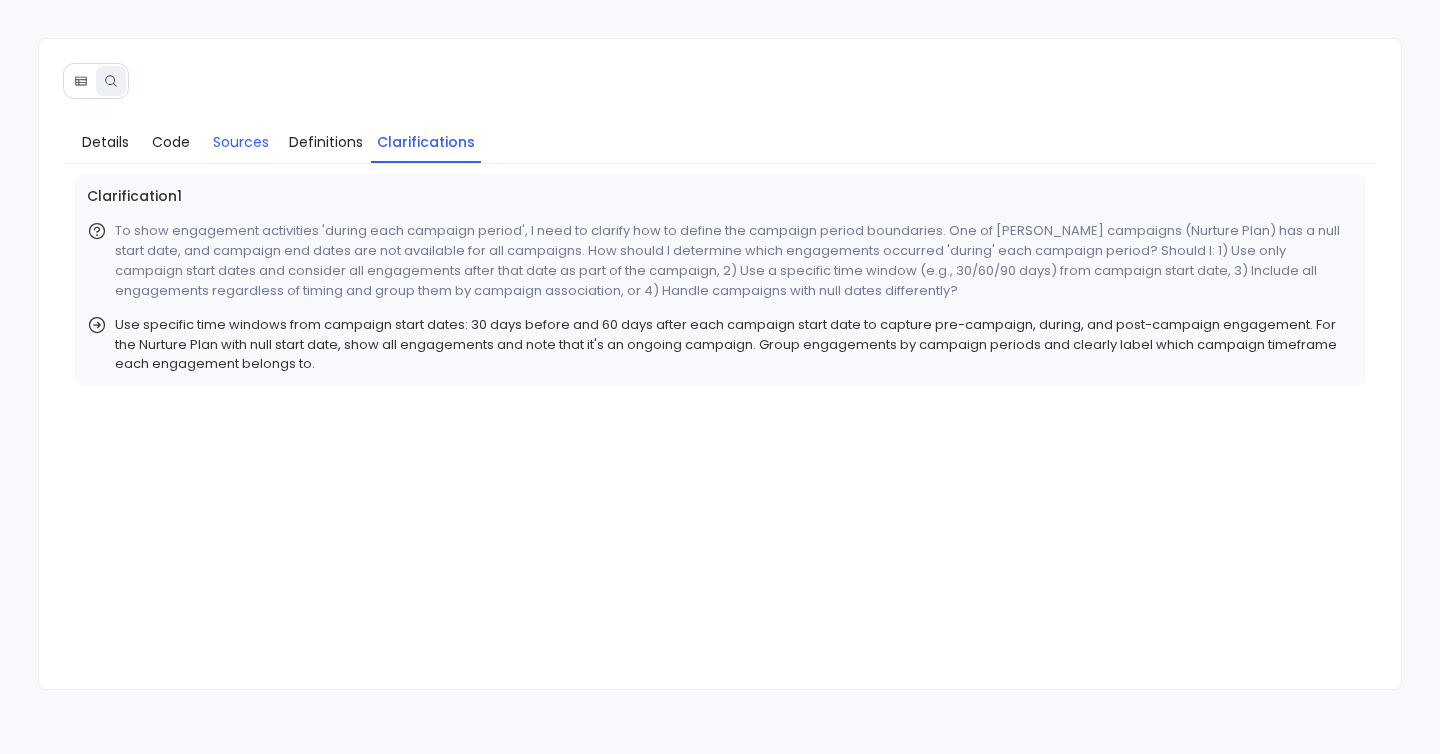 click on "Sources" at bounding box center [241, 142] 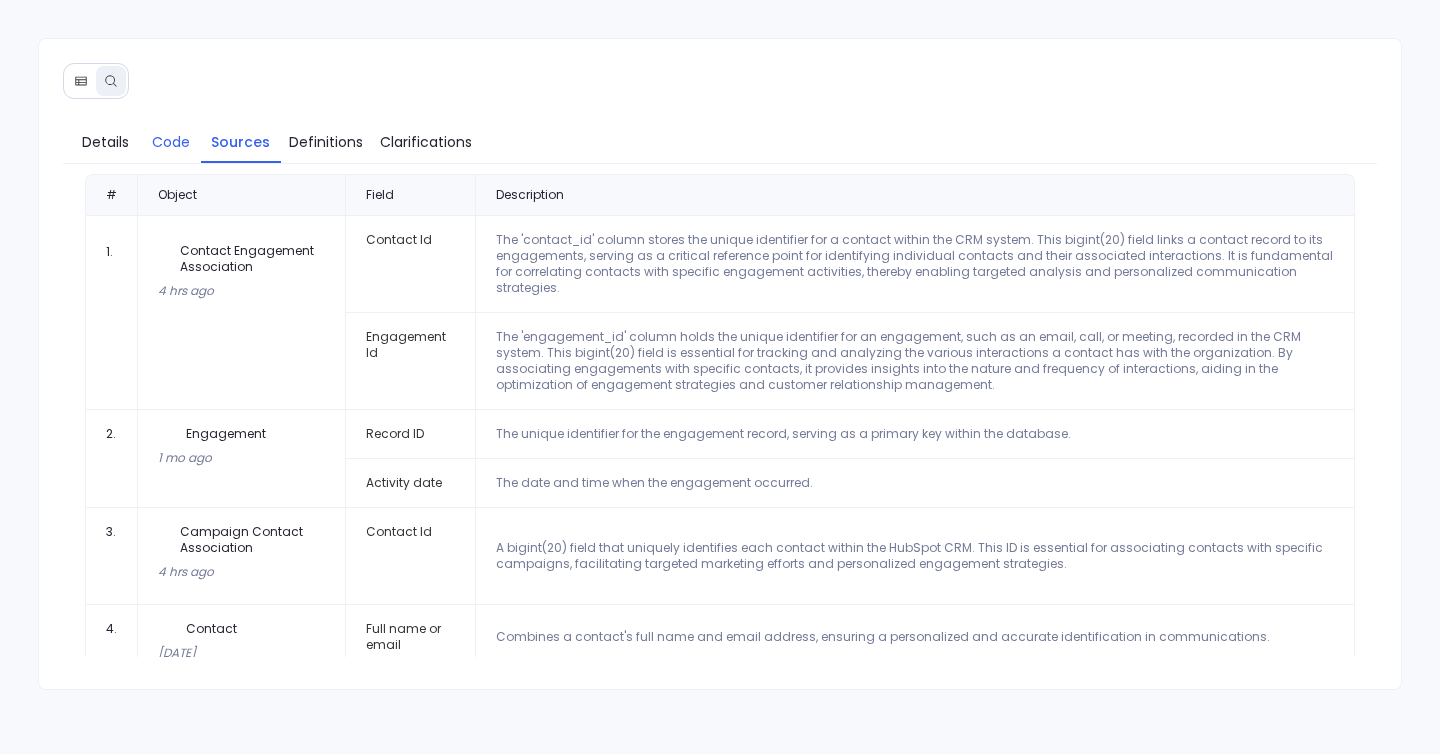 click on "Code" at bounding box center [171, 142] 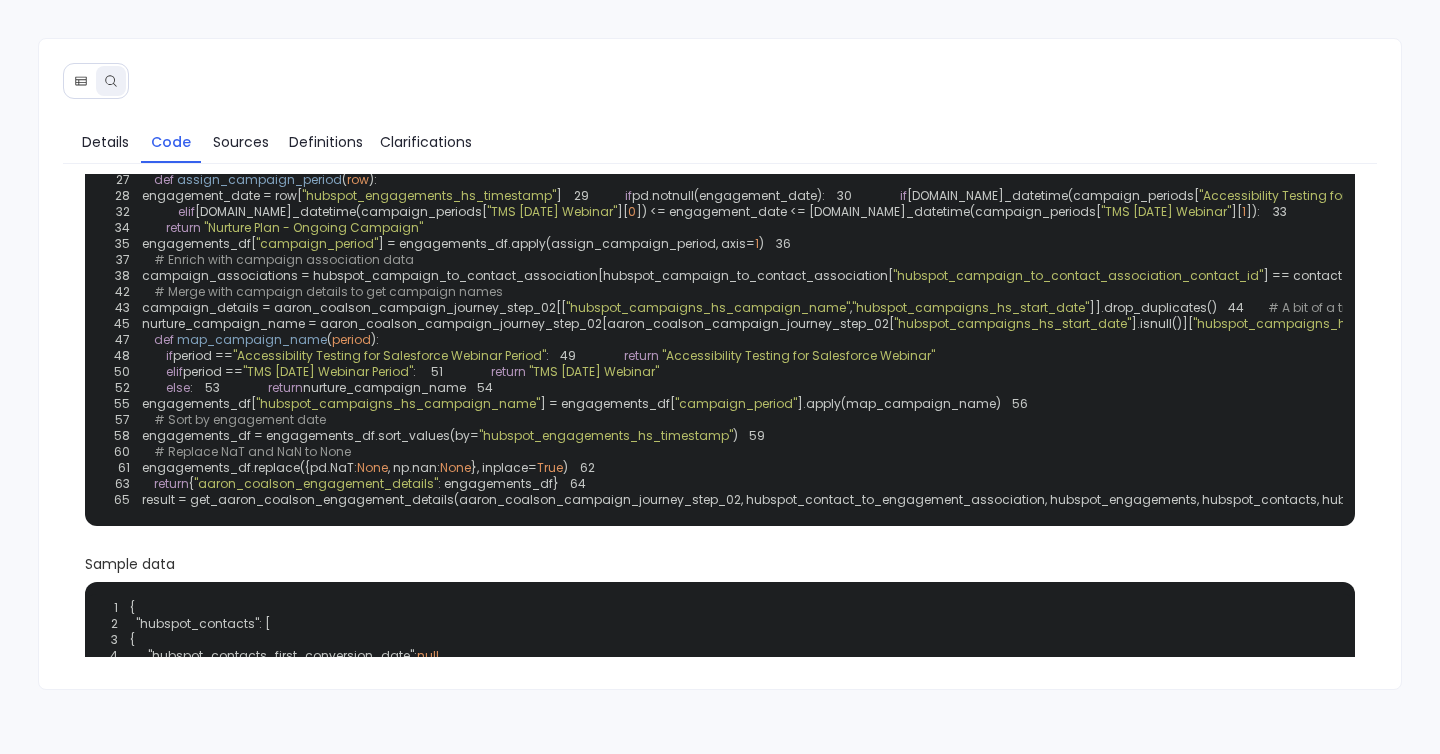 scroll, scrollTop: 273, scrollLeft: 0, axis: vertical 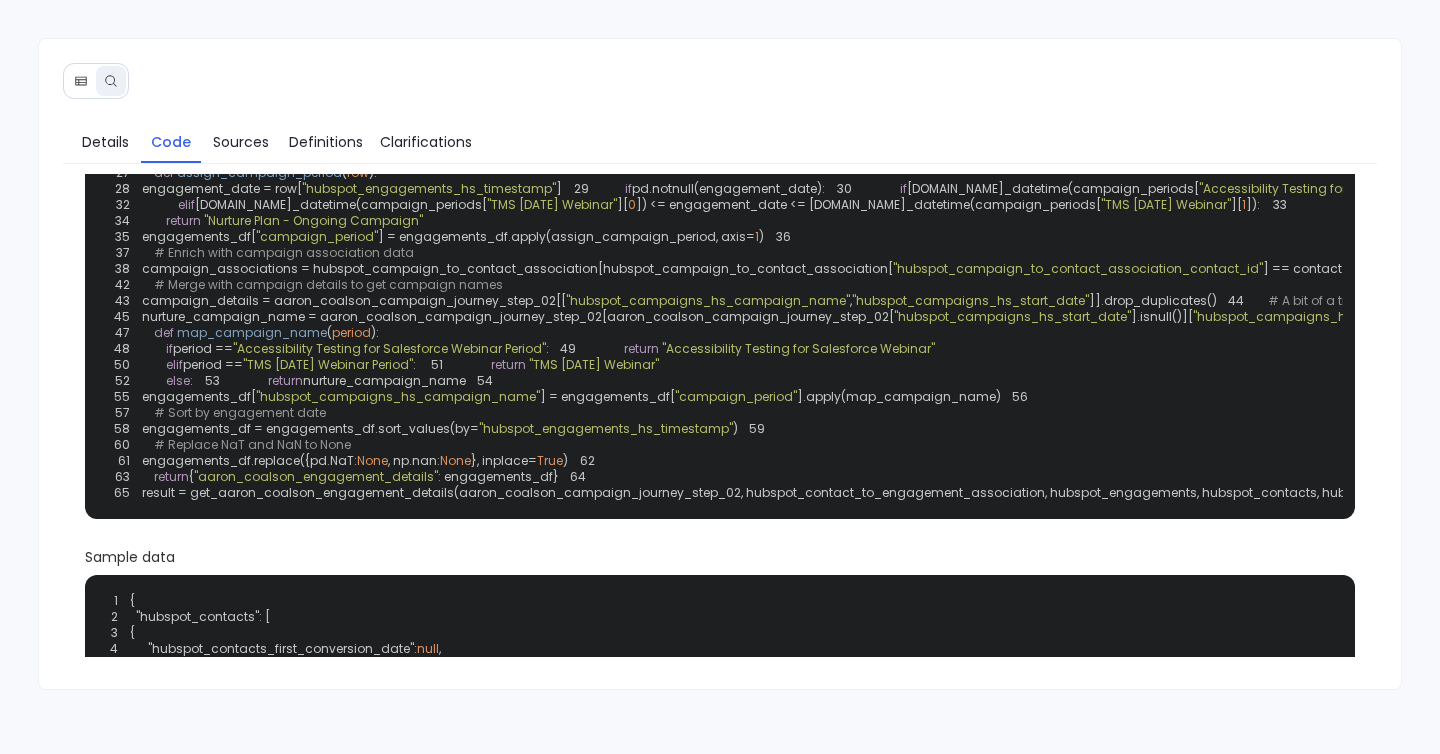 drag, startPoint x: 205, startPoint y: 490, endPoint x: 438, endPoint y: 492, distance: 233.00859 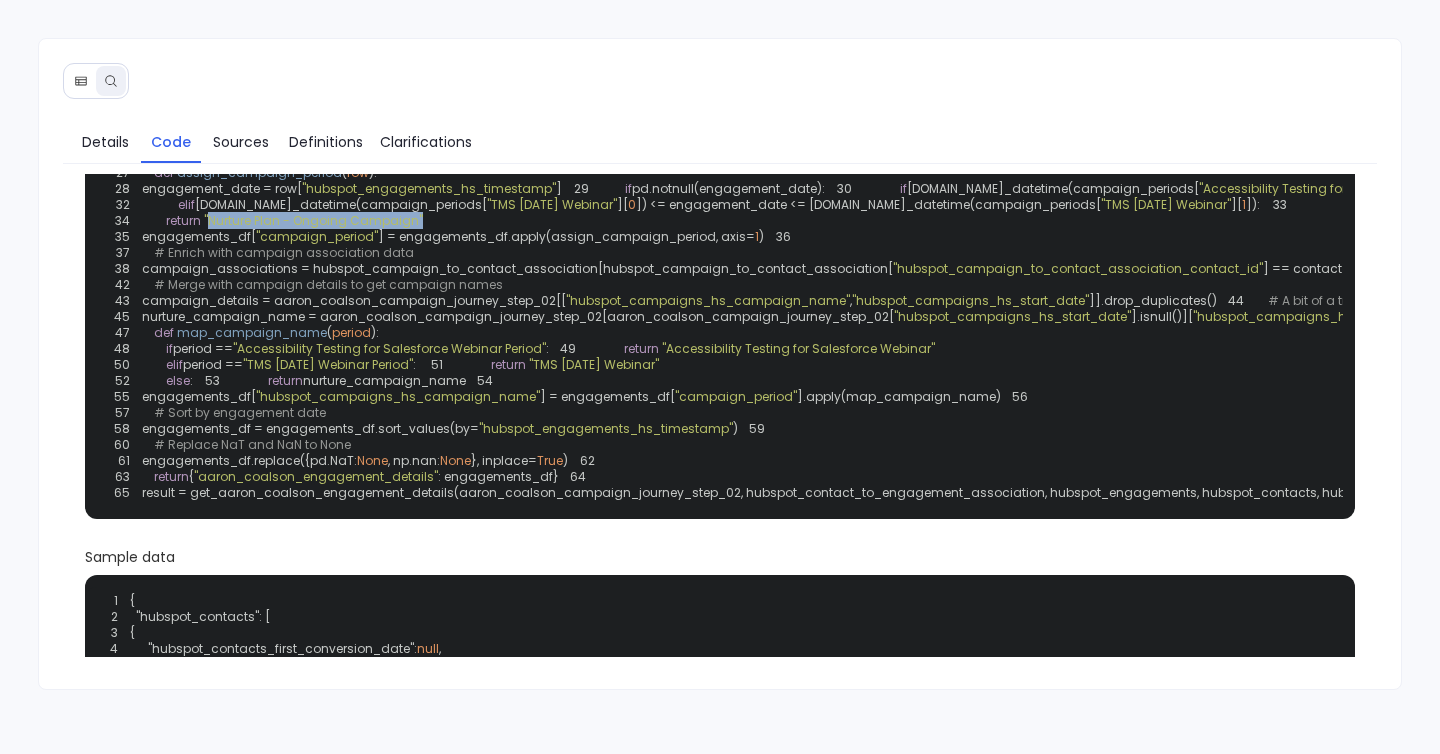 drag, startPoint x: 438, startPoint y: 492, endPoint x: 208, endPoint y: 493, distance: 230.00217 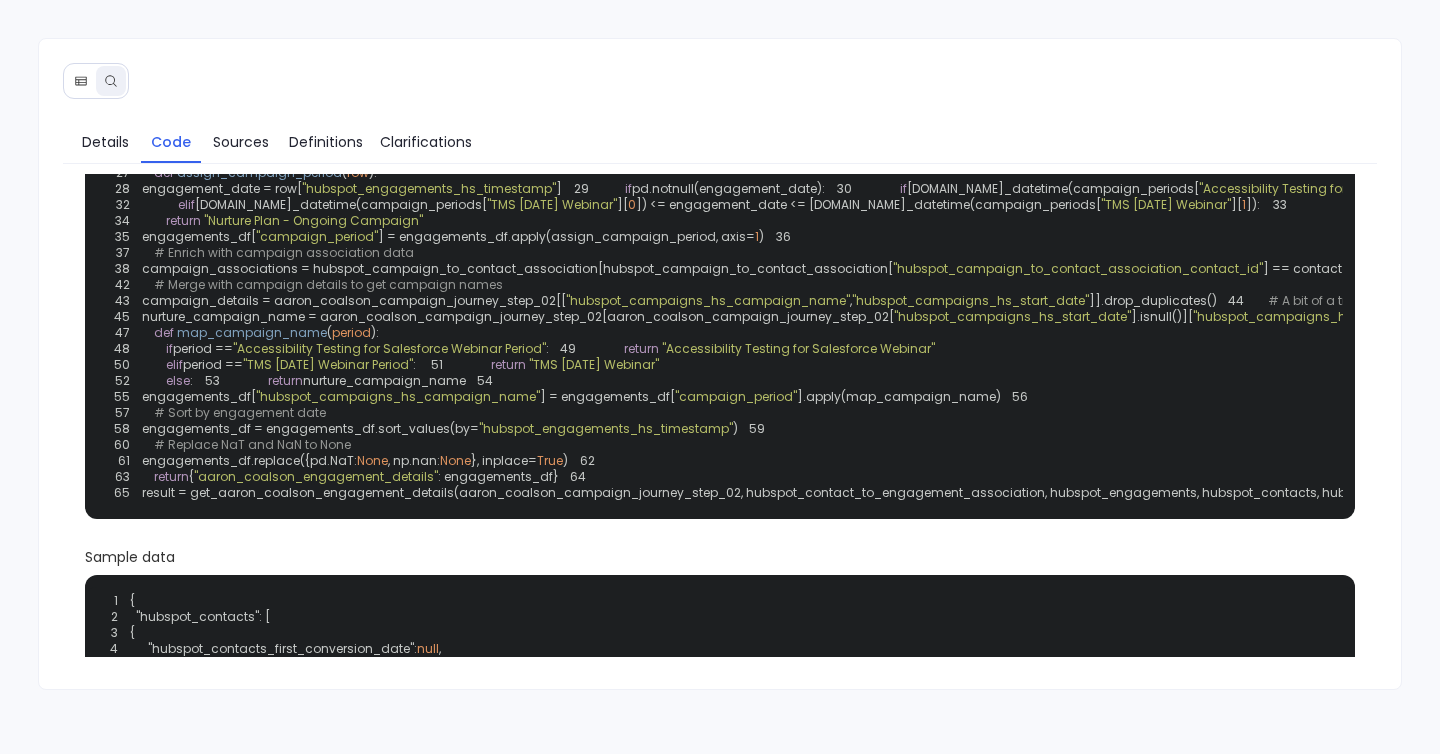 click on "return" at bounding box center (2362, 188) 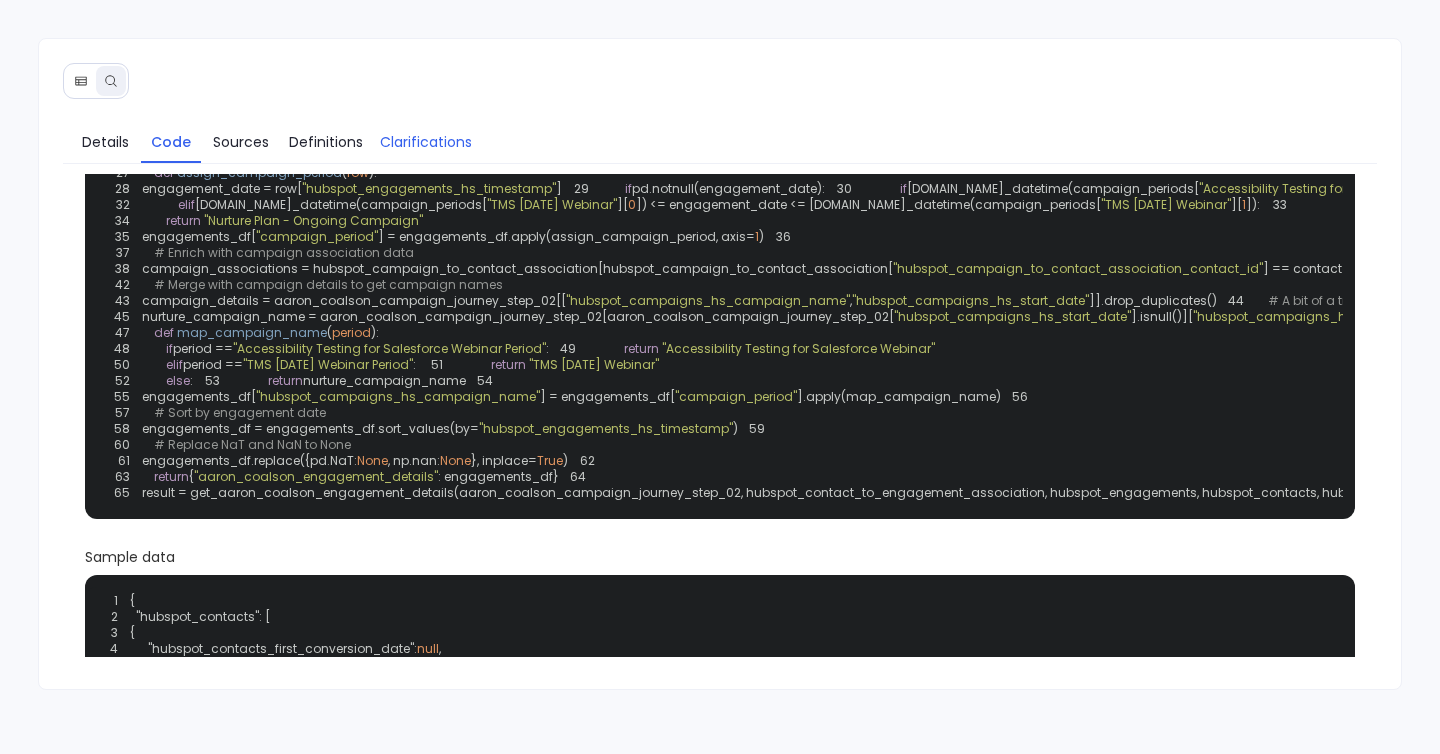 click on "Clarifications" at bounding box center (426, 142) 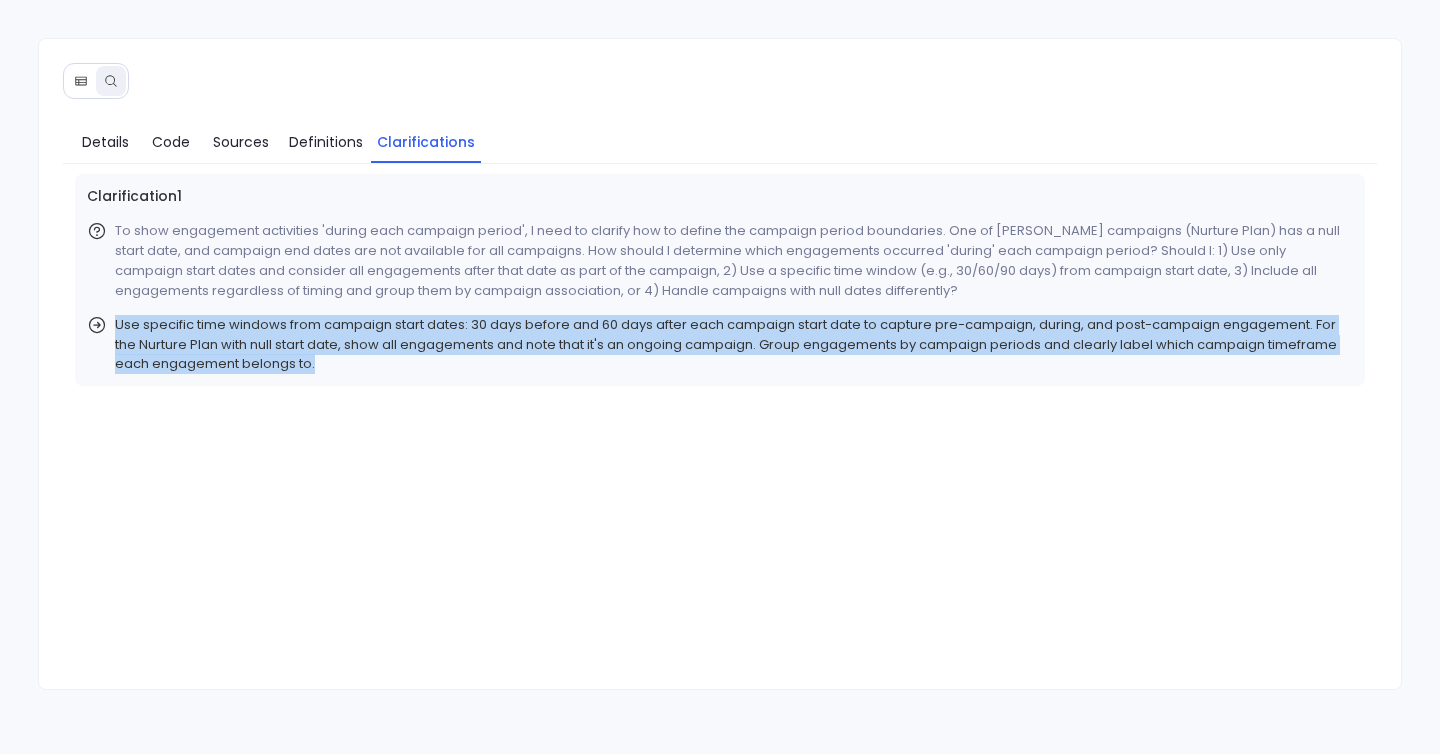 drag, startPoint x: 115, startPoint y: 326, endPoint x: 332, endPoint y: 430, distance: 240.63458 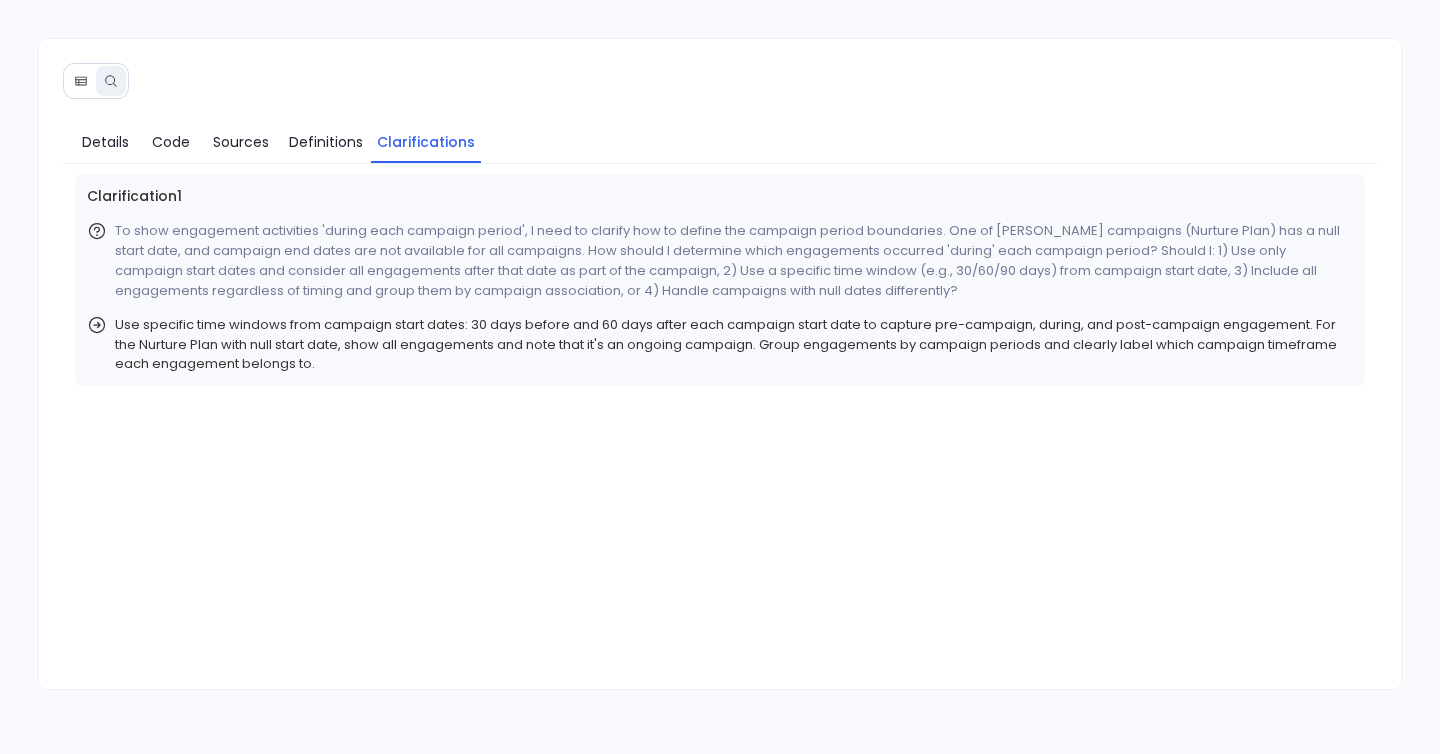 click on "Use specific time windows from campaign start dates: 30 days before and 60 days after each campaign start date to capture pre-campaign,  during,  and post-campaign engagement. For the Nurture Plan with null start date,  show all engagements and note that it's an ongoing campaign. Group engagements by campaign periods and clearly label which campaign timeframe each engagement belongs to." at bounding box center (734, 344) 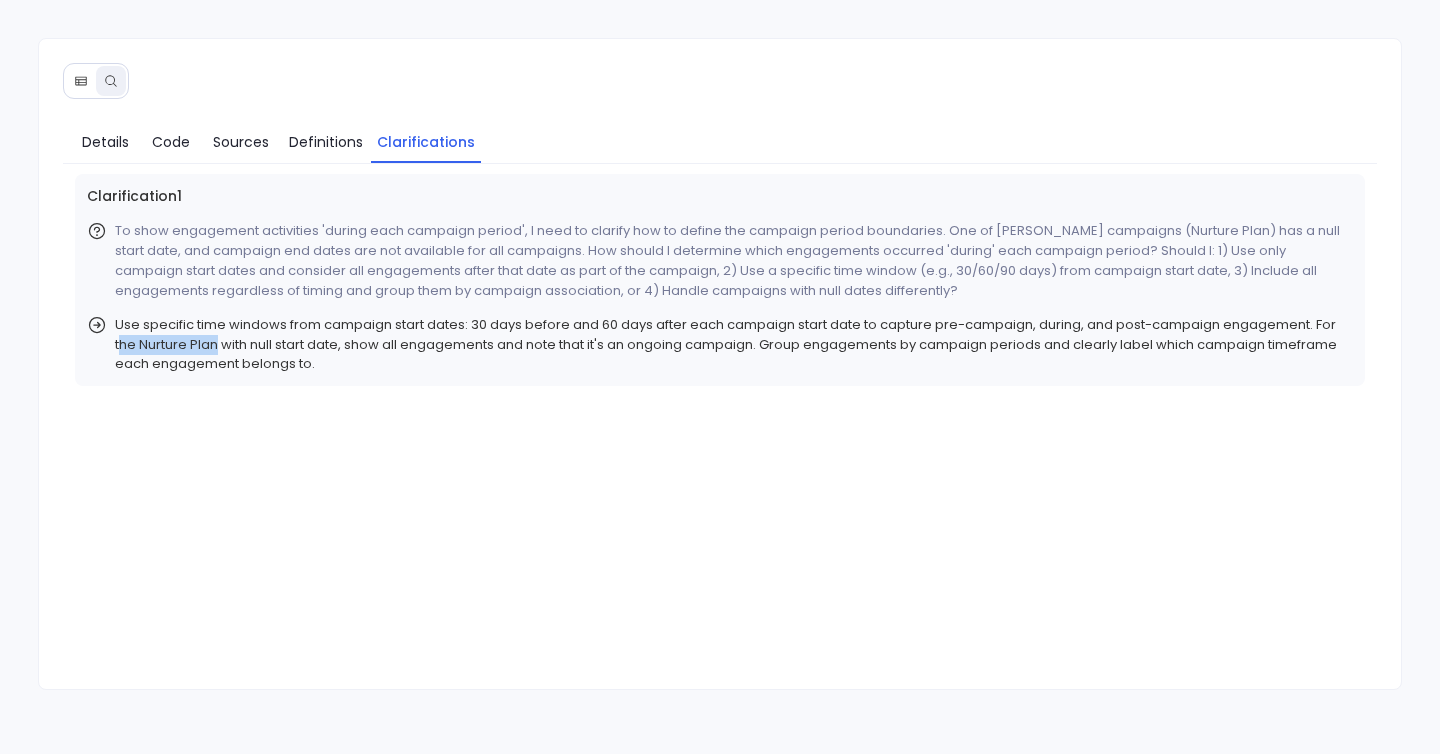 drag, startPoint x: 122, startPoint y: 343, endPoint x: 216, endPoint y: 354, distance: 94.641426 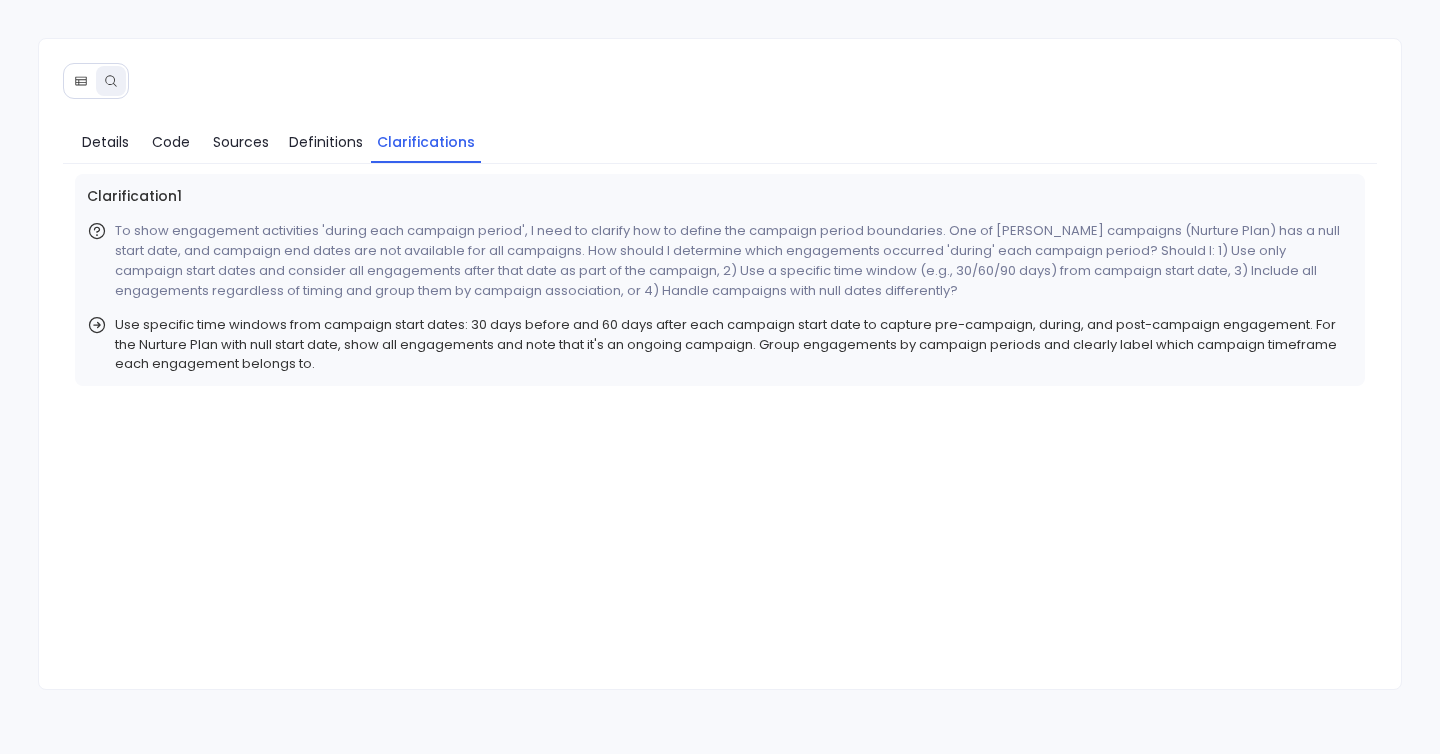 click on "To show engagement activities 'during each campaign period', I need to clarify how to define the campaign period boundaries. One of Aaron Coalson's campaigns (Nurture Plan) has a null start date, and campaign end dates are not available for all campaigns. How should I determine which engagements occurred 'during' each campaign period? Should I: 1) Use only campaign start dates and consider all engagements after that date as part of the campaign, 2) Use a specific time window (e.g., 30/60/90 days) from campaign start date, 3) Include all engagements regardless of timing and group them by campaign association, or 4) Handle campaigns with null dates differently?" at bounding box center (734, 261) 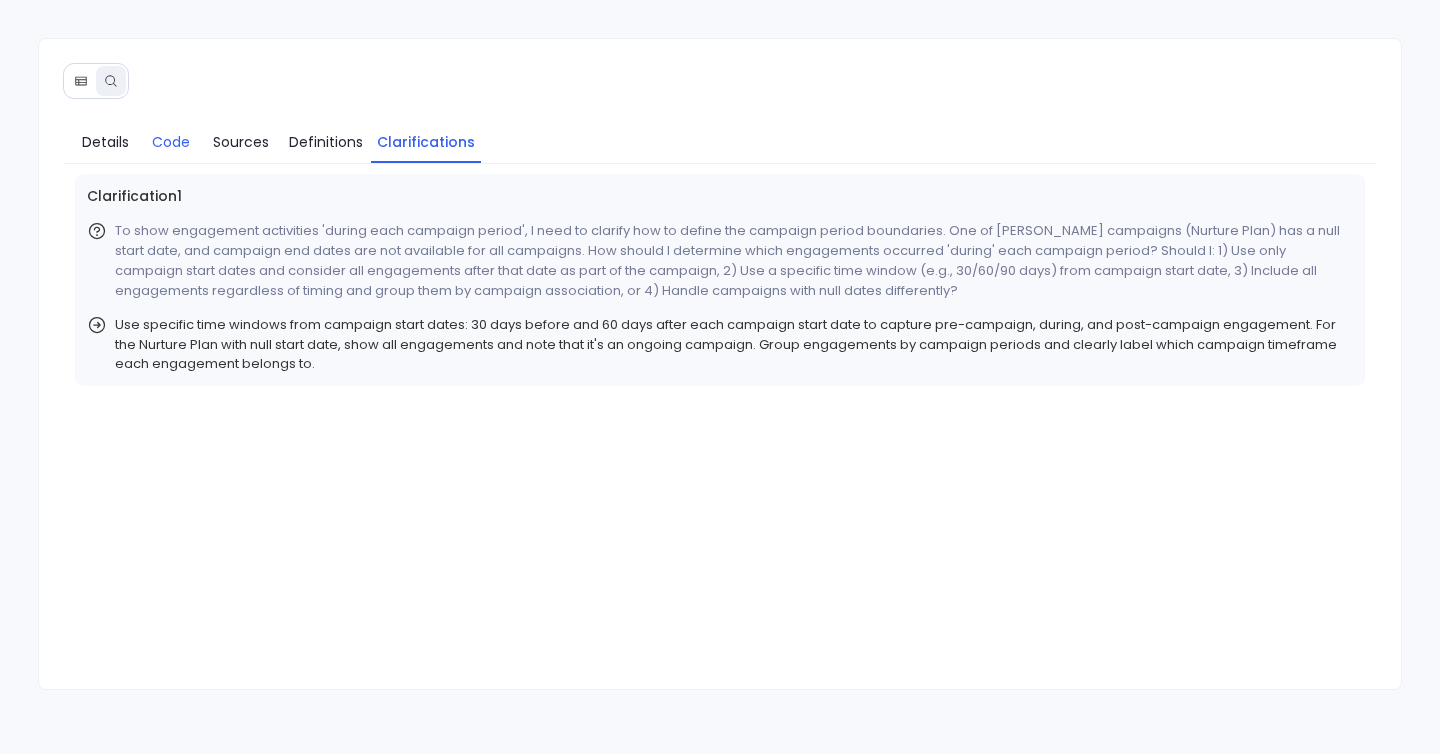 click on "Code" at bounding box center (171, 142) 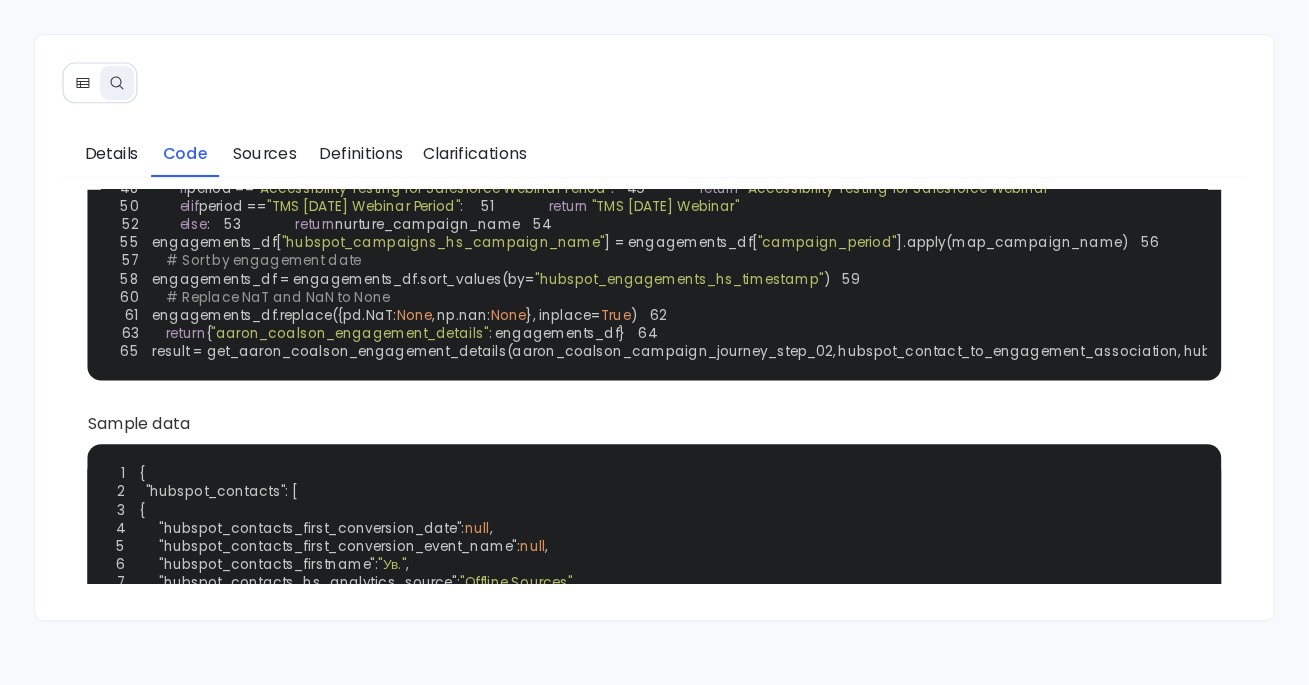 scroll, scrollTop: 443, scrollLeft: 0, axis: vertical 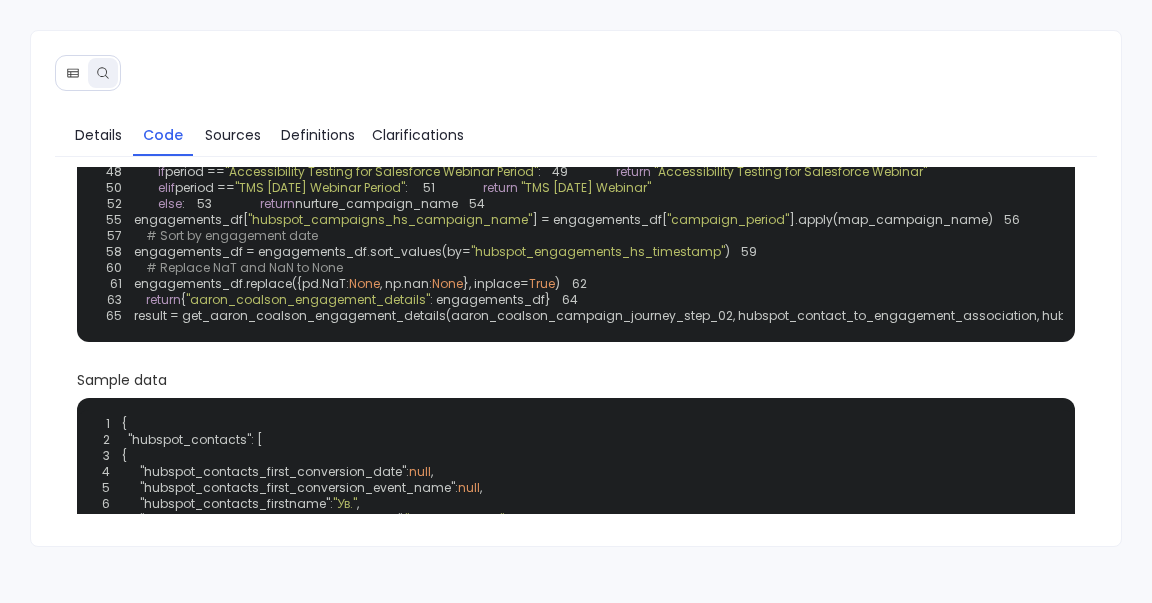 drag, startPoint x: 199, startPoint y: 313, endPoint x: 429, endPoint y: 308, distance: 230.05434 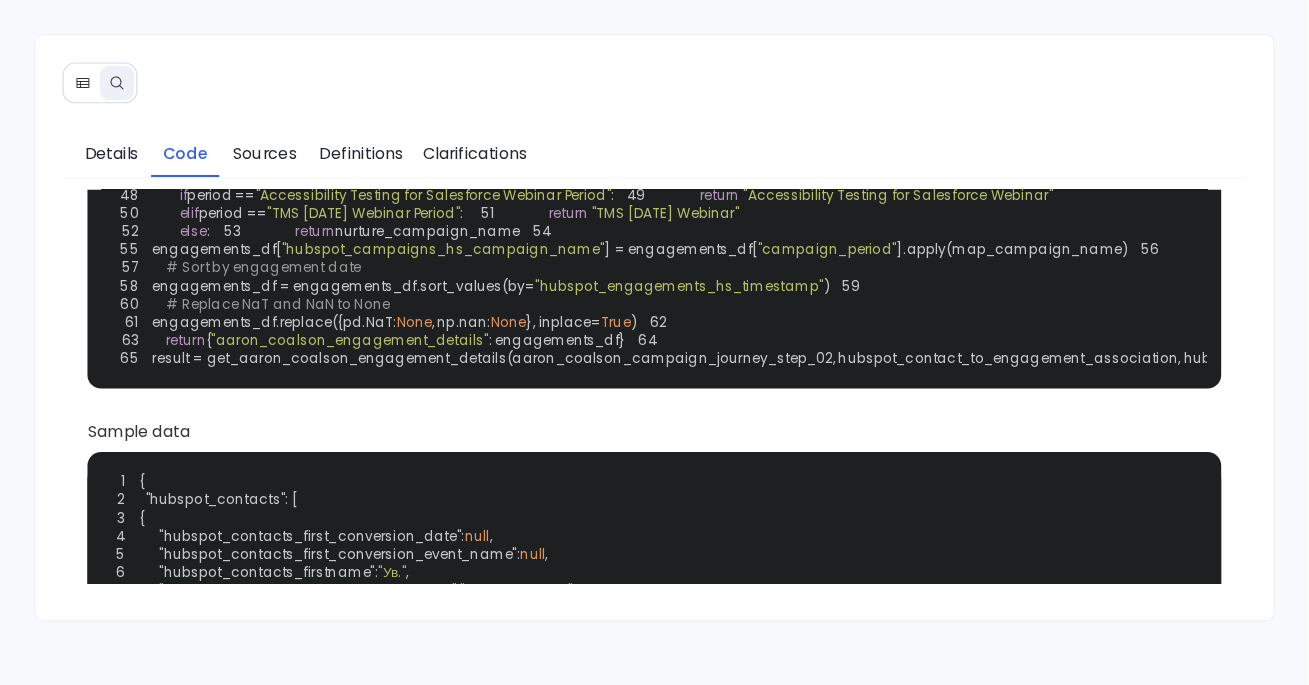 scroll, scrollTop: 443, scrollLeft: 0, axis: vertical 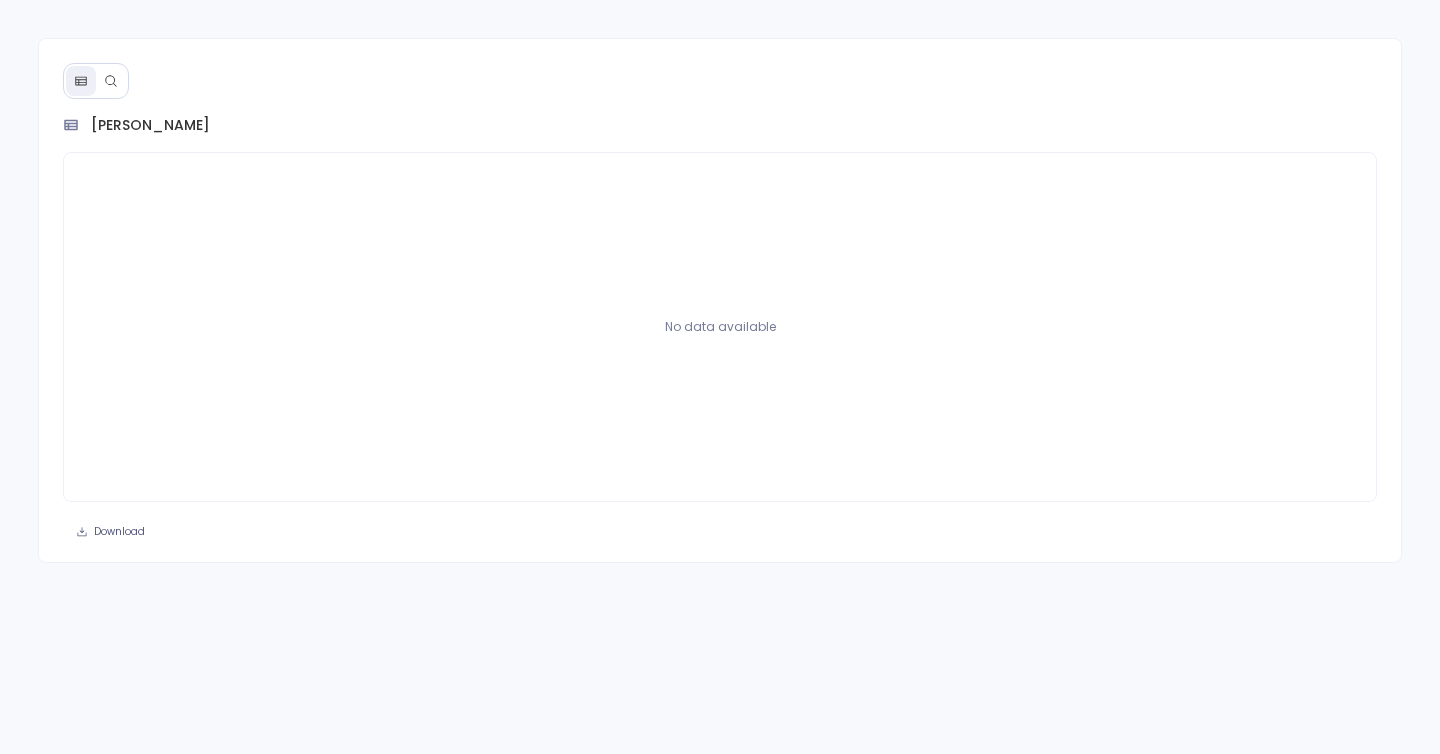 click at bounding box center (111, 81) 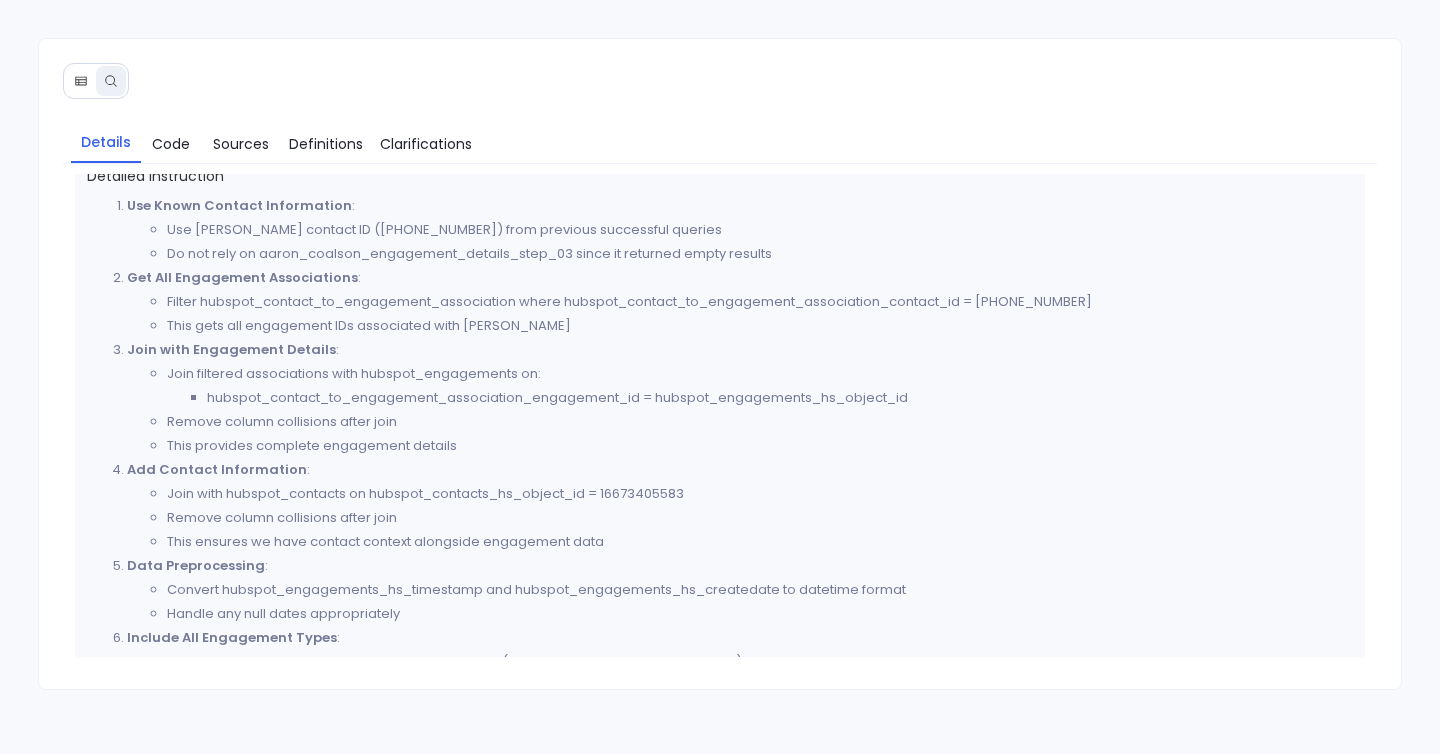 scroll, scrollTop: 362, scrollLeft: 0, axis: vertical 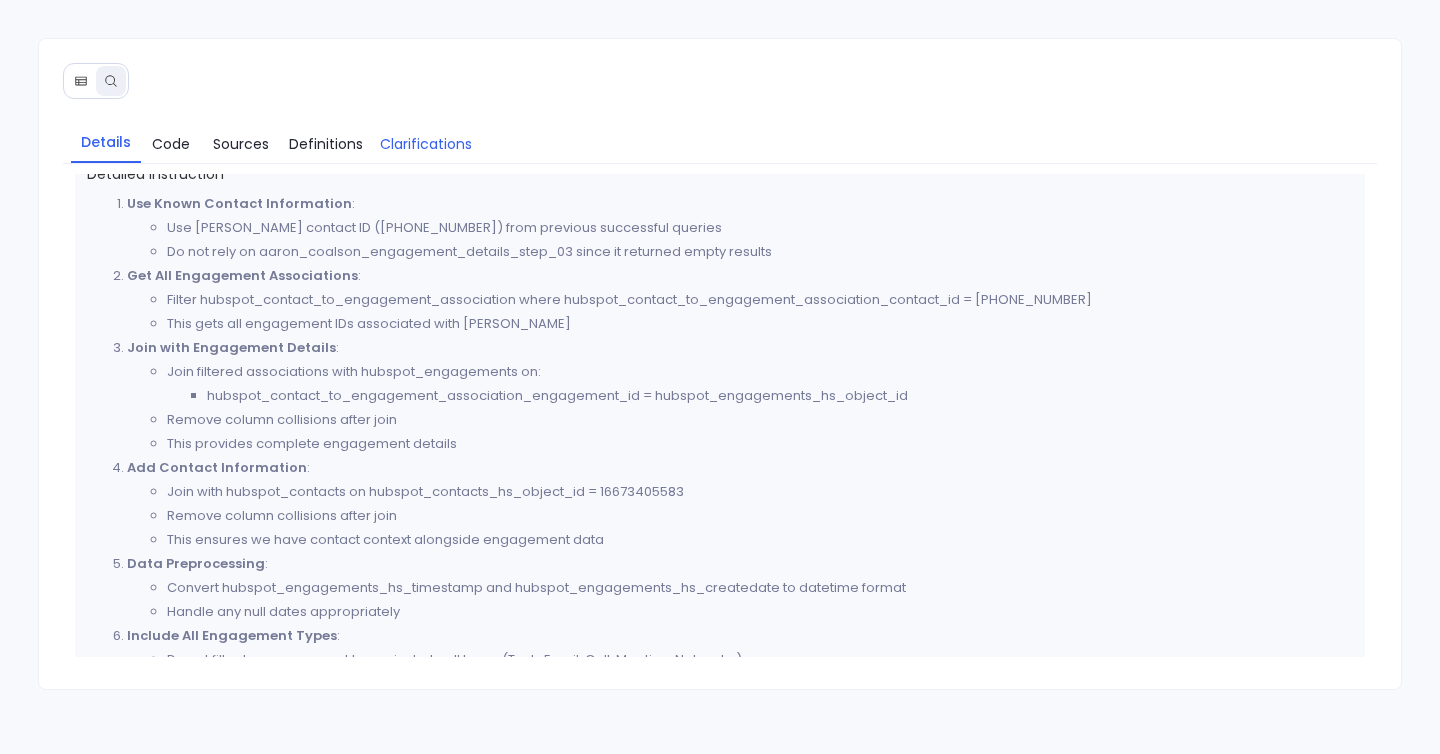 click on "Clarifications" at bounding box center [426, 144] 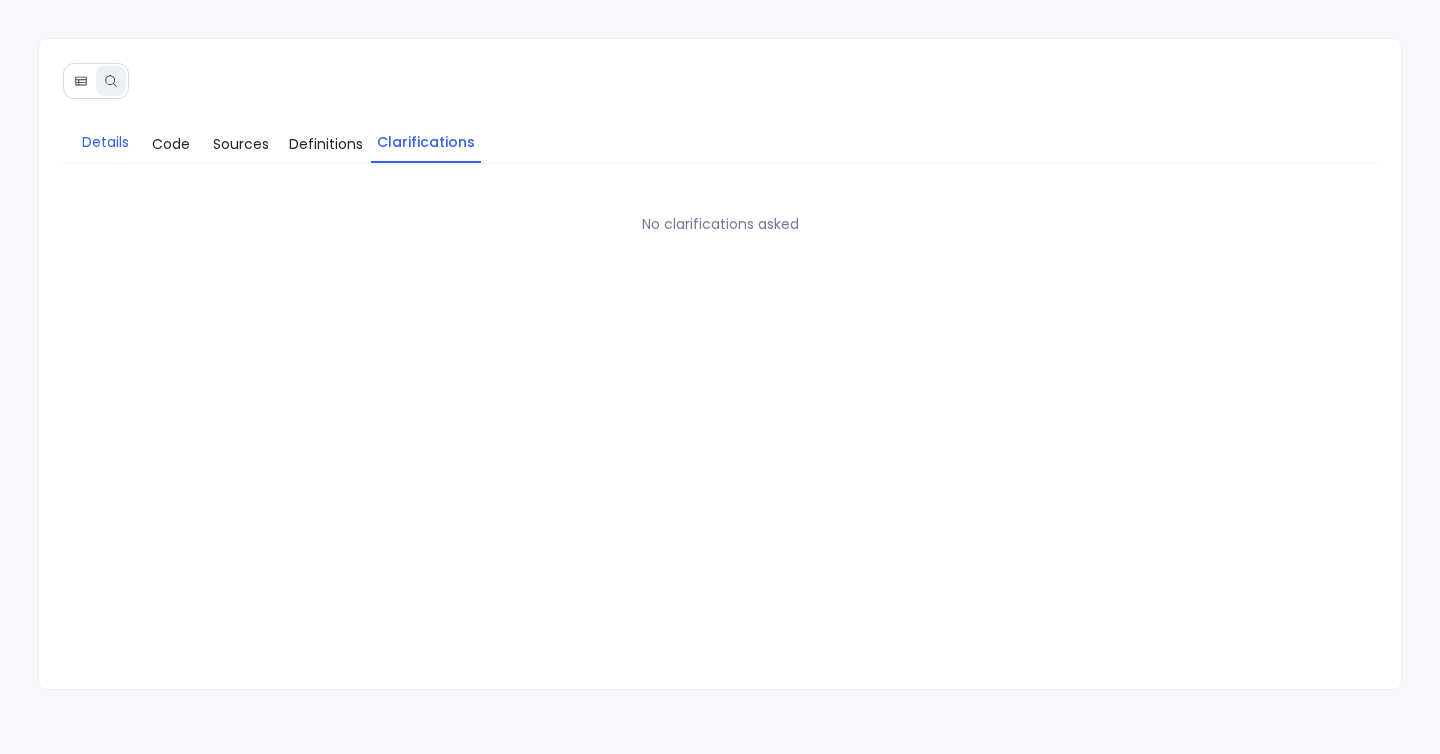 click on "Details" at bounding box center [105, 142] 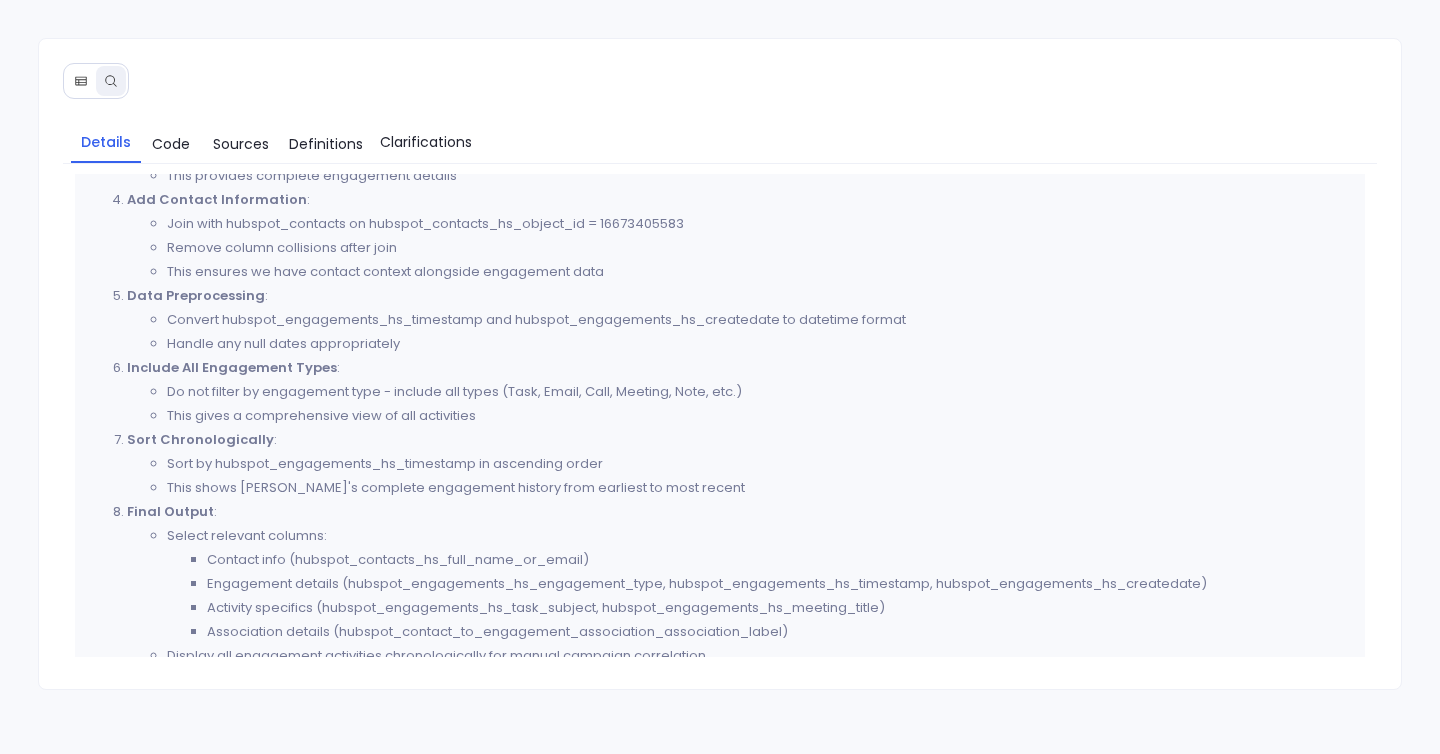 scroll, scrollTop: 653, scrollLeft: 0, axis: vertical 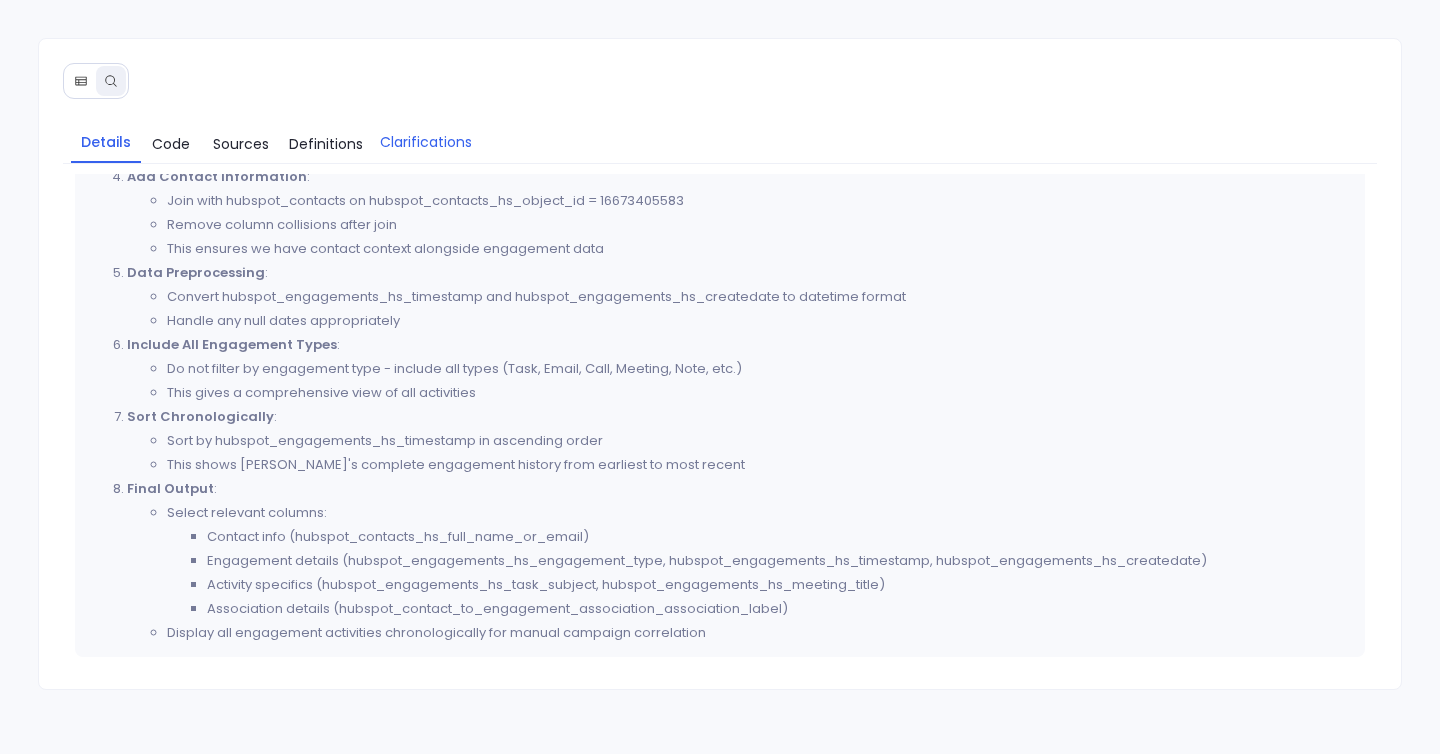 click on "Clarifications" at bounding box center [426, 142] 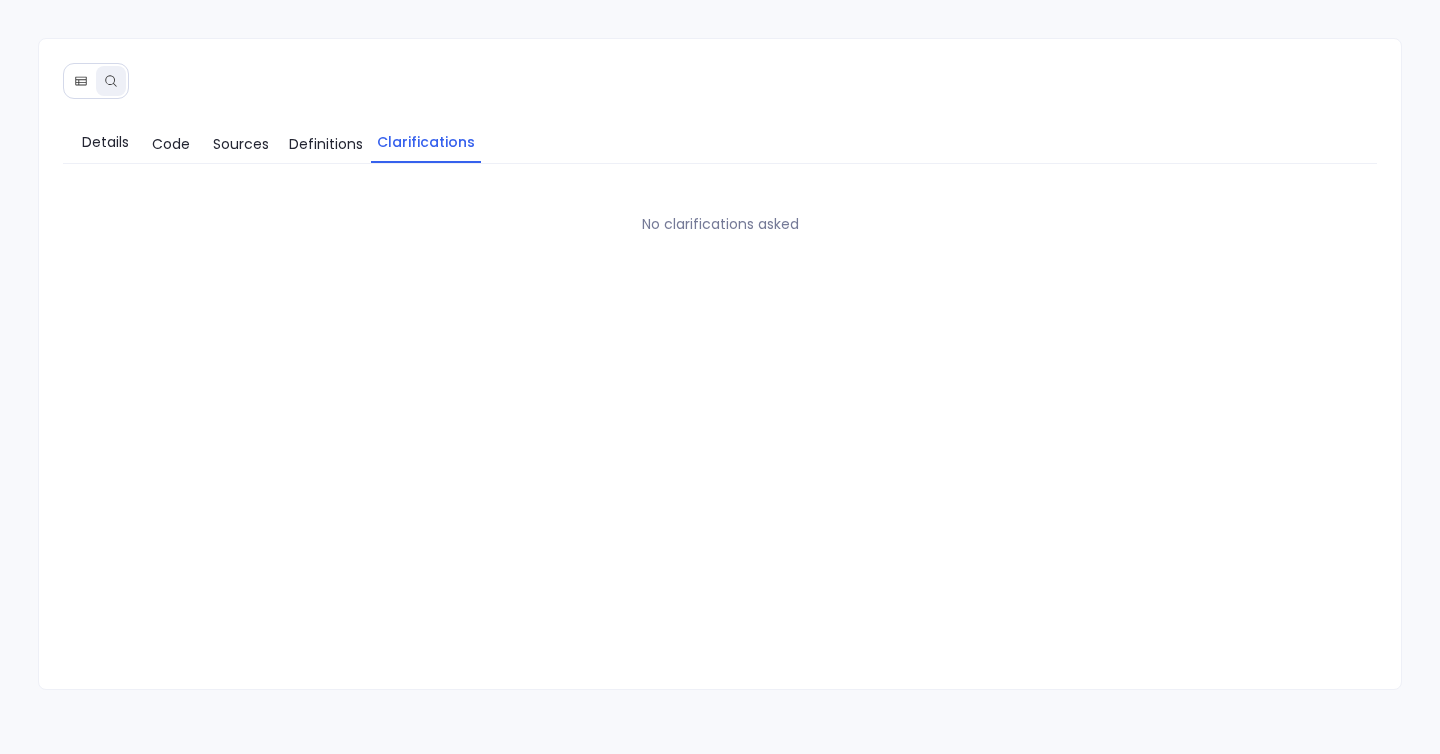 scroll, scrollTop: 0, scrollLeft: 0, axis: both 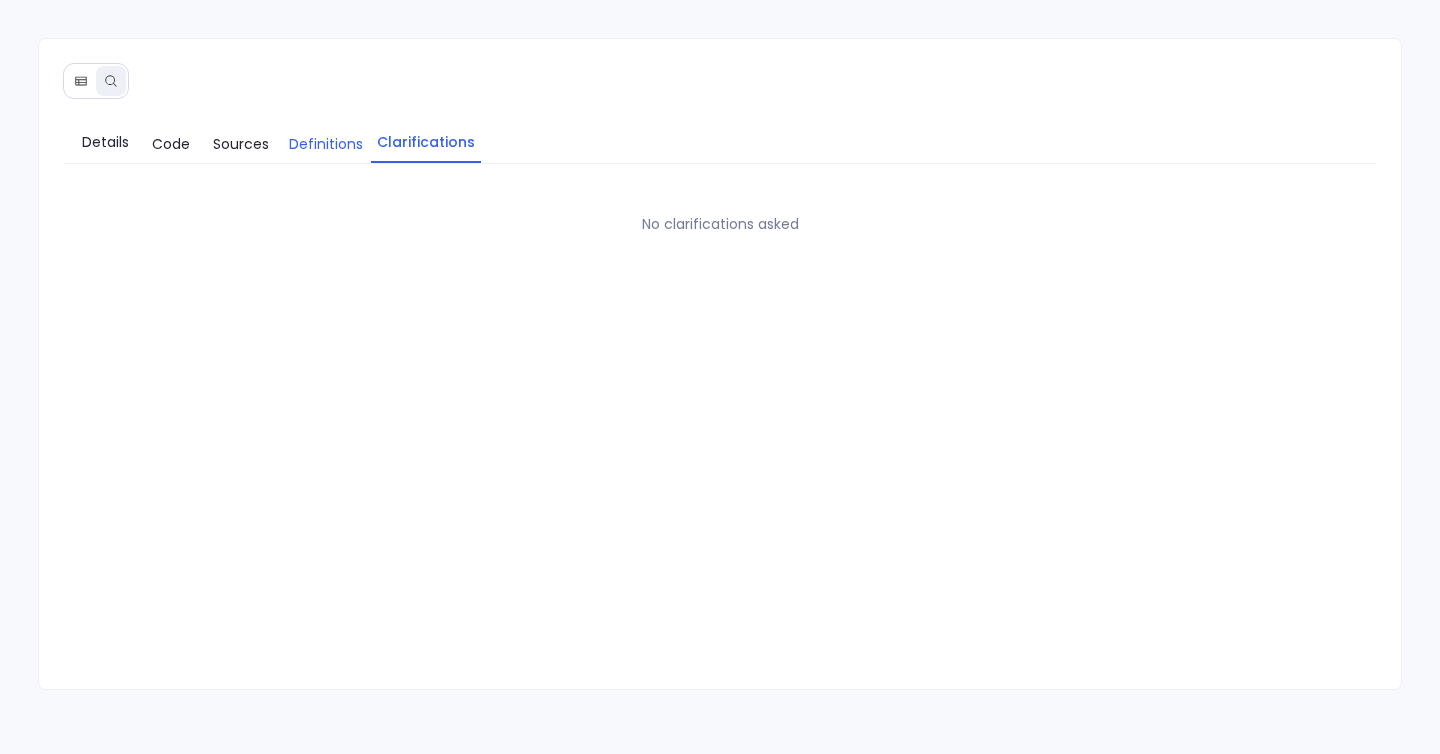 click on "Definitions" at bounding box center [326, 144] 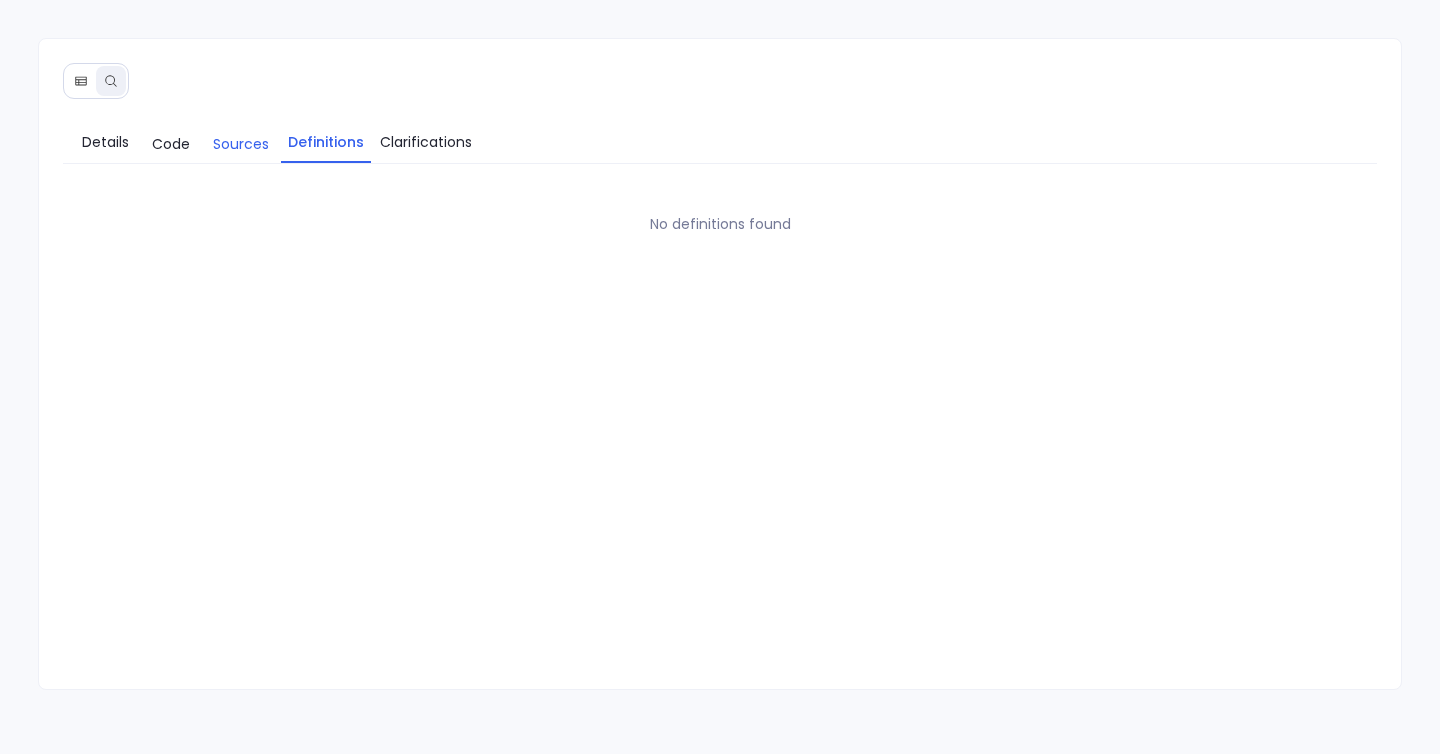 click on "Sources" at bounding box center [241, 144] 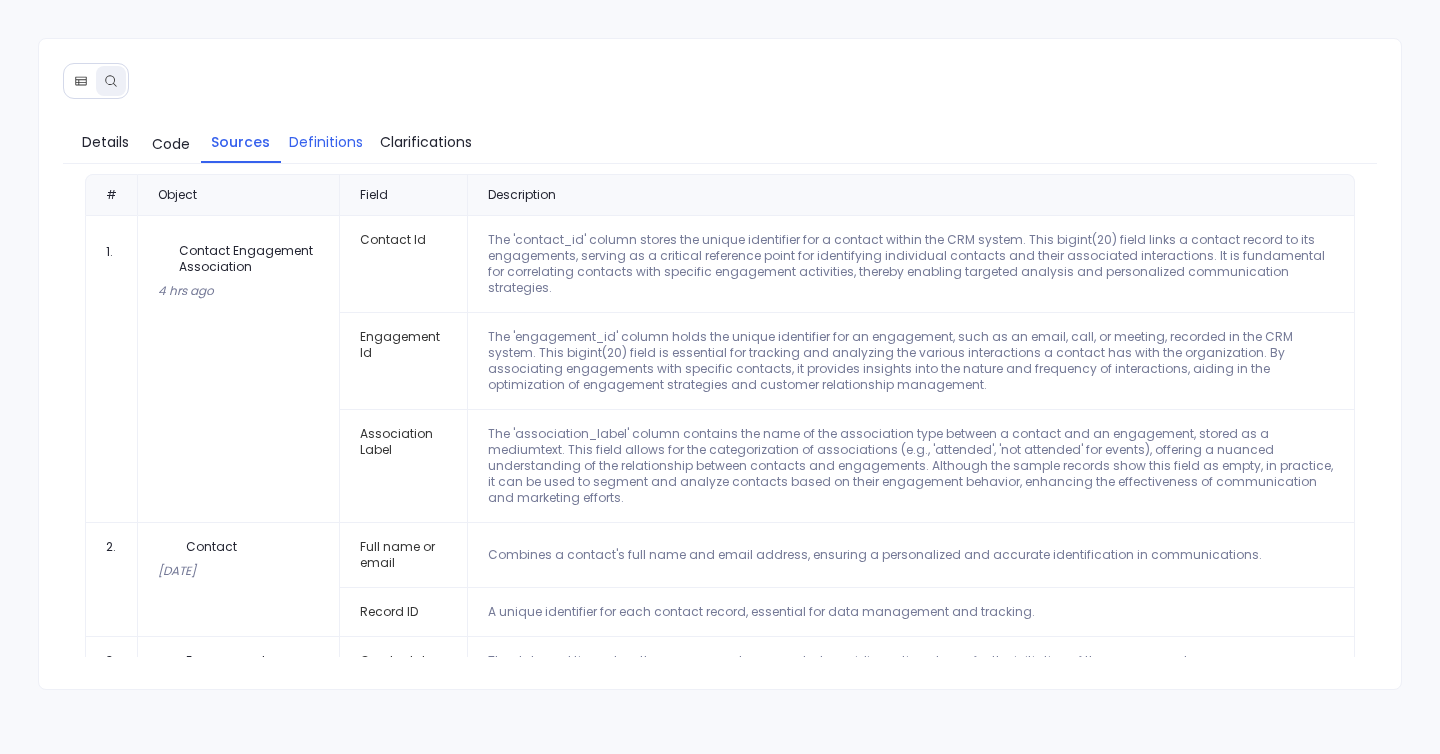click on "Definitions" at bounding box center (326, 142) 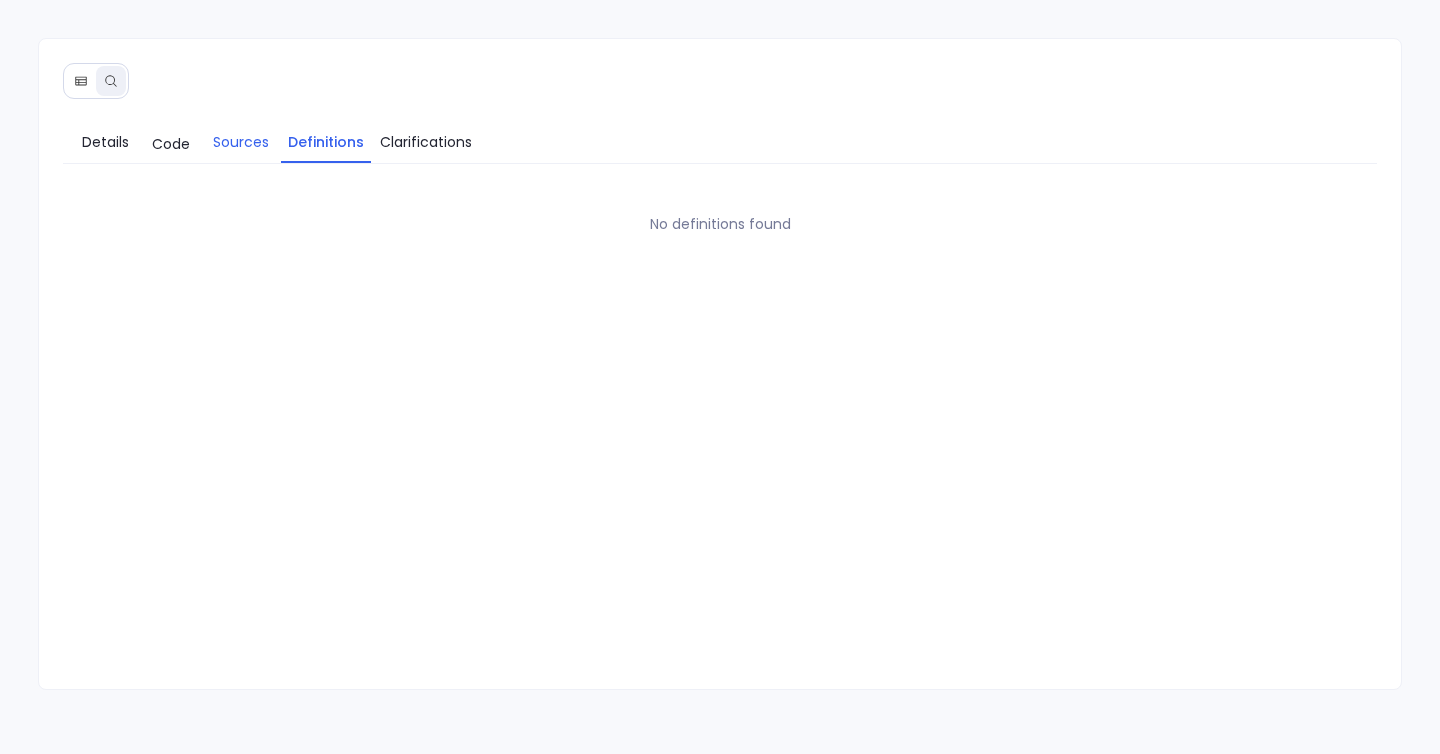 click on "Sources" at bounding box center (241, 142) 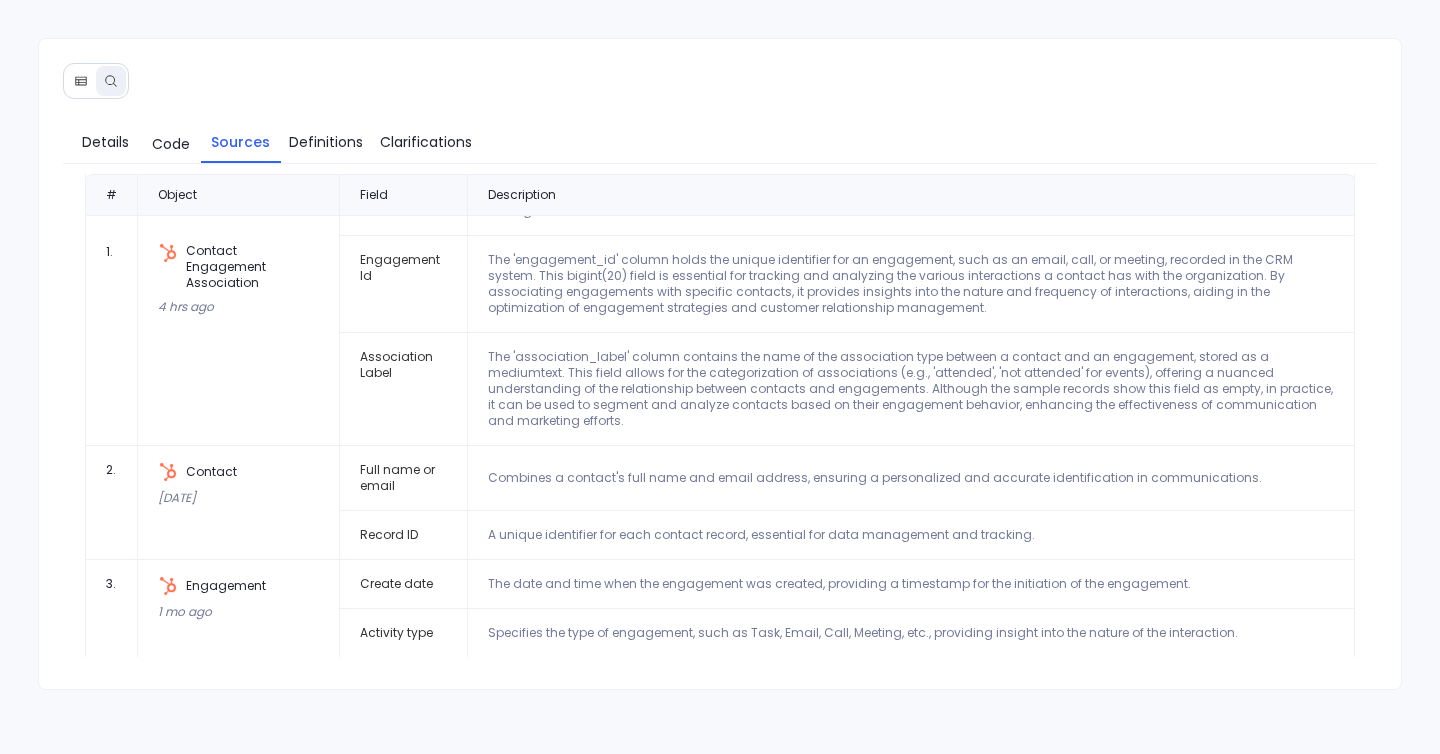 scroll, scrollTop: 0, scrollLeft: 0, axis: both 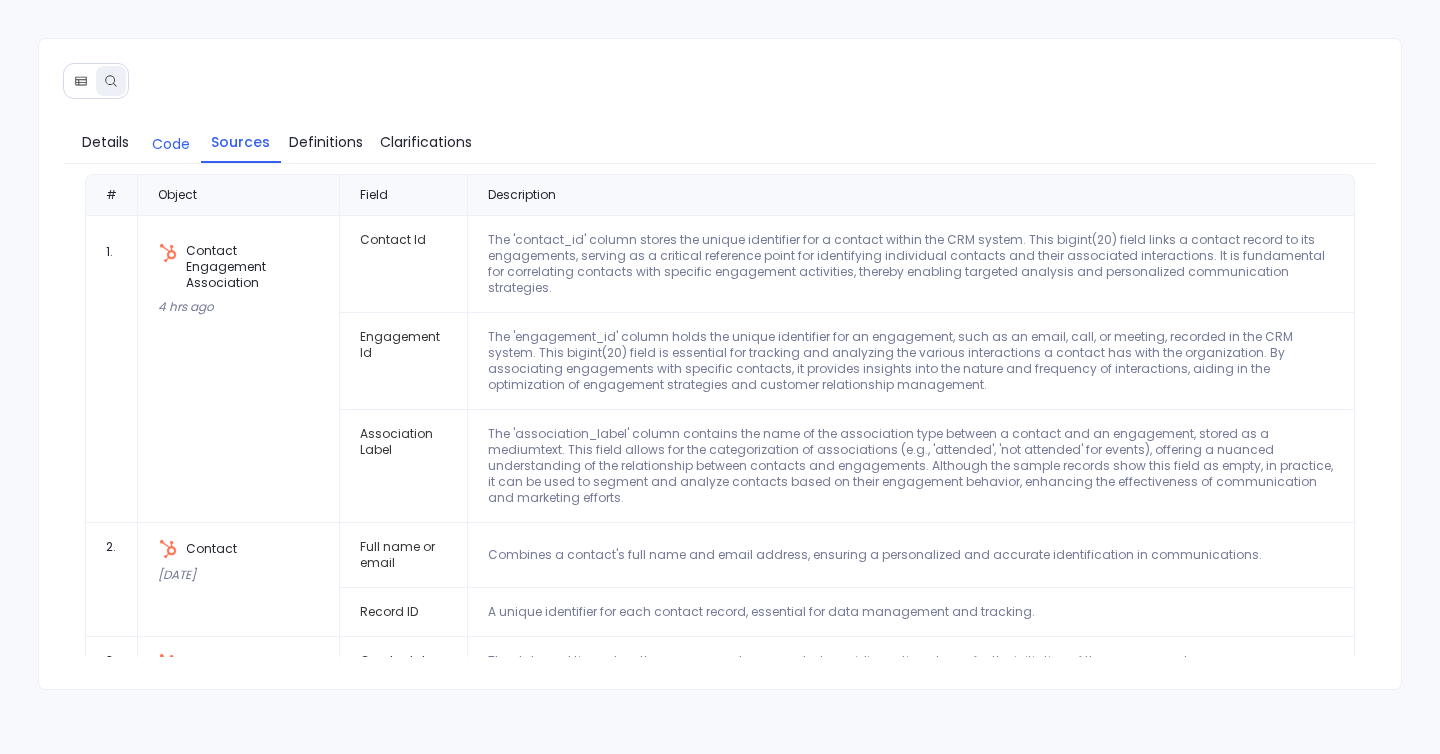 click on "Code" at bounding box center [171, 144] 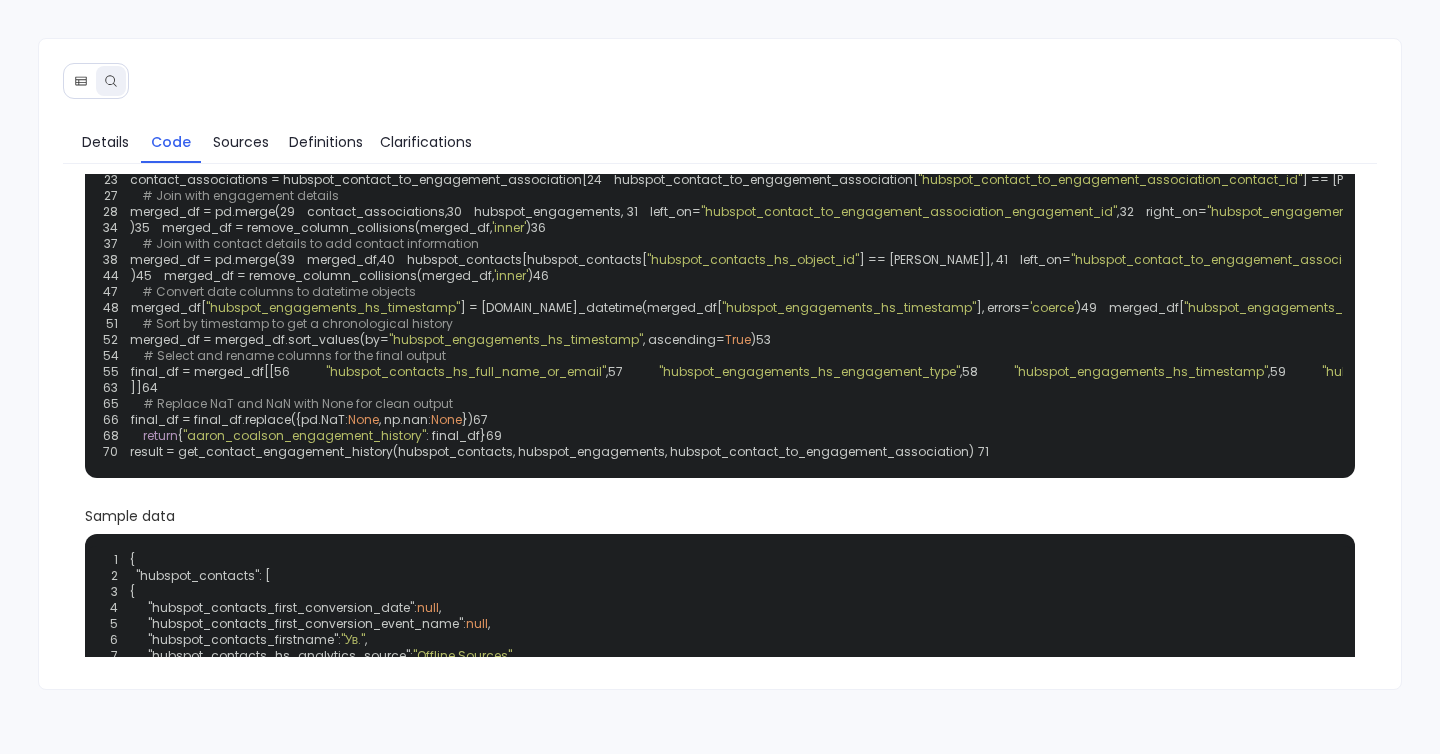 scroll, scrollTop: 219, scrollLeft: 0, axis: vertical 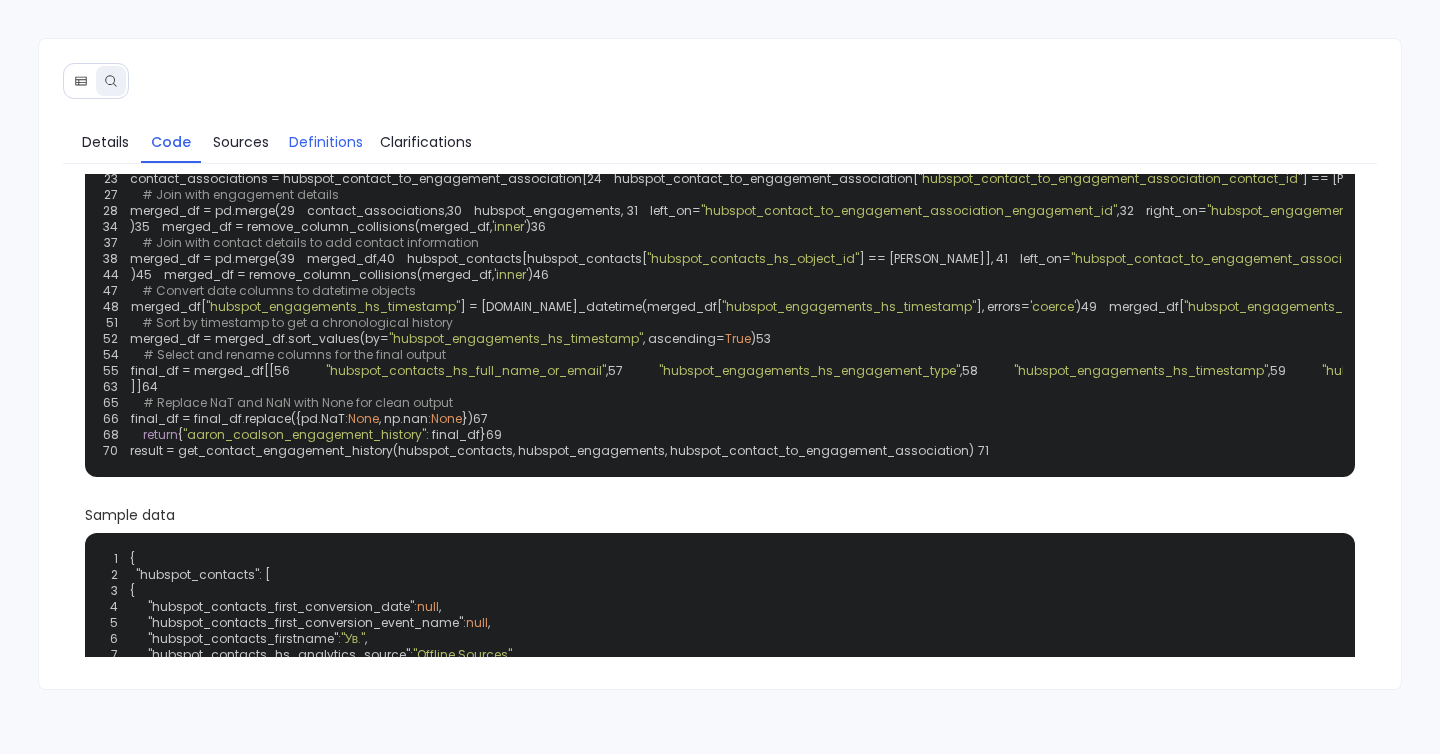 click on "Definitions" at bounding box center (326, 142) 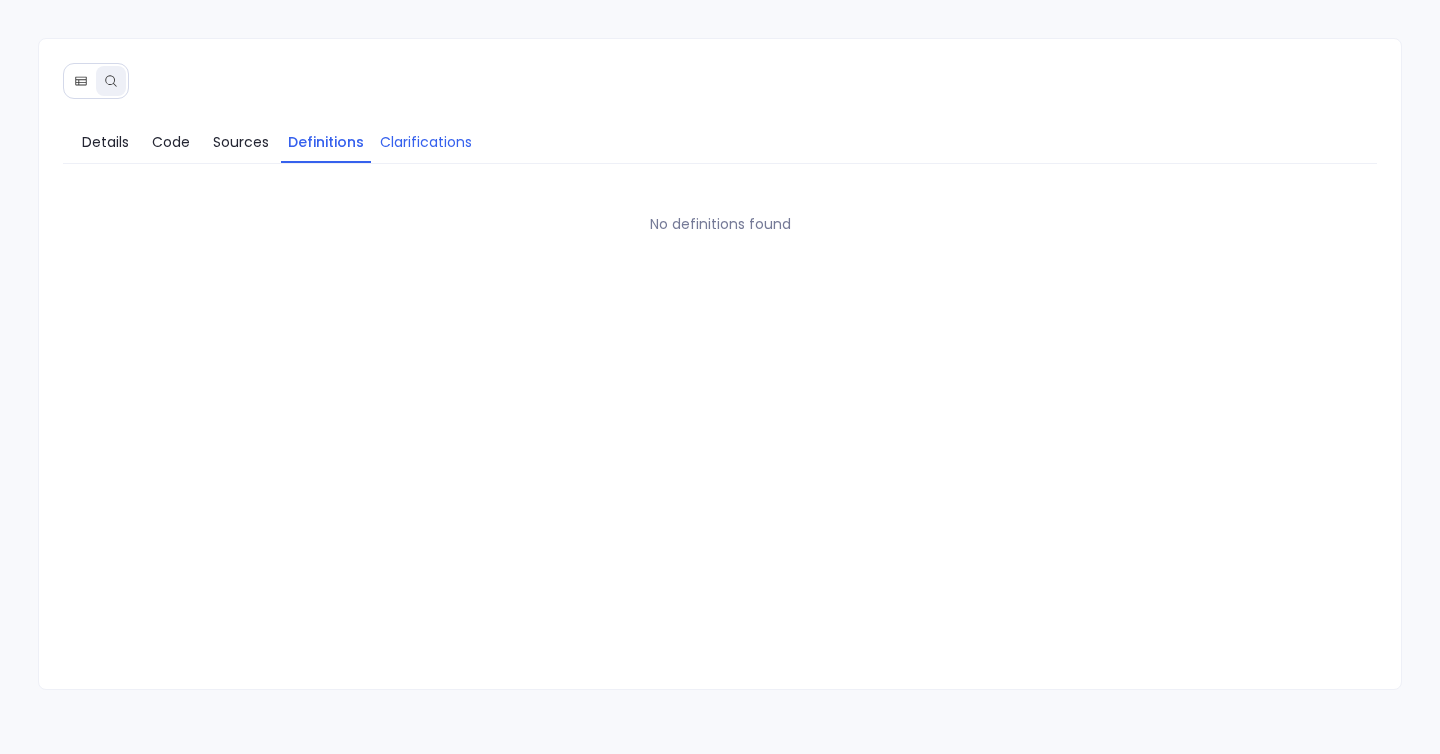 click on "Clarifications" at bounding box center [426, 142] 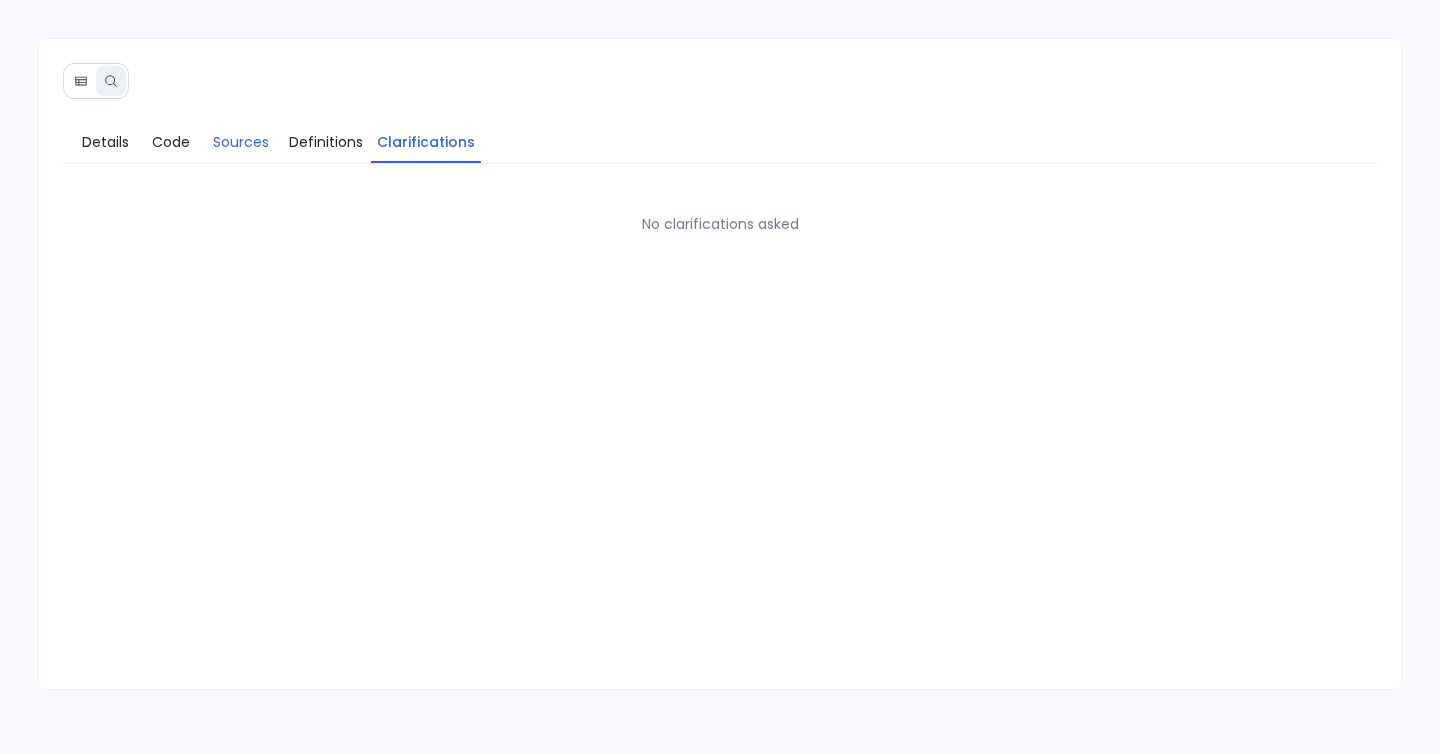 click on "Sources" at bounding box center [241, 142] 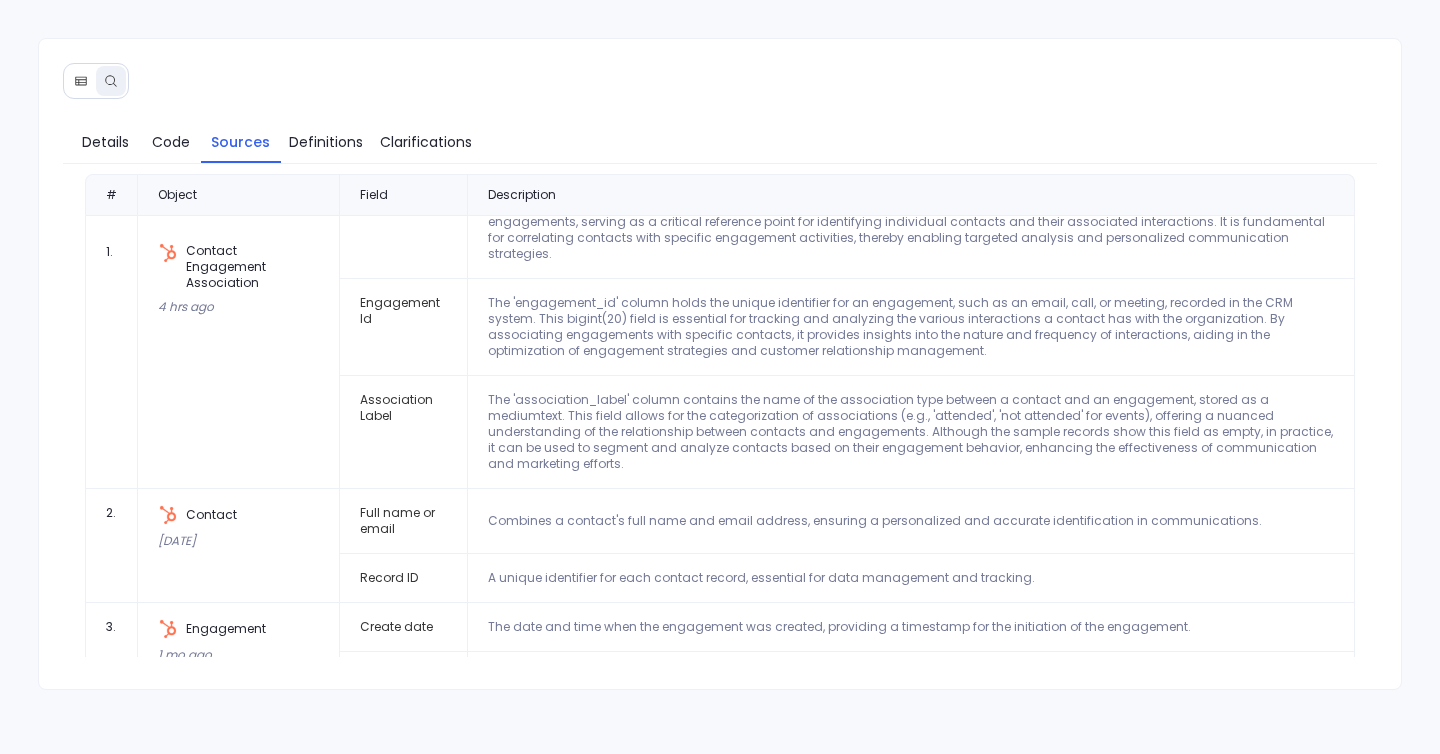 scroll, scrollTop: 0, scrollLeft: 0, axis: both 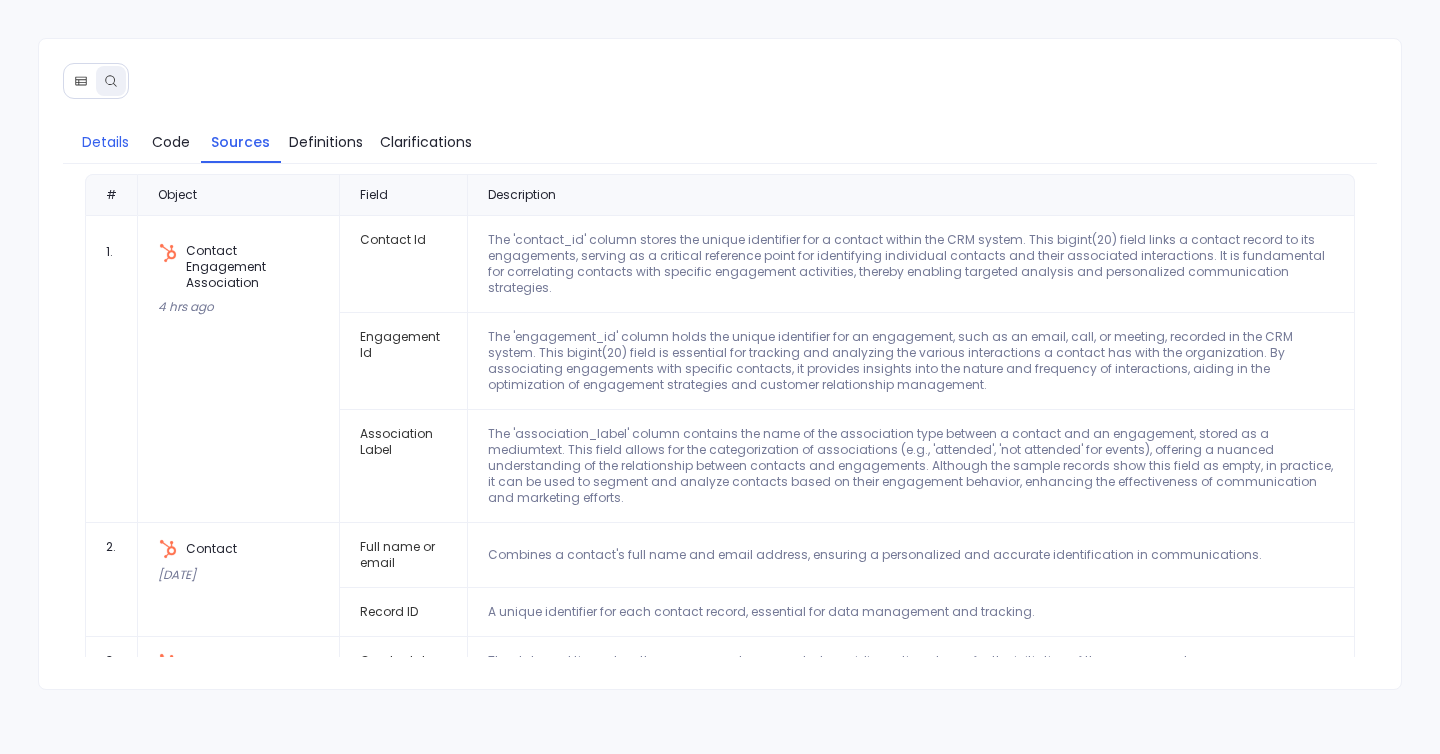 click on "Details" at bounding box center [106, 142] 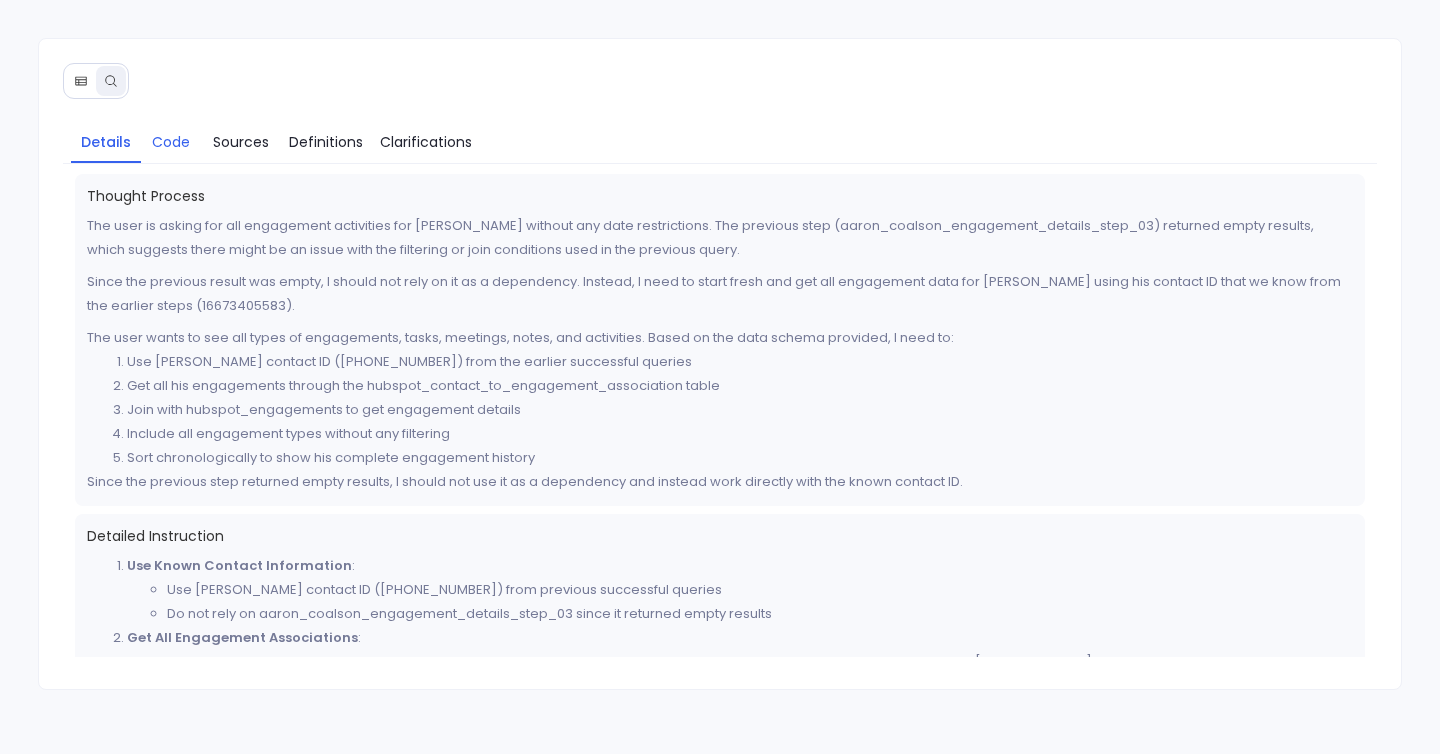 click on "Code" at bounding box center [171, 142] 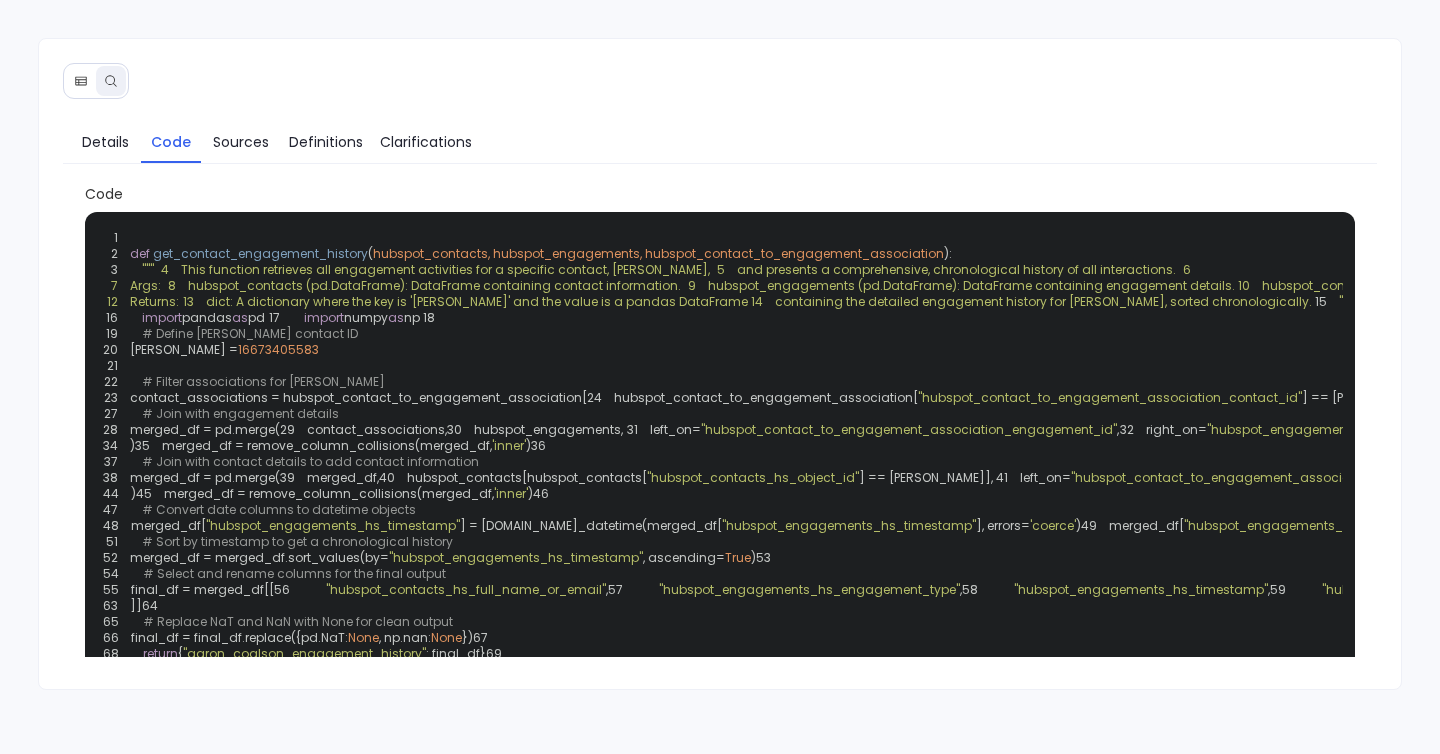 click on "Details Code Sources Definitions Clarifications" at bounding box center [720, 140] 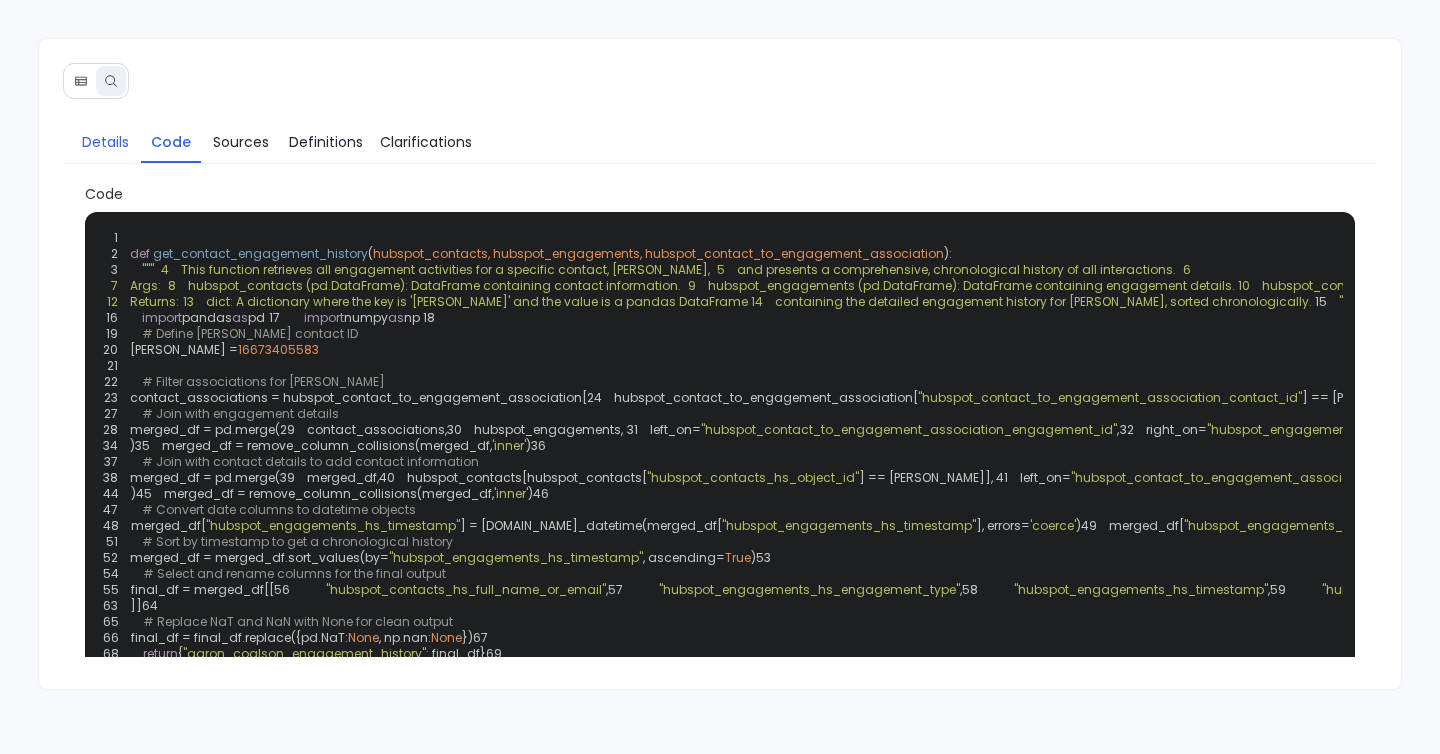 click on "Details" at bounding box center (106, 142) 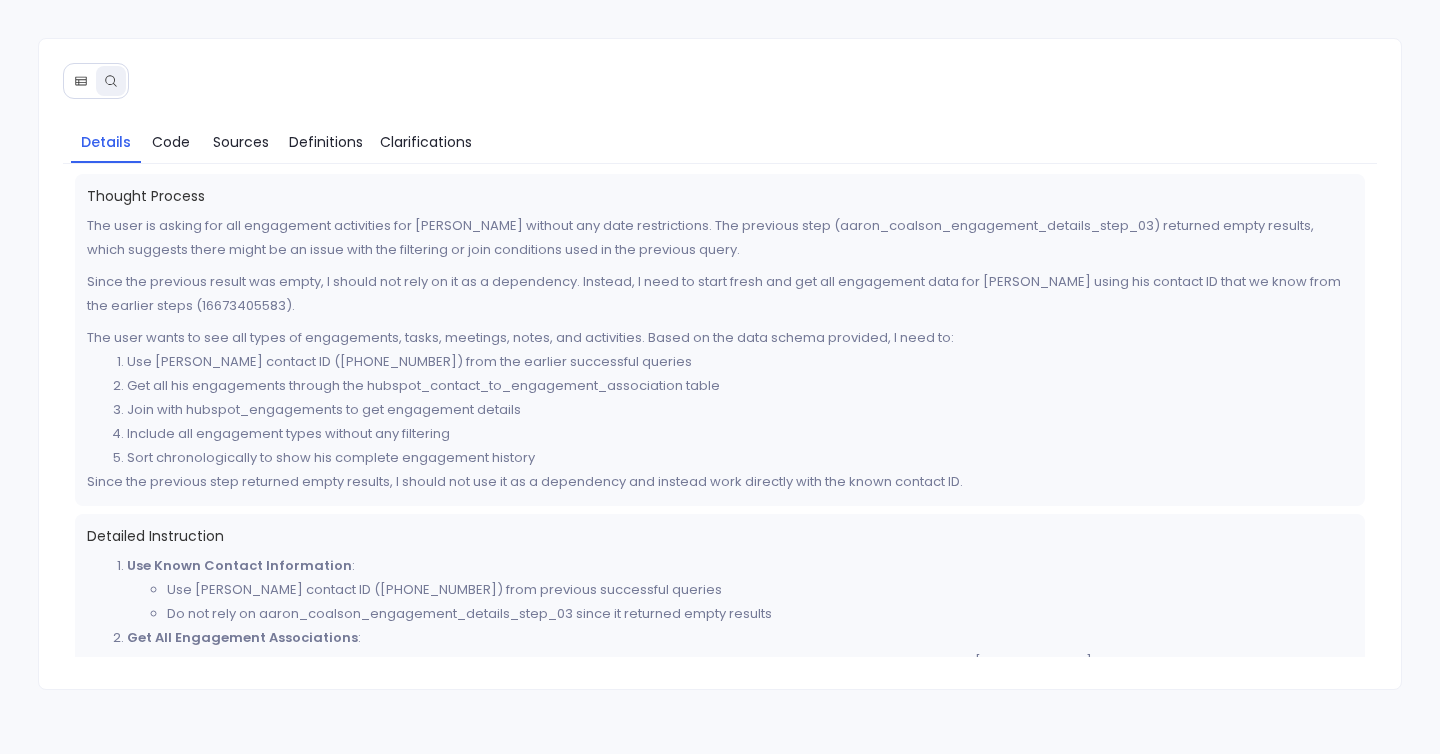 click on "Since the previous result was empty, I should not rely on it as a dependency. Instead, I need to start fresh and get all engagement data for Aaron Coalson using his contact ID that we know from the earlier steps (16673405583)." at bounding box center [720, 294] 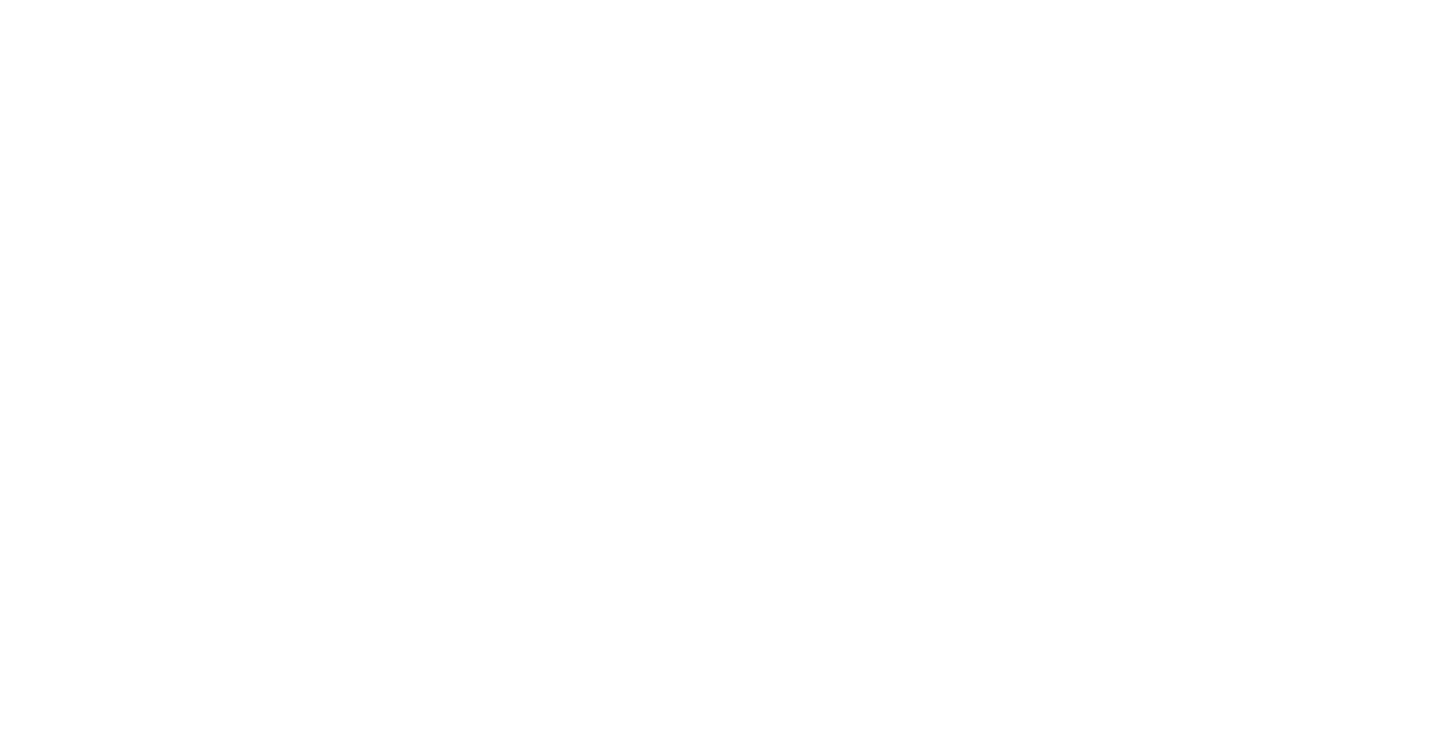 scroll, scrollTop: 0, scrollLeft: 0, axis: both 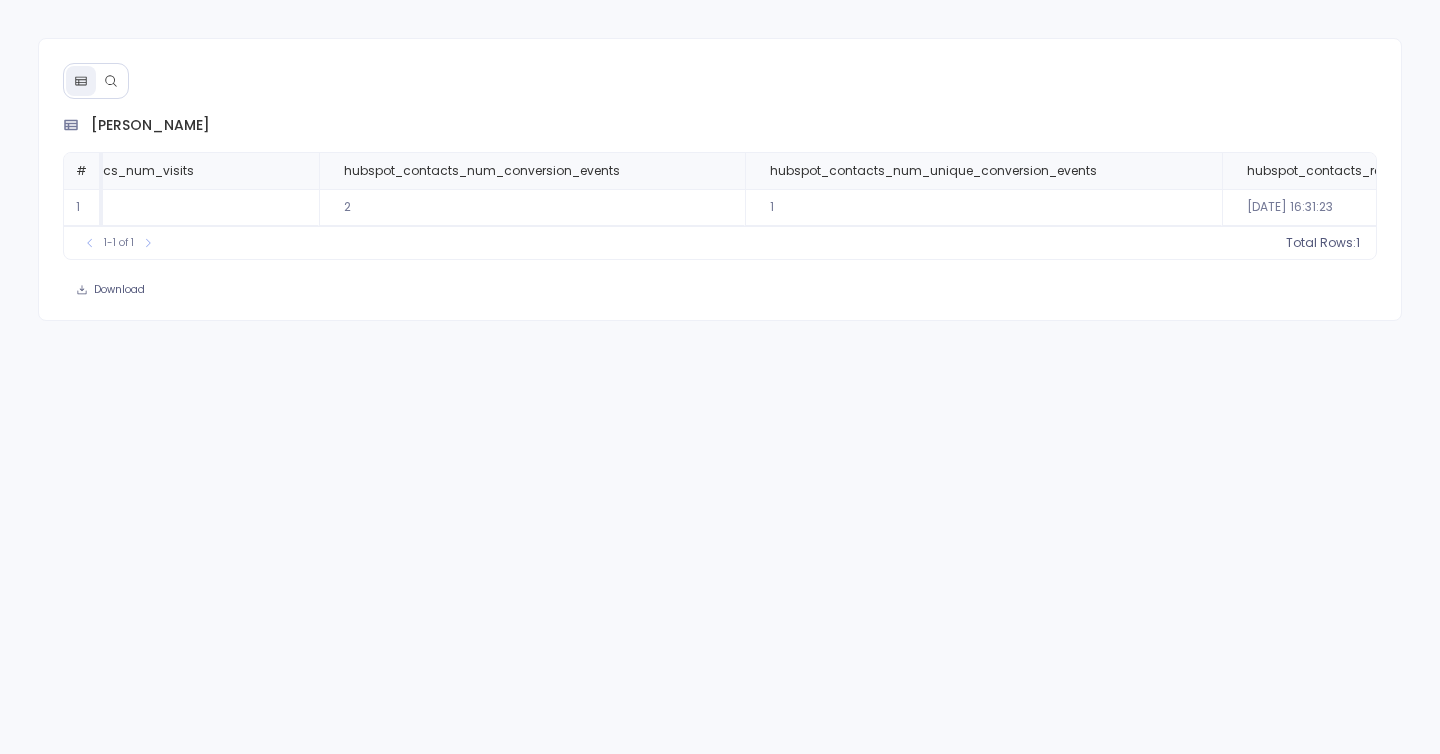 click 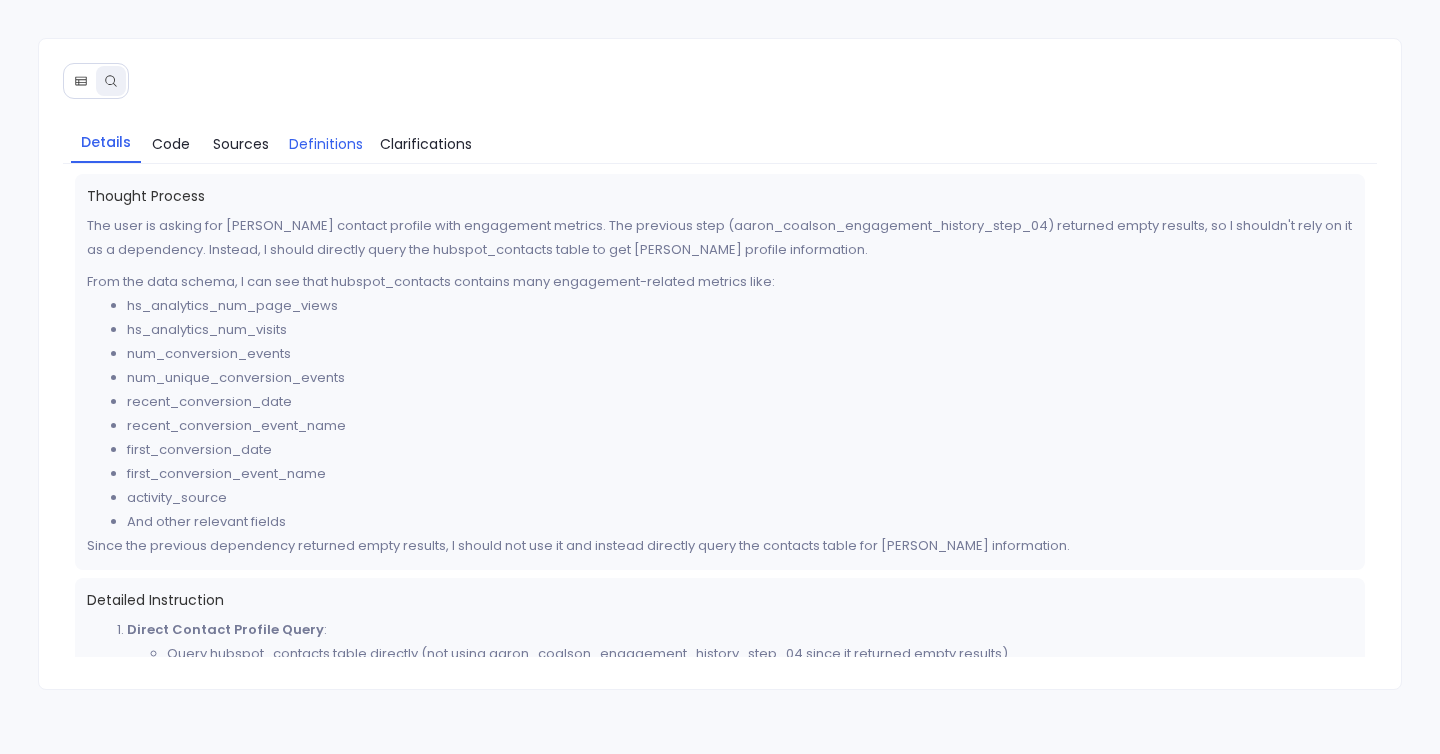 click on "Definitions" at bounding box center [326, 144] 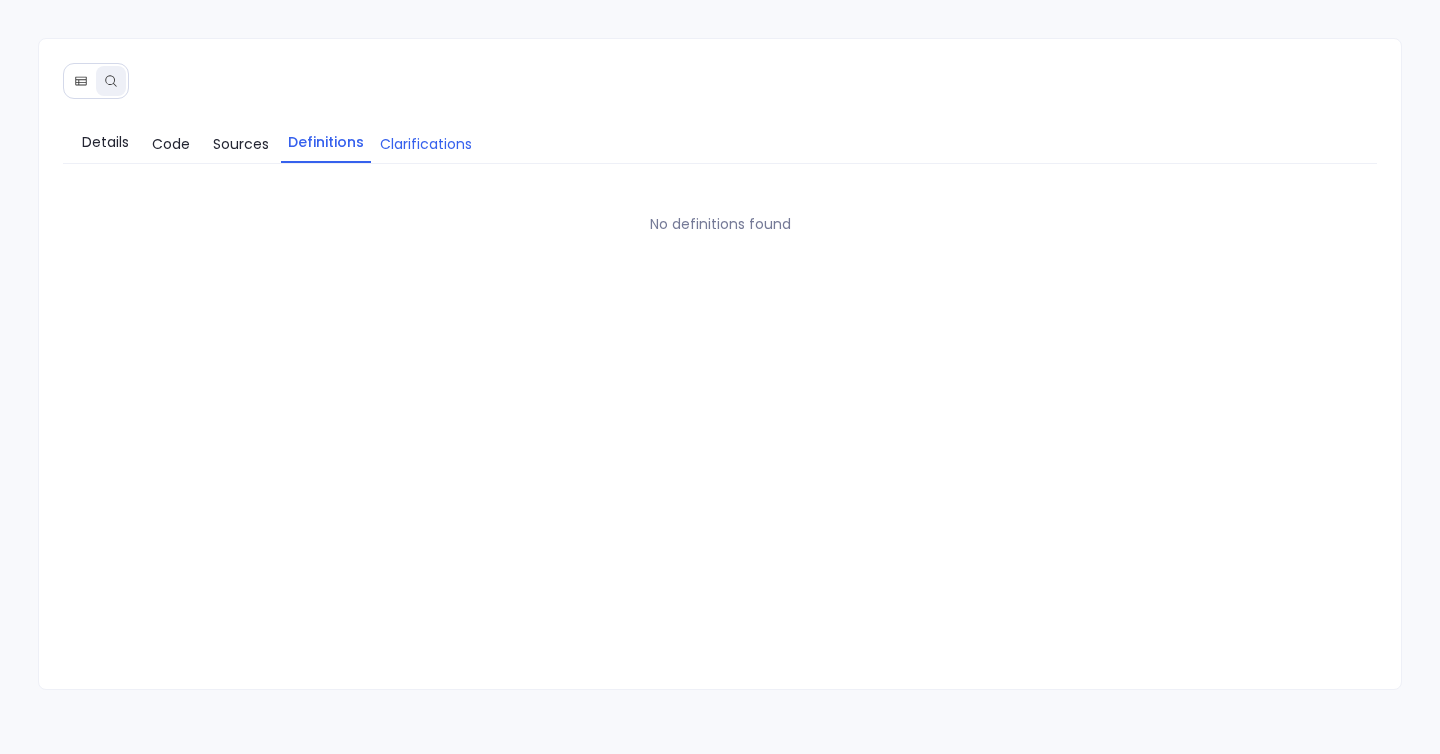 click on "Clarifications" at bounding box center [426, 144] 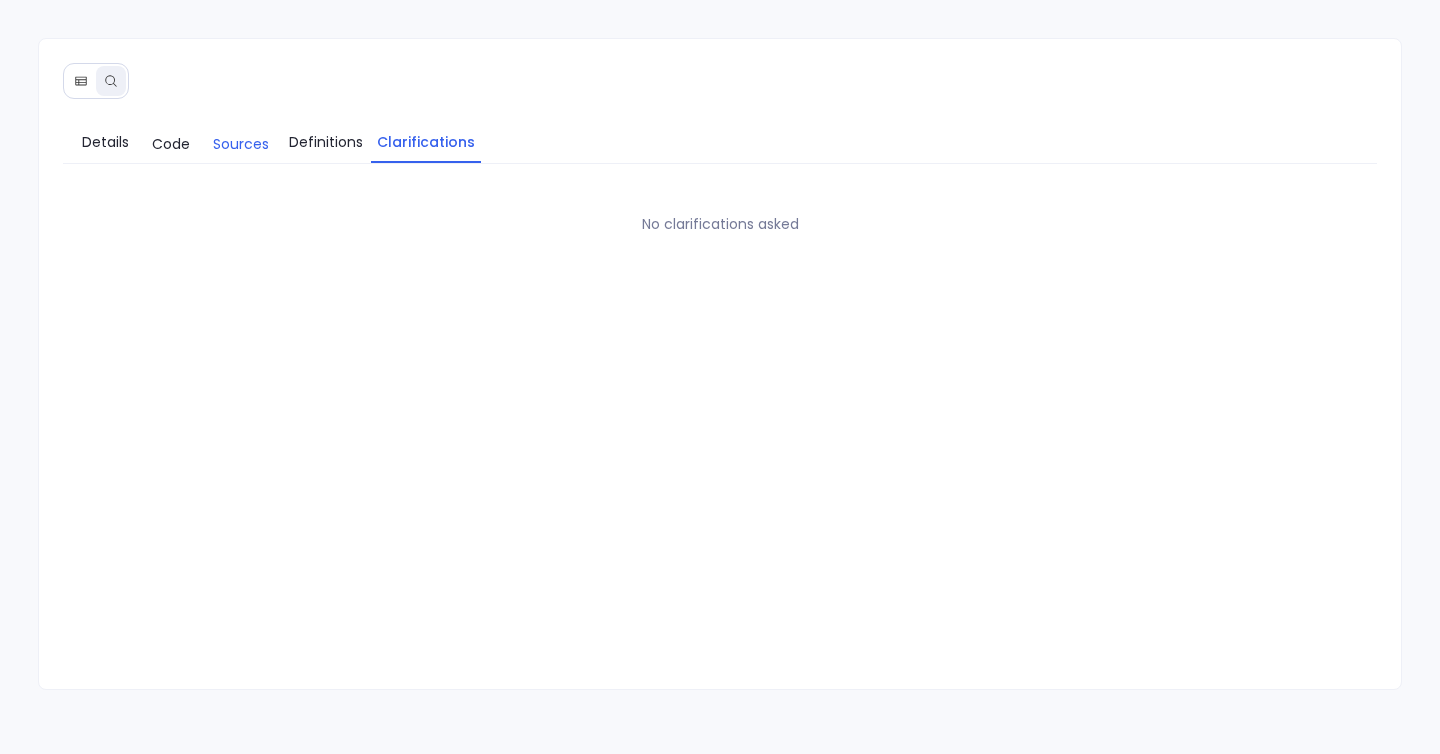 click on "Sources" at bounding box center (241, 144) 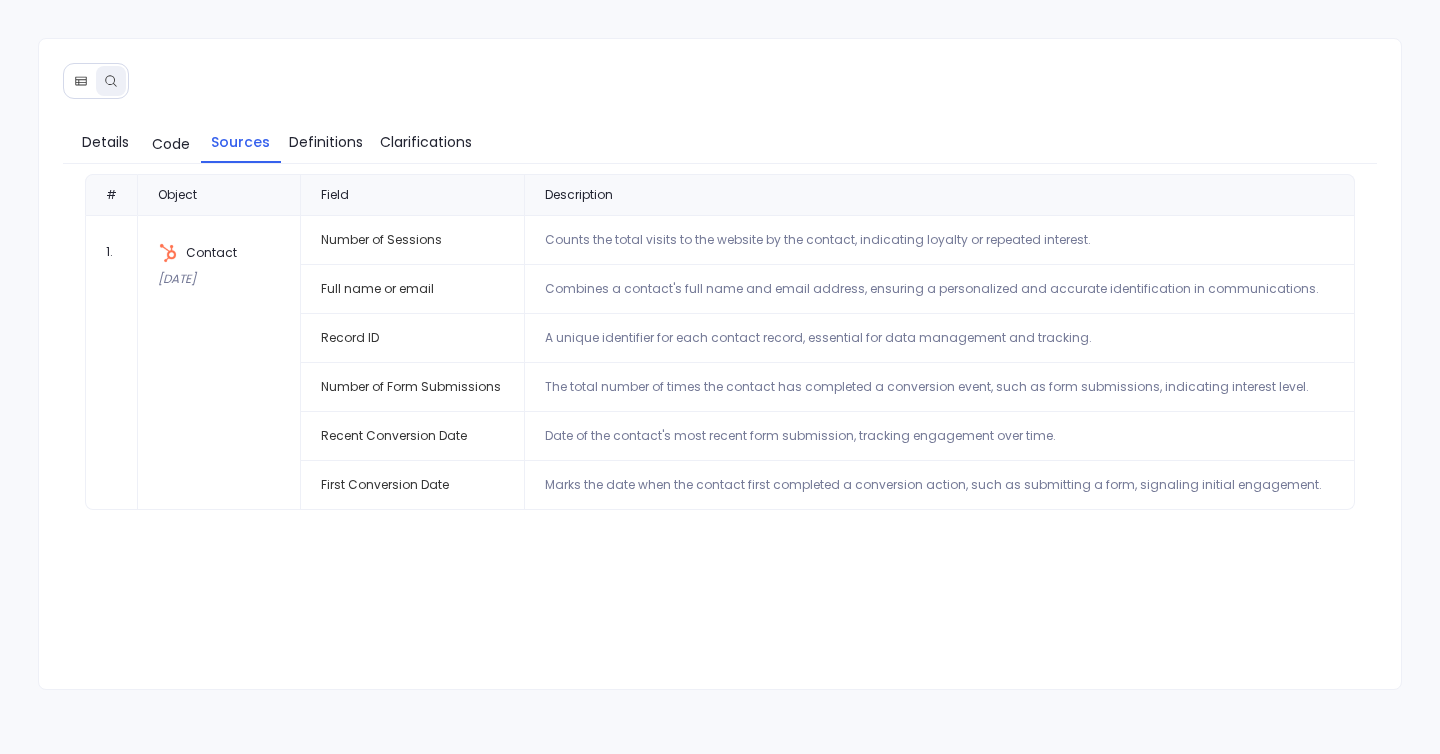 click on "Sources" at bounding box center [240, 142] 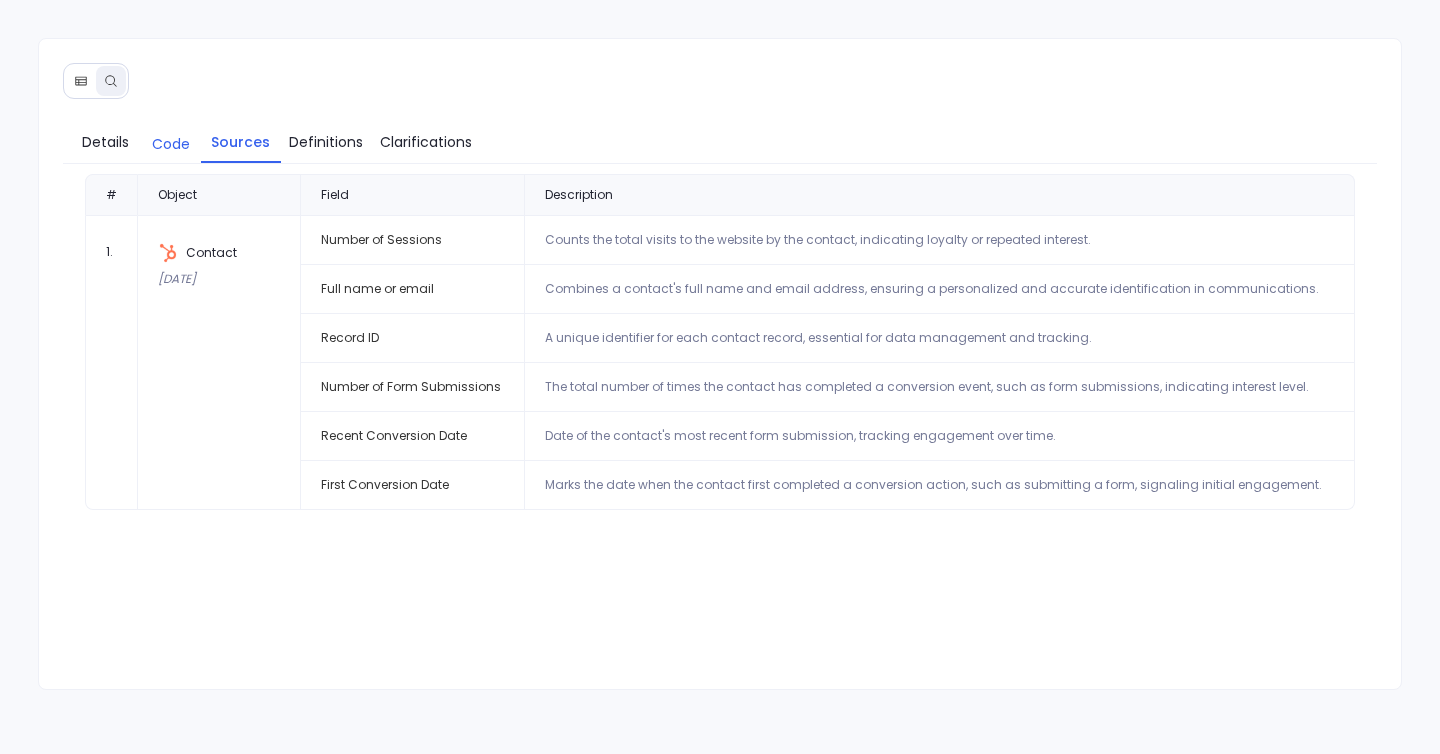 click on "Code" at bounding box center [171, 144] 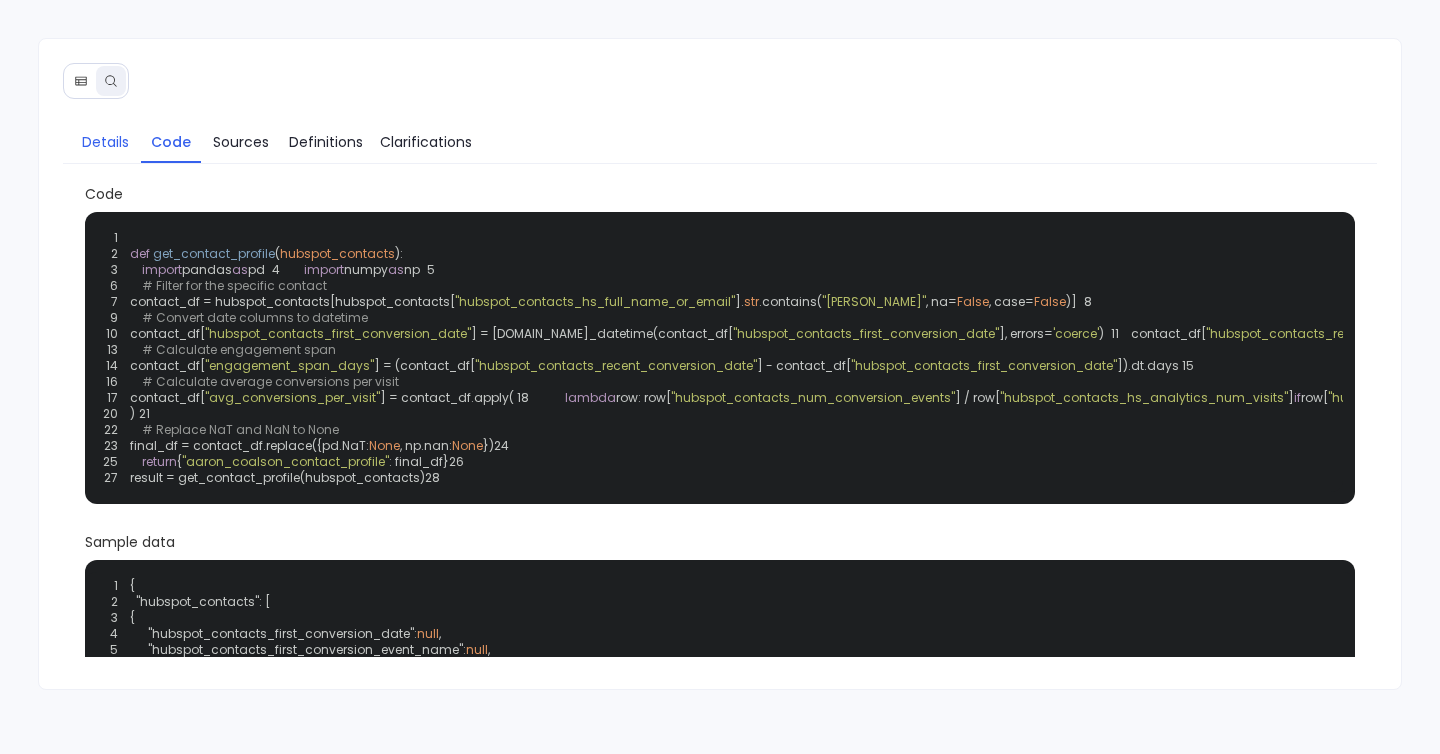 click on "Details" at bounding box center [105, 142] 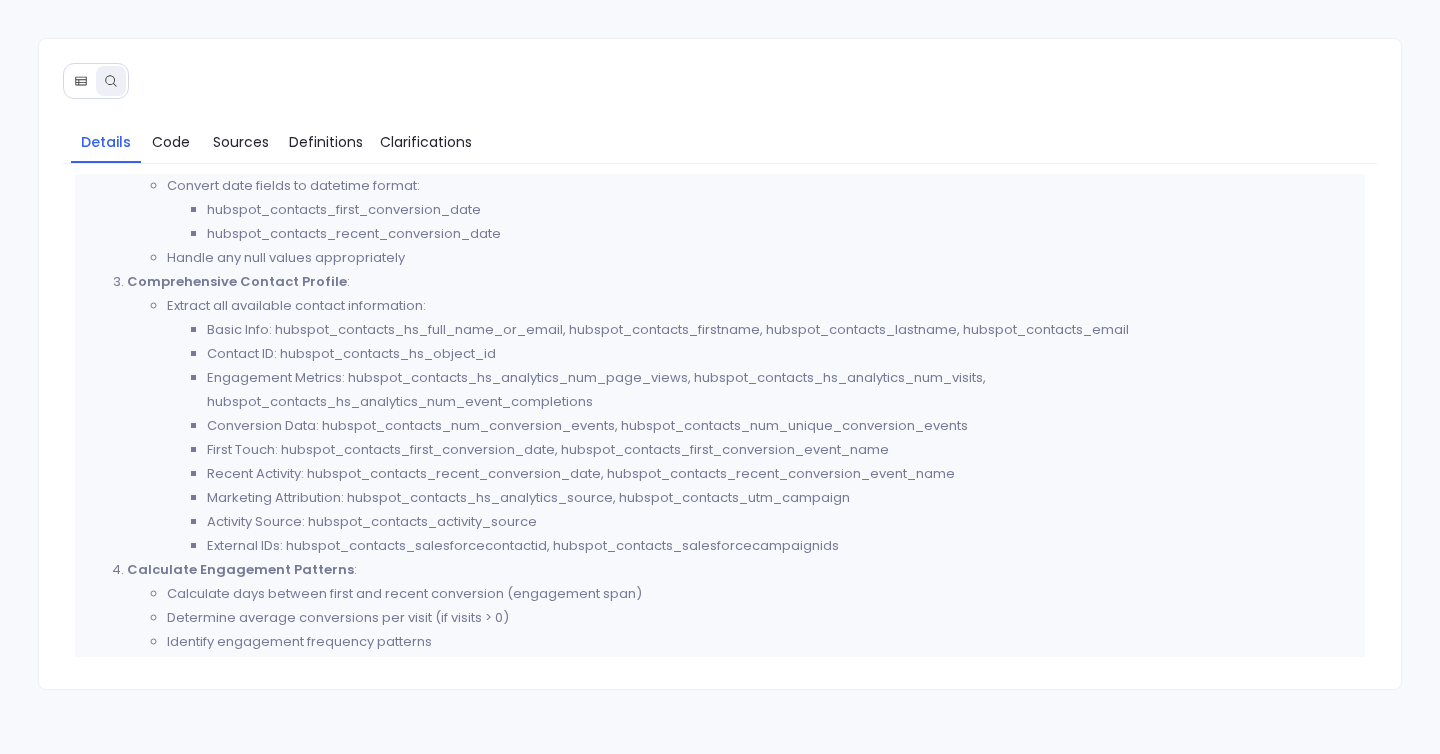 scroll, scrollTop: 584, scrollLeft: 0, axis: vertical 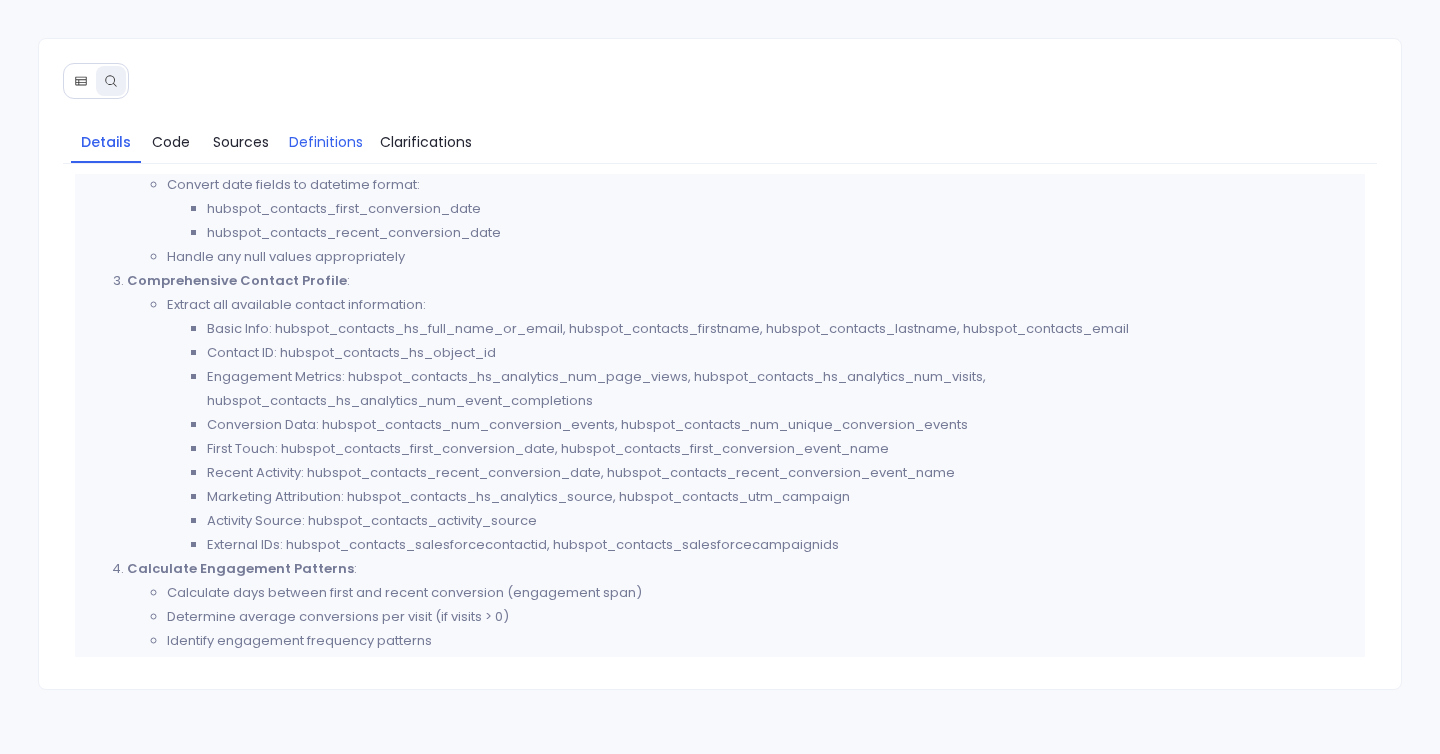 click on "Definitions" at bounding box center (326, 142) 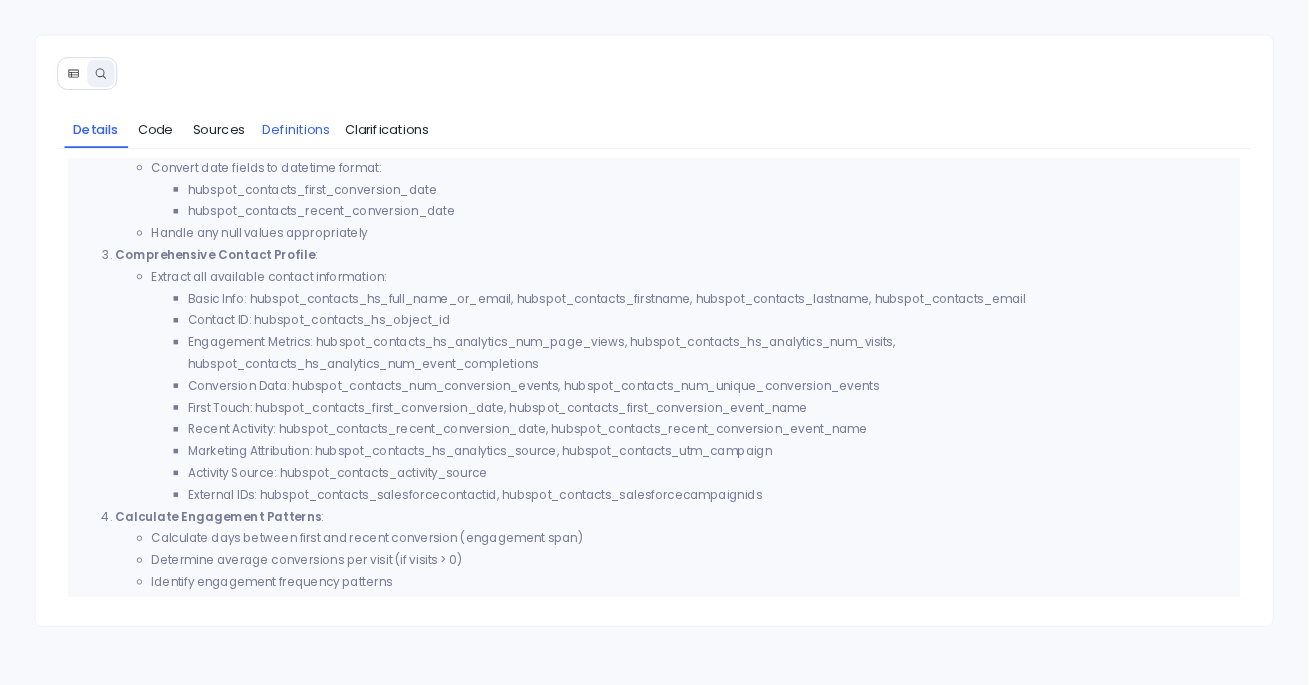 scroll, scrollTop: 0, scrollLeft: 0, axis: both 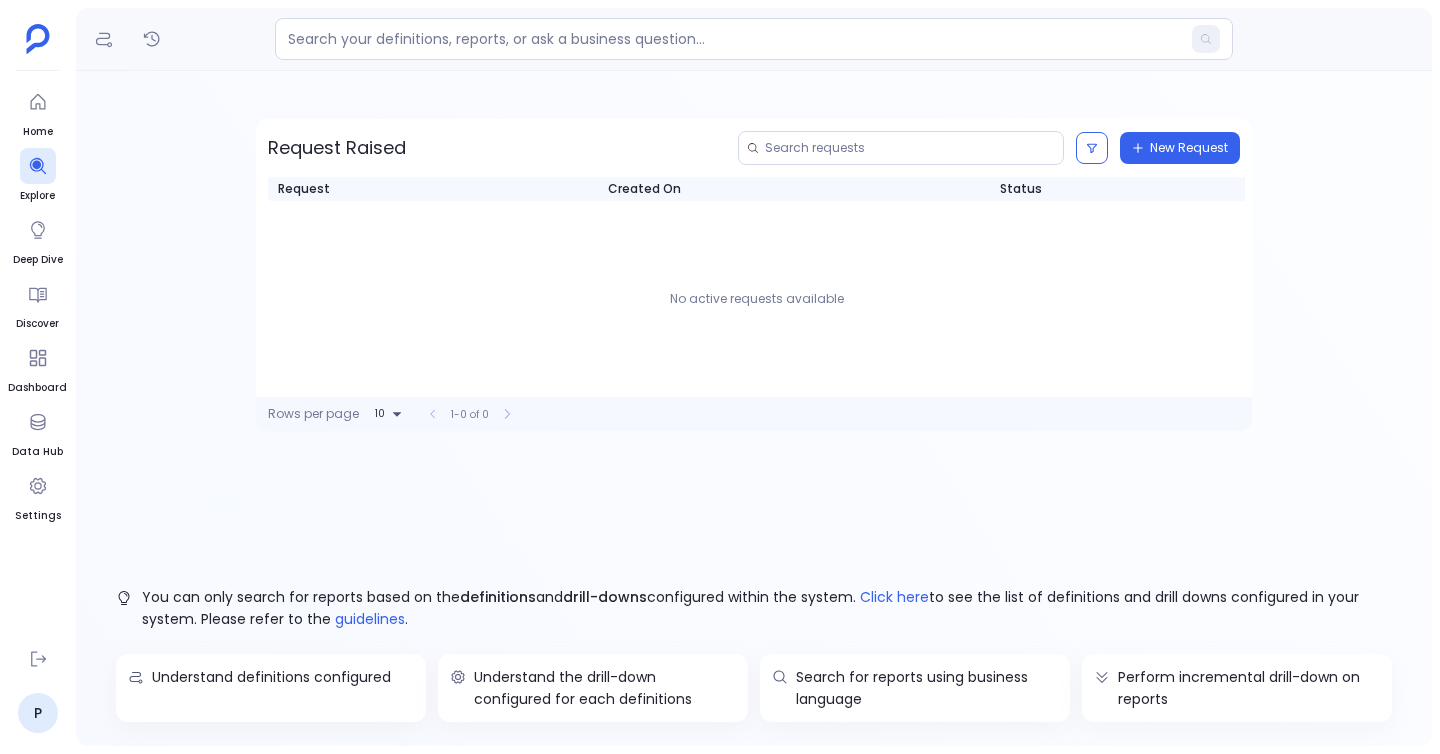 click on "Home Explore Deep Dive Discover Dashboard Data Hub Settings" at bounding box center (37, 358) 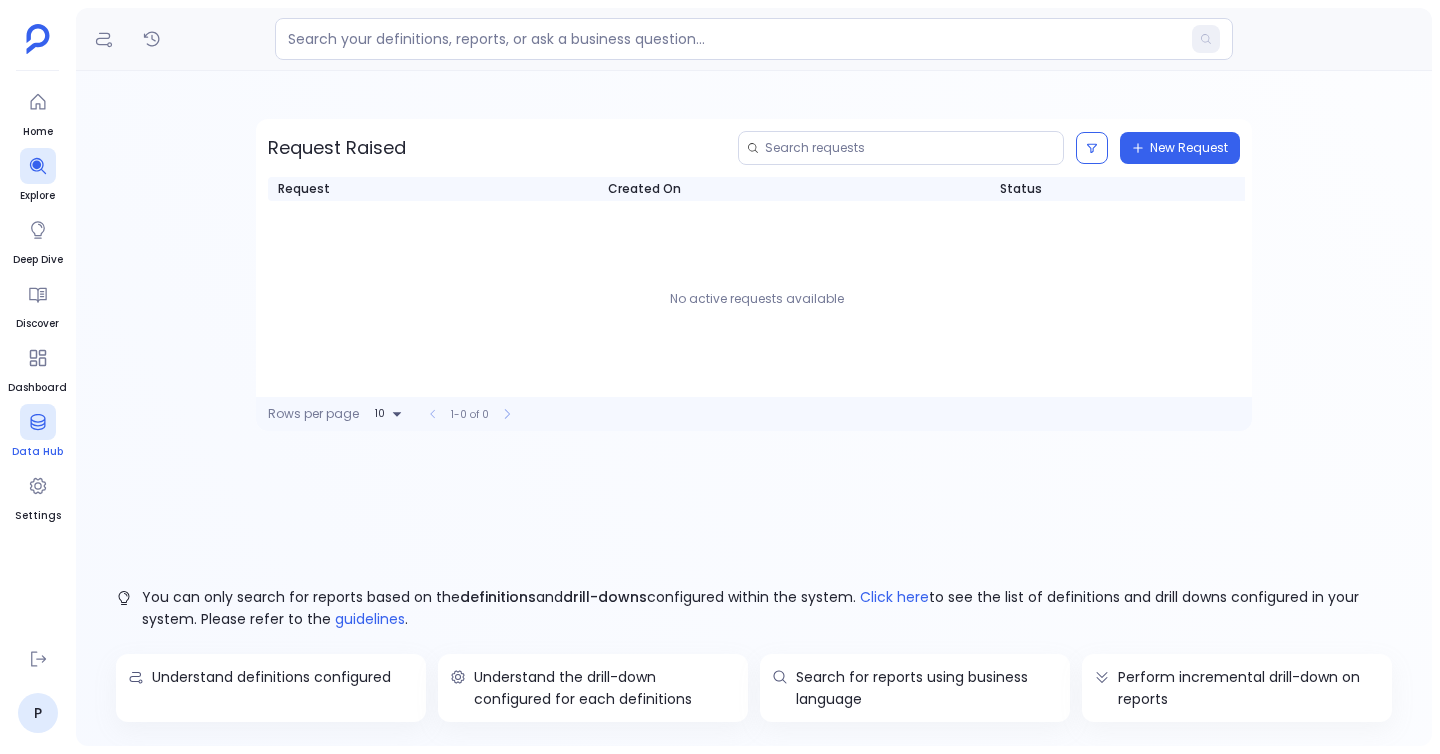 click at bounding box center (38, 422) 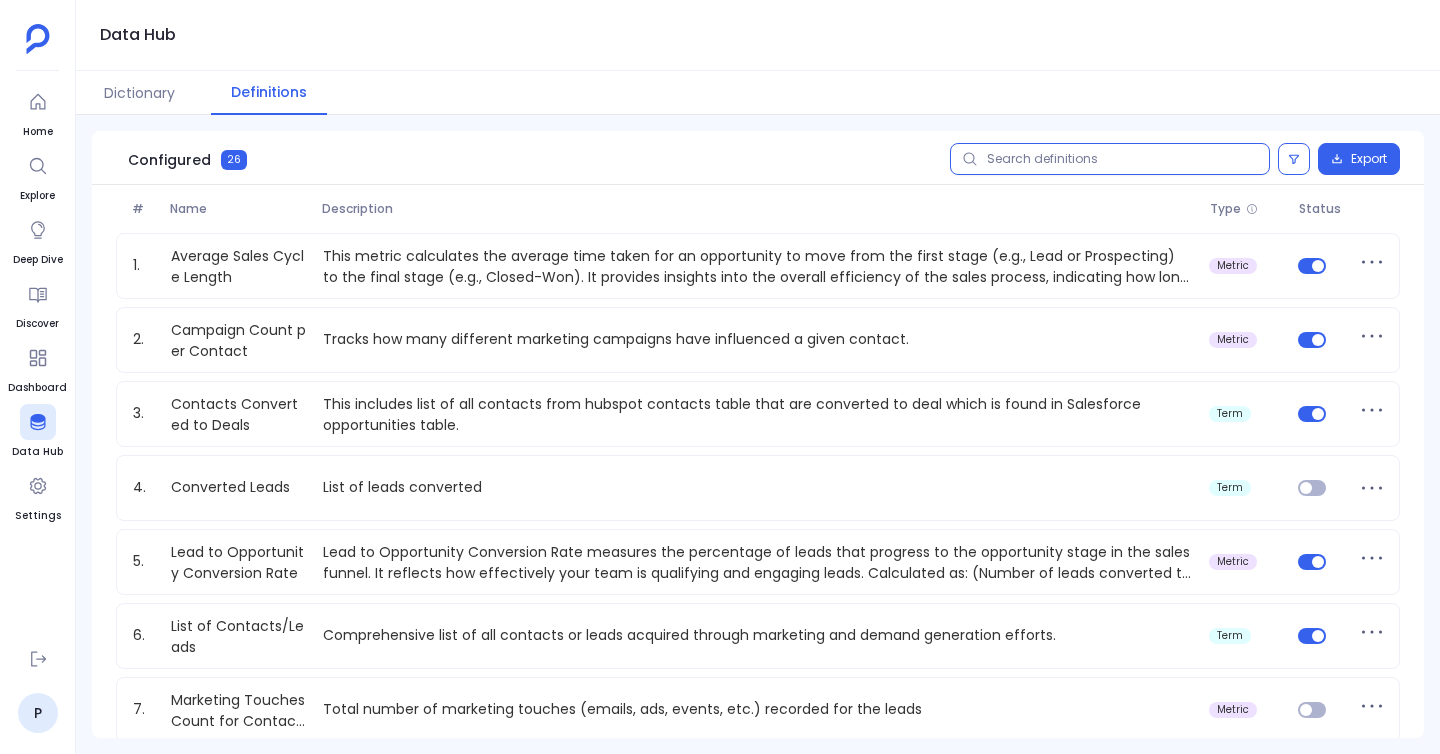click at bounding box center (1110, 159) 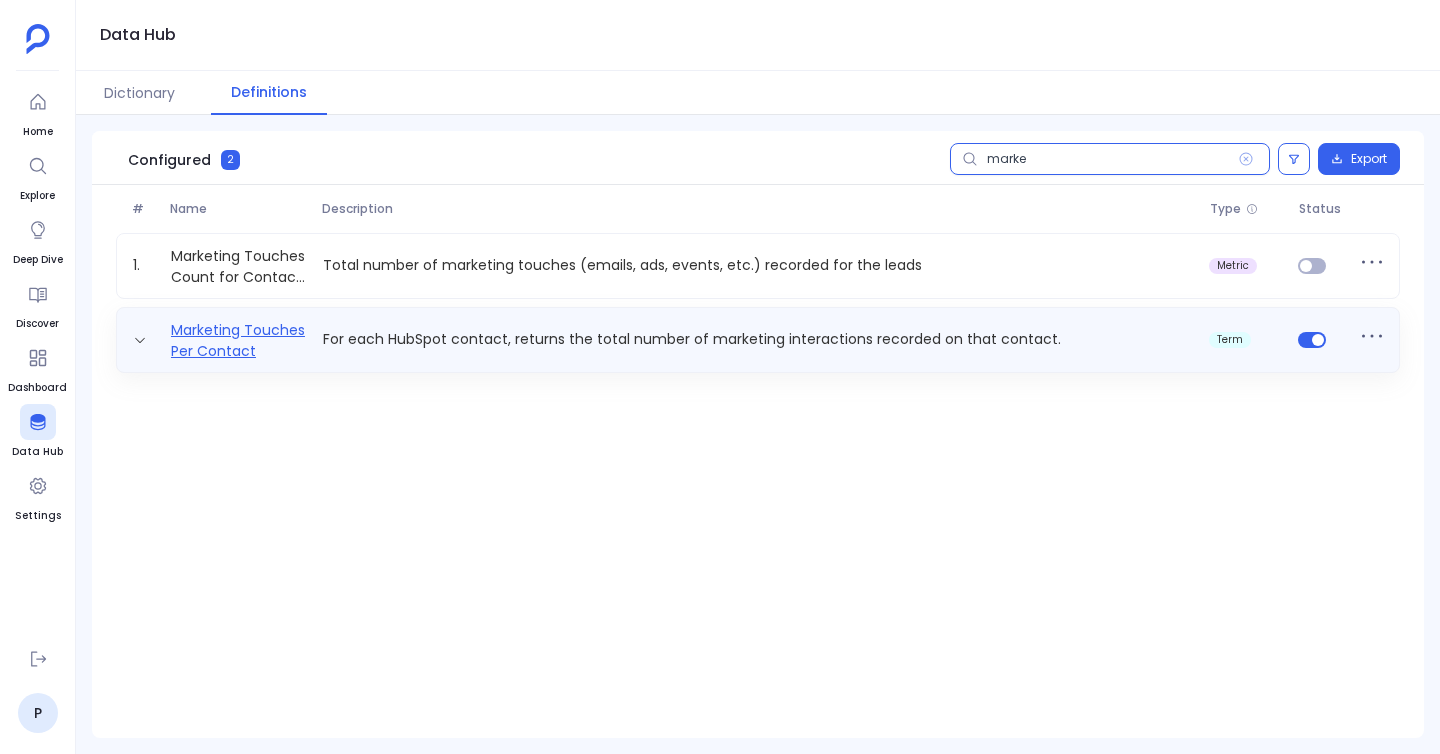 type on "marke" 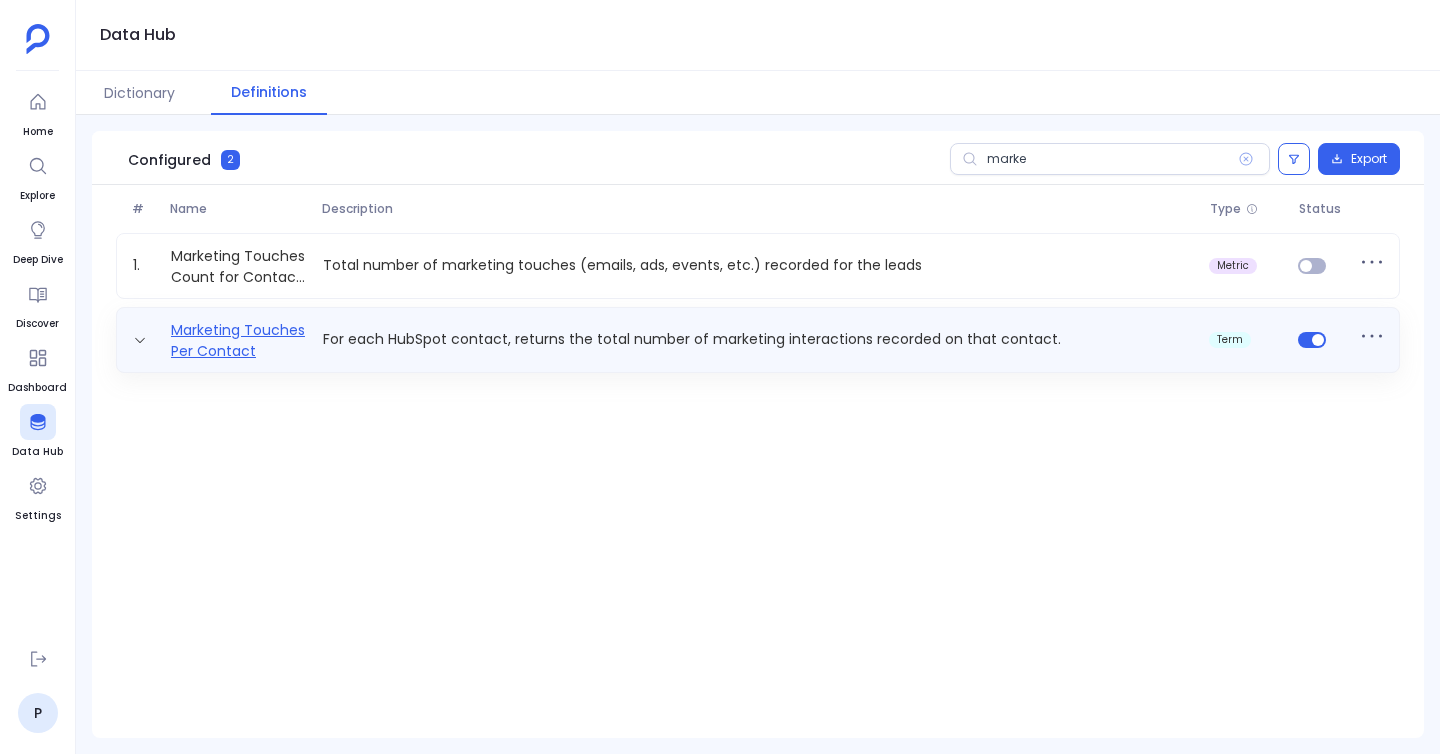 click on "Marketing Touches Per Contact" at bounding box center [239, 340] 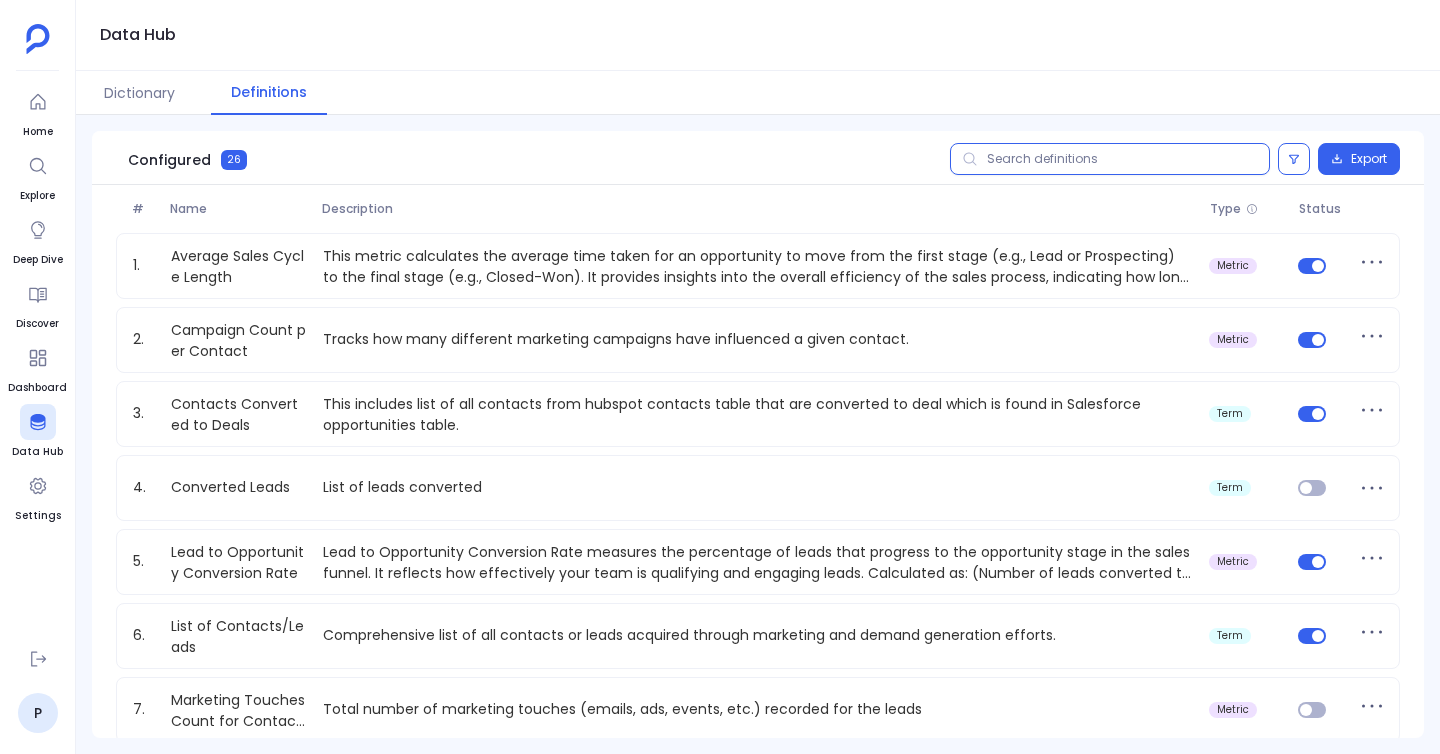 click at bounding box center (1110, 159) 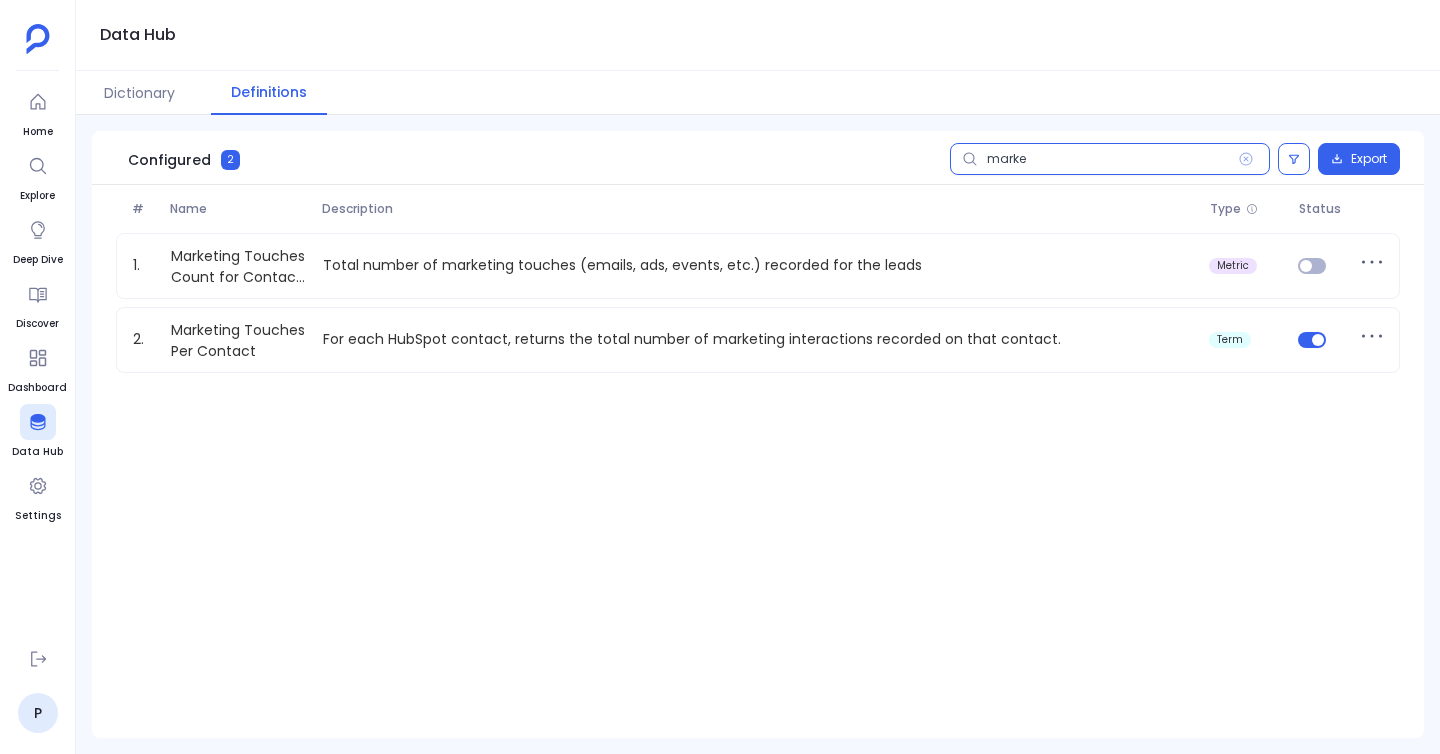 type on "marke" 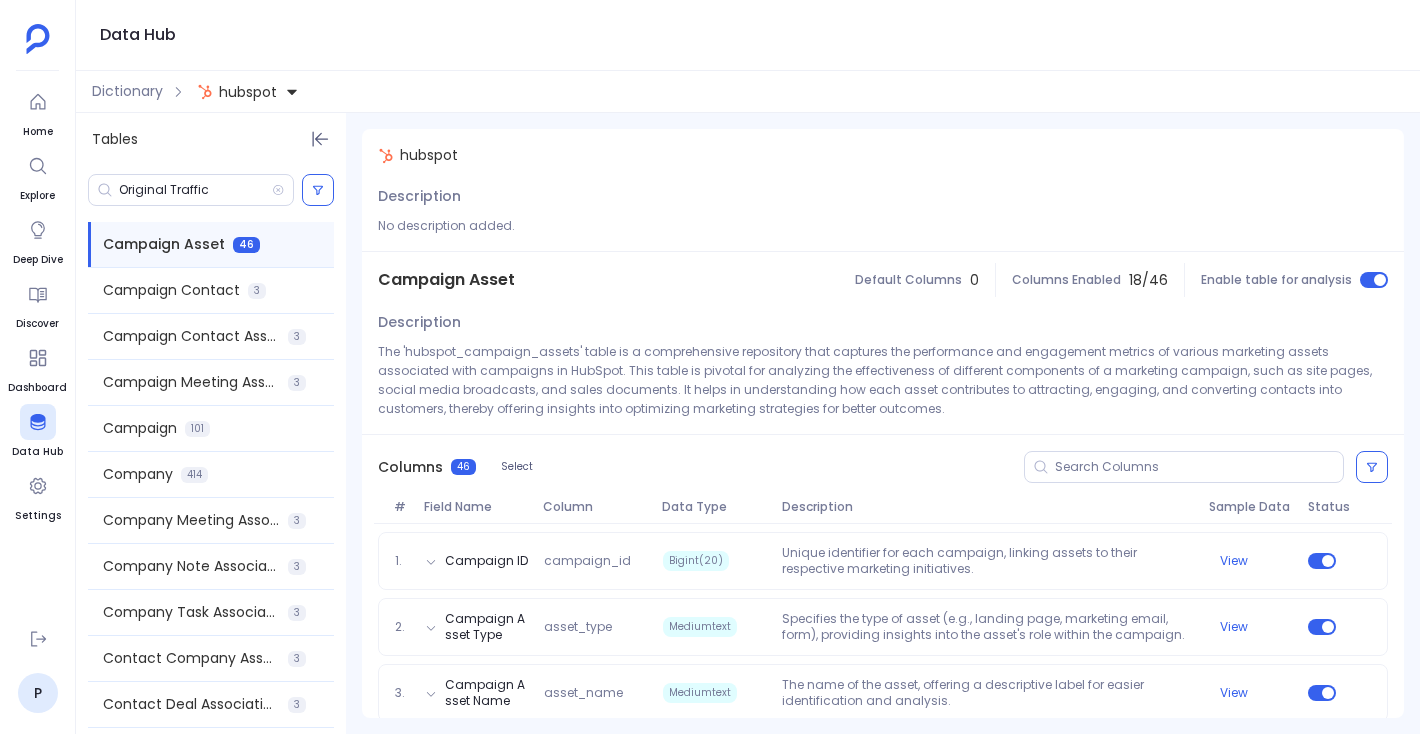 scroll, scrollTop: 0, scrollLeft: 0, axis: both 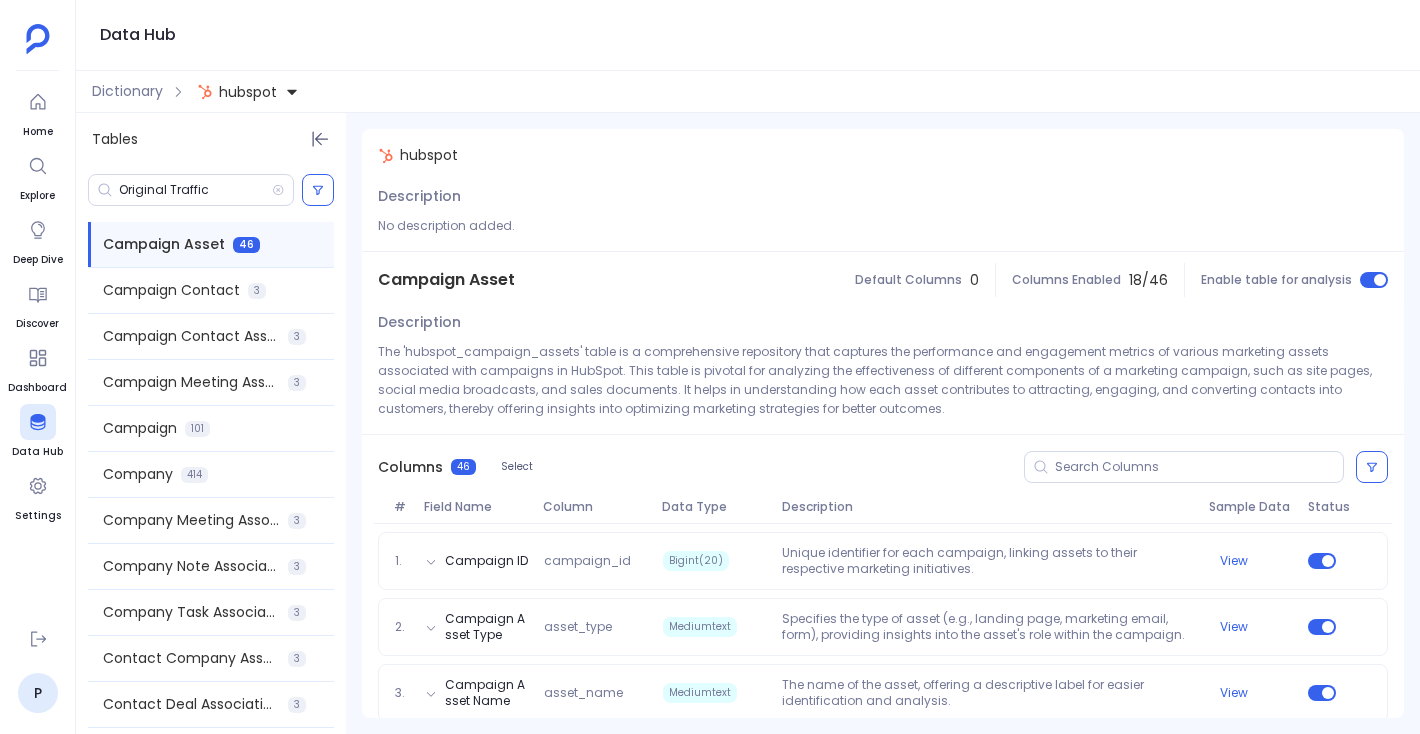 click on "Campaign 101" at bounding box center (211, 428) 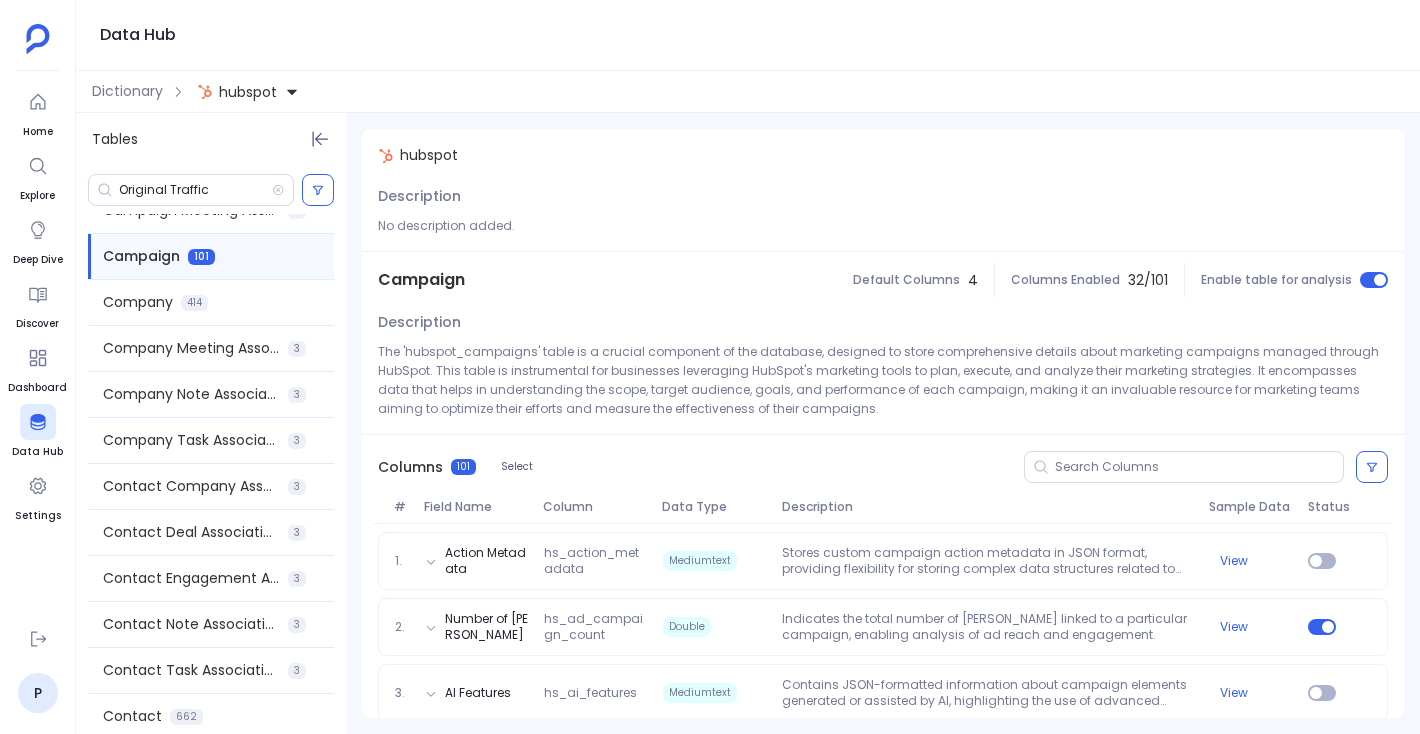 scroll, scrollTop: 0, scrollLeft: 0, axis: both 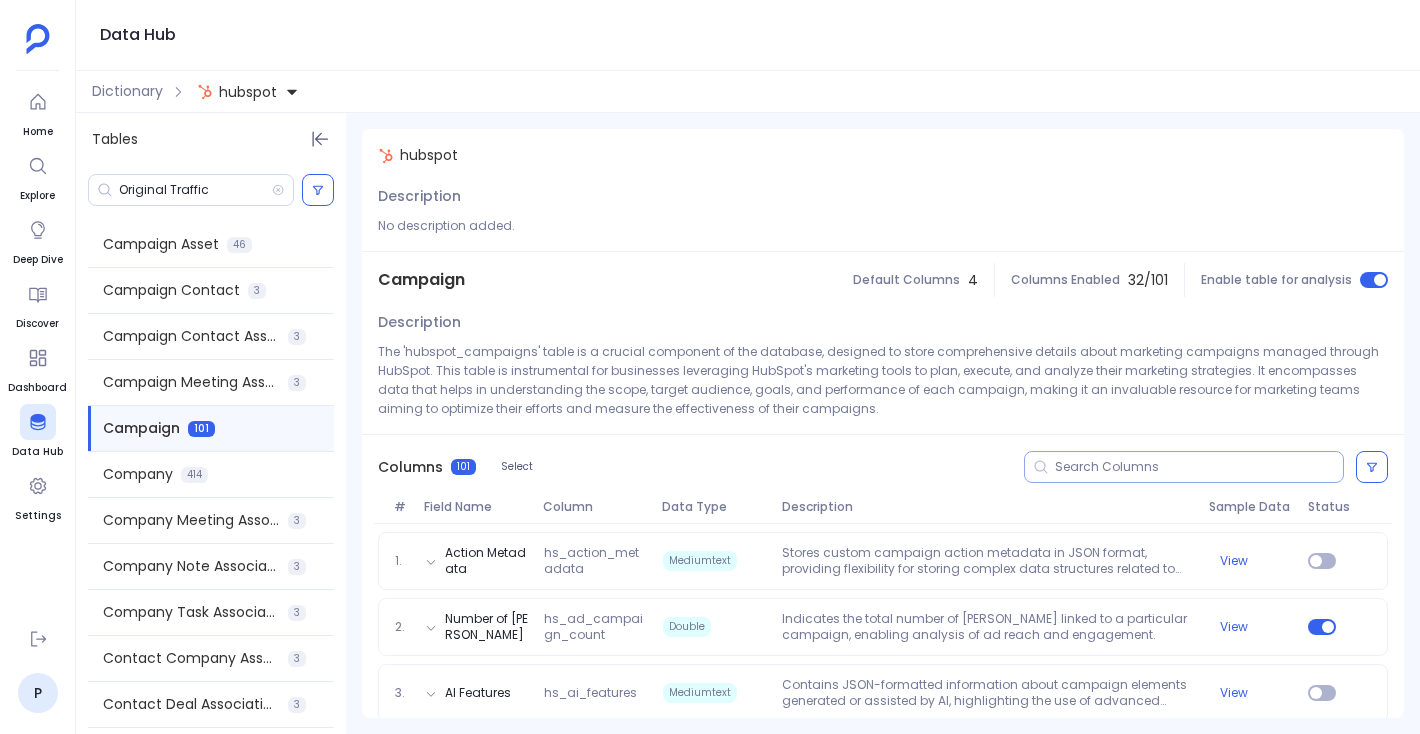 click at bounding box center (1199, 467) 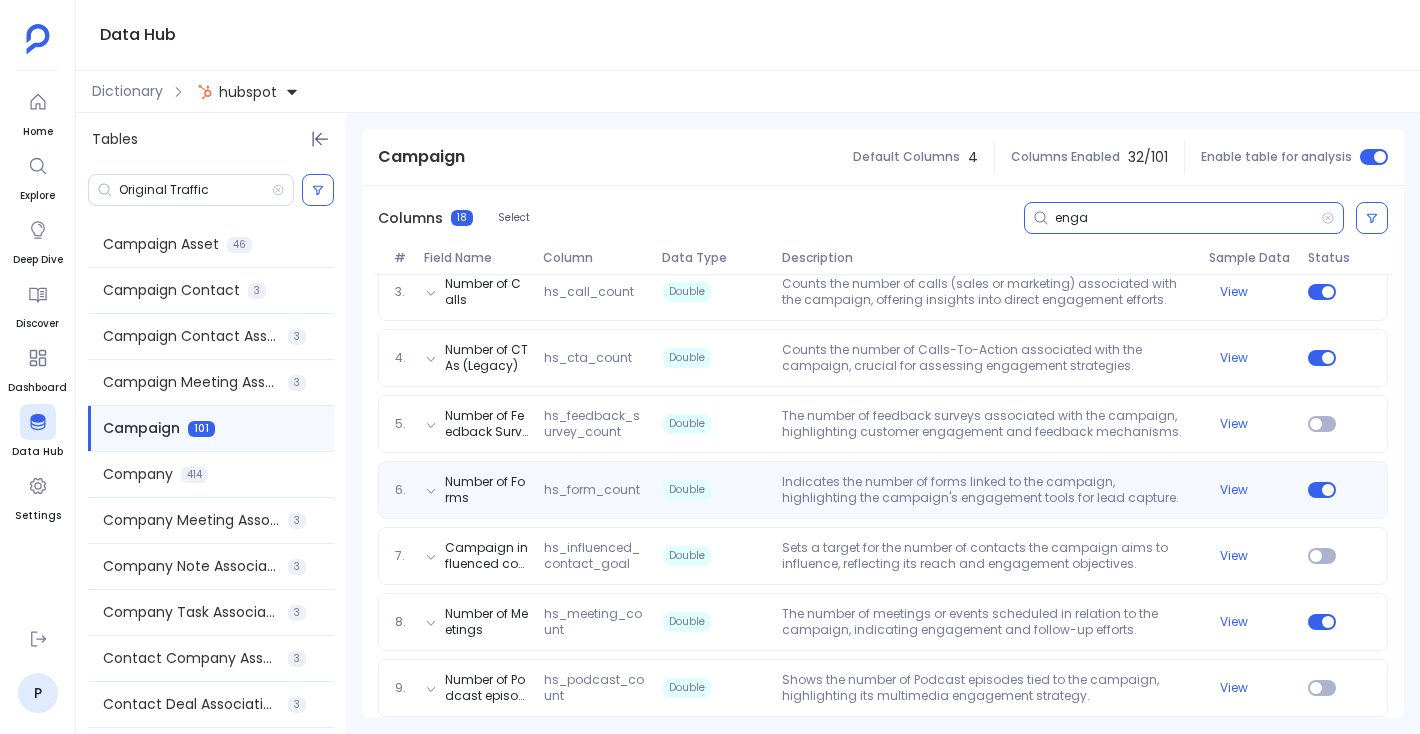 scroll, scrollTop: 0, scrollLeft: 0, axis: both 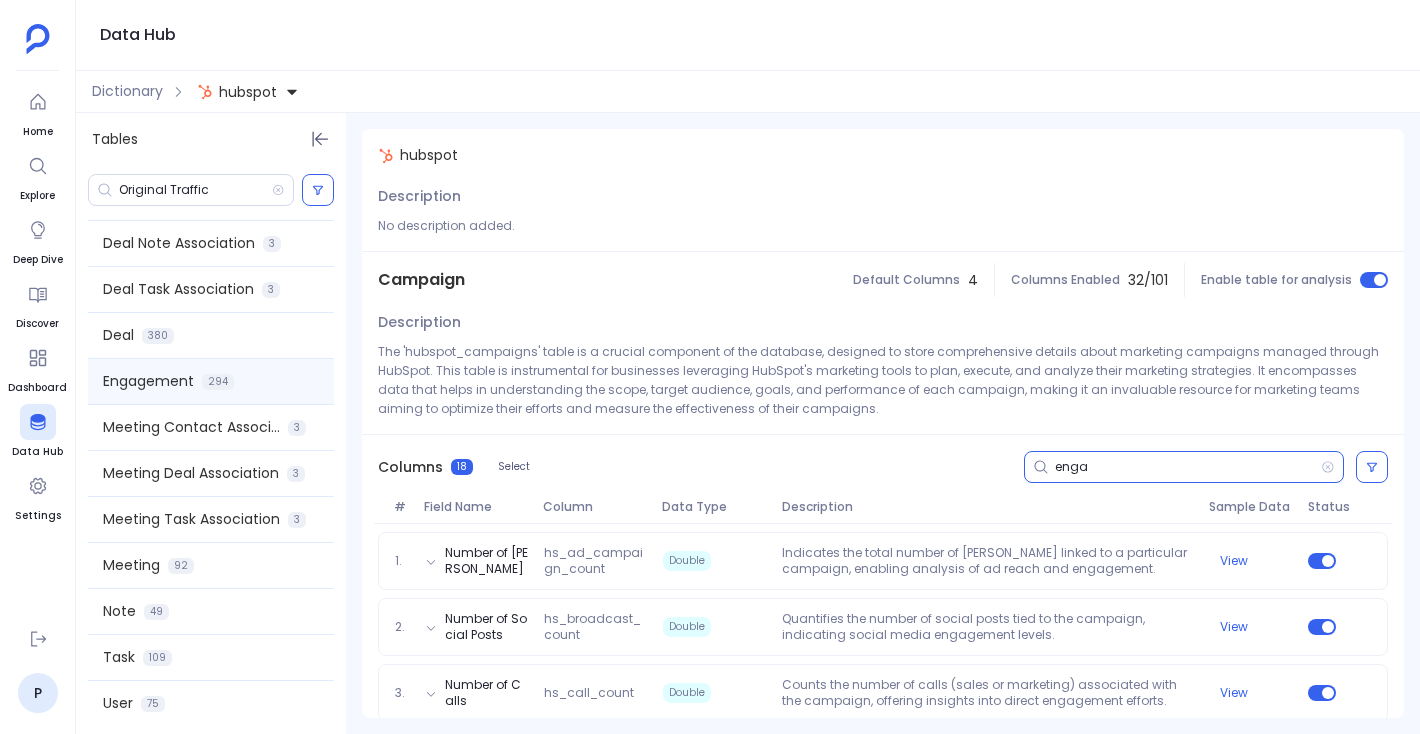 type on "enga" 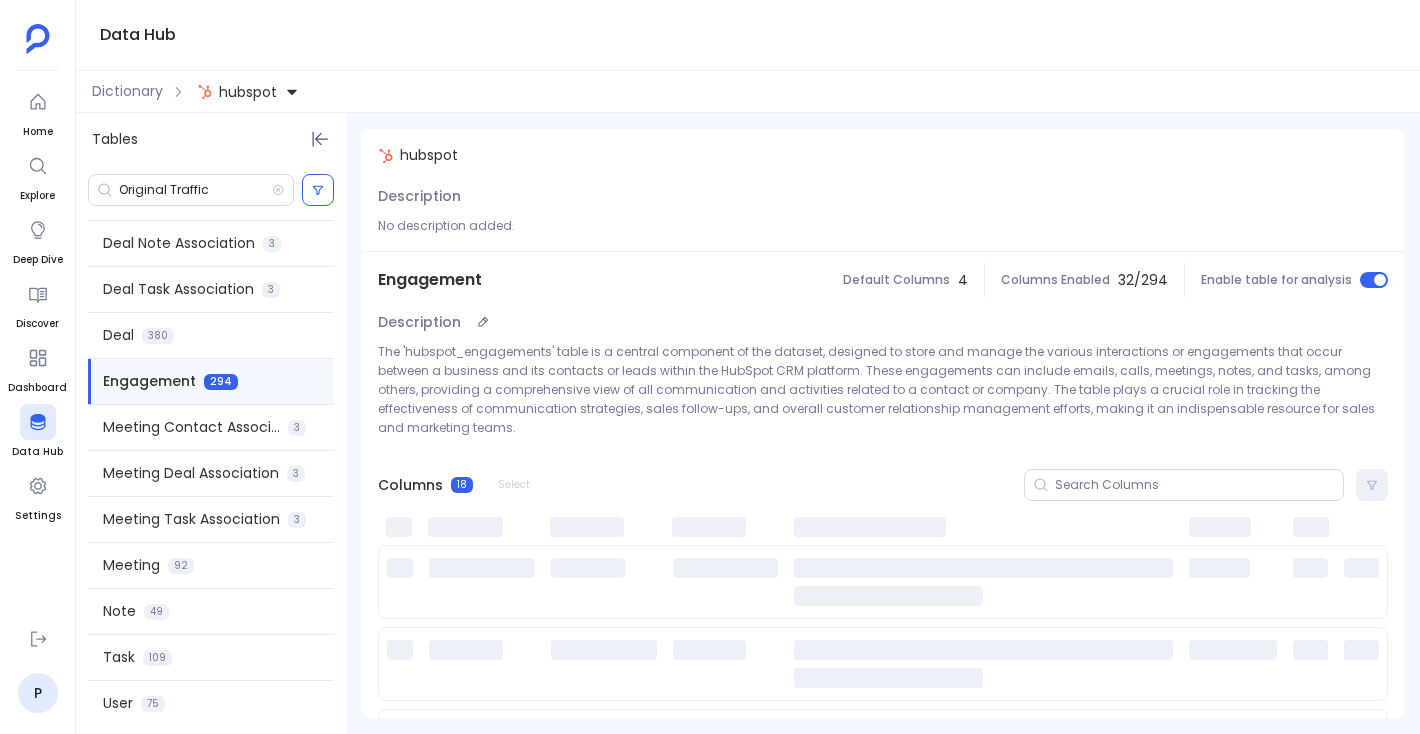 scroll, scrollTop: 229, scrollLeft: 0, axis: vertical 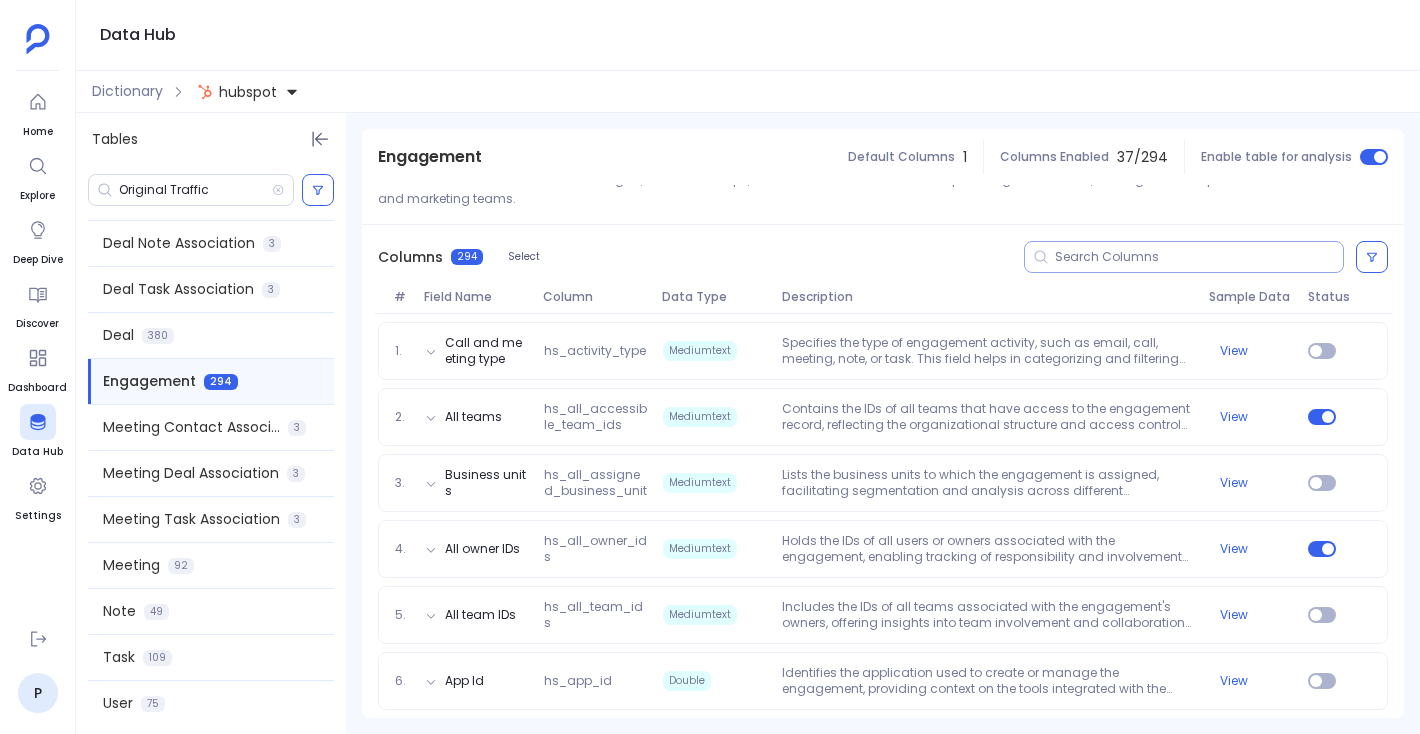 click at bounding box center [1184, 257] 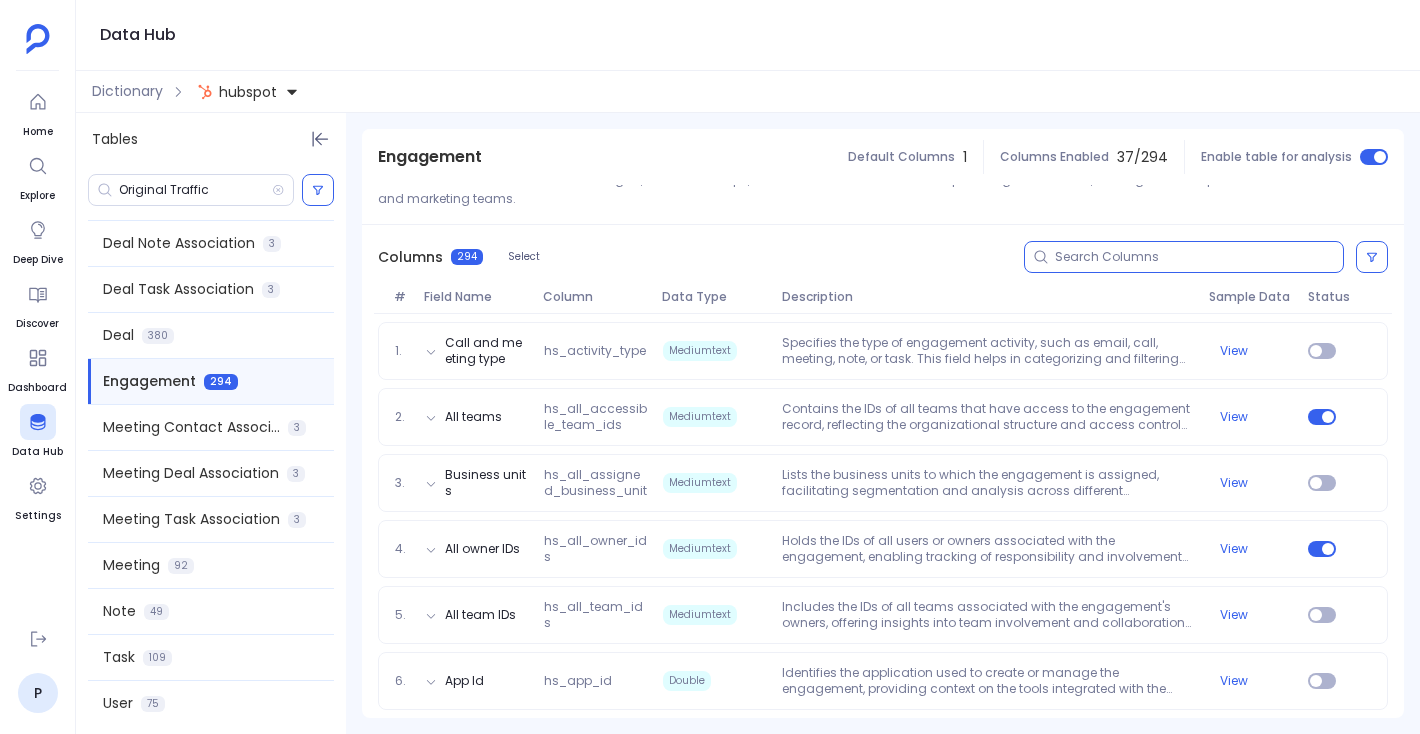 click at bounding box center [1199, 257] 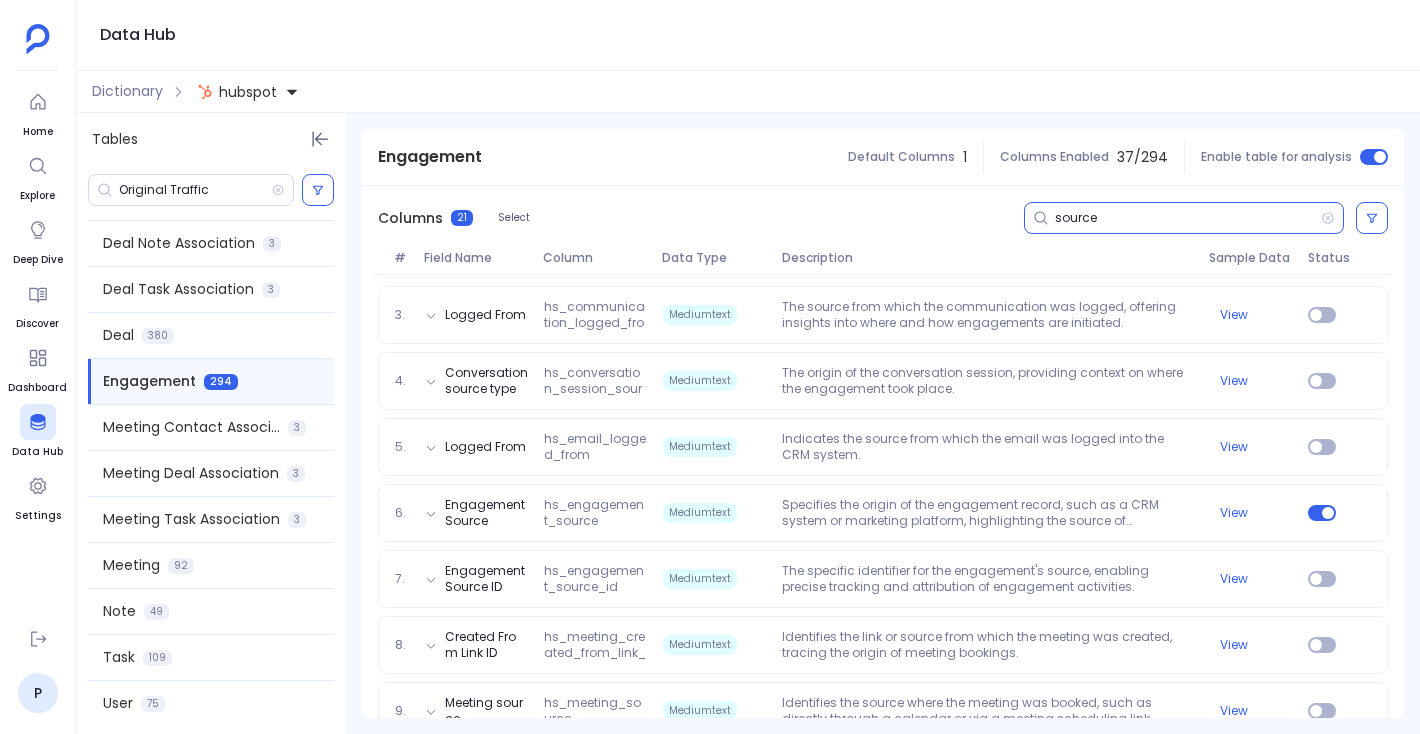 scroll, scrollTop: 407, scrollLeft: 0, axis: vertical 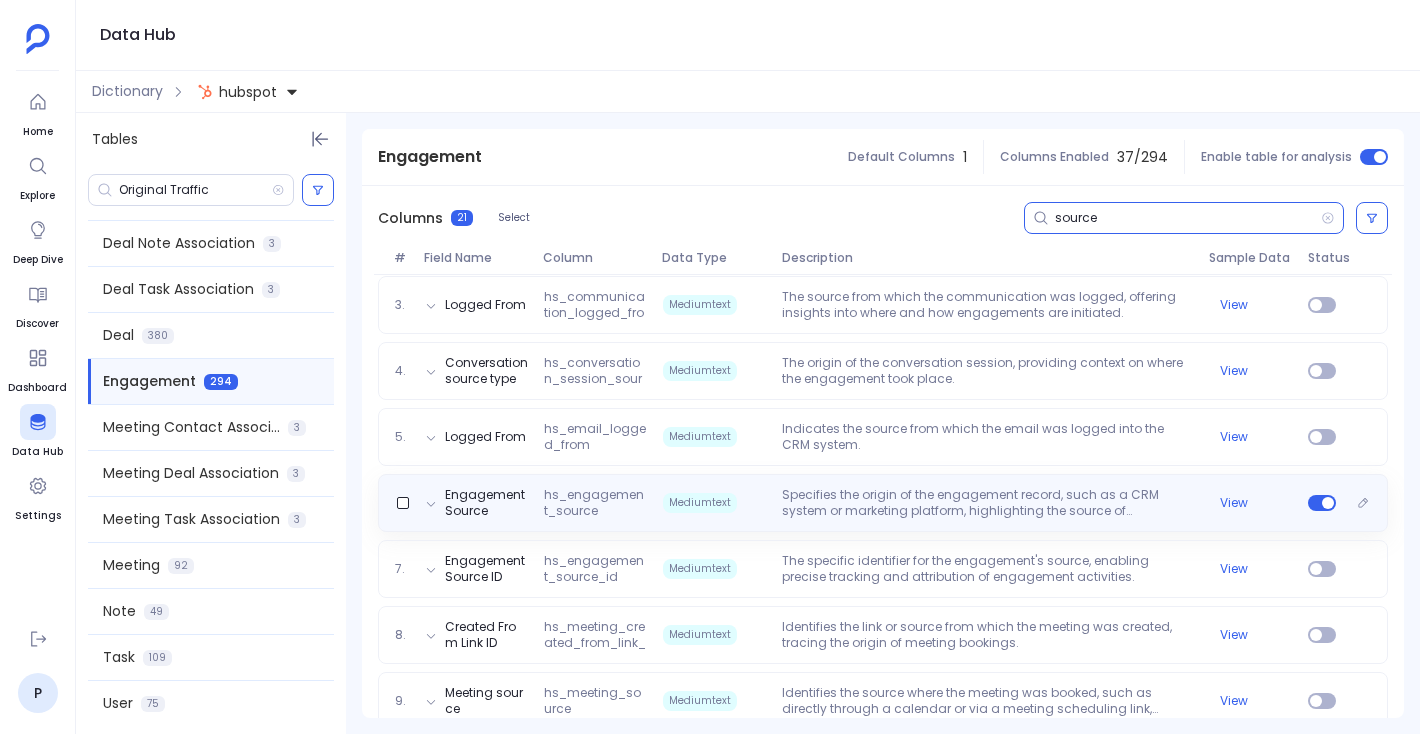 type on "source" 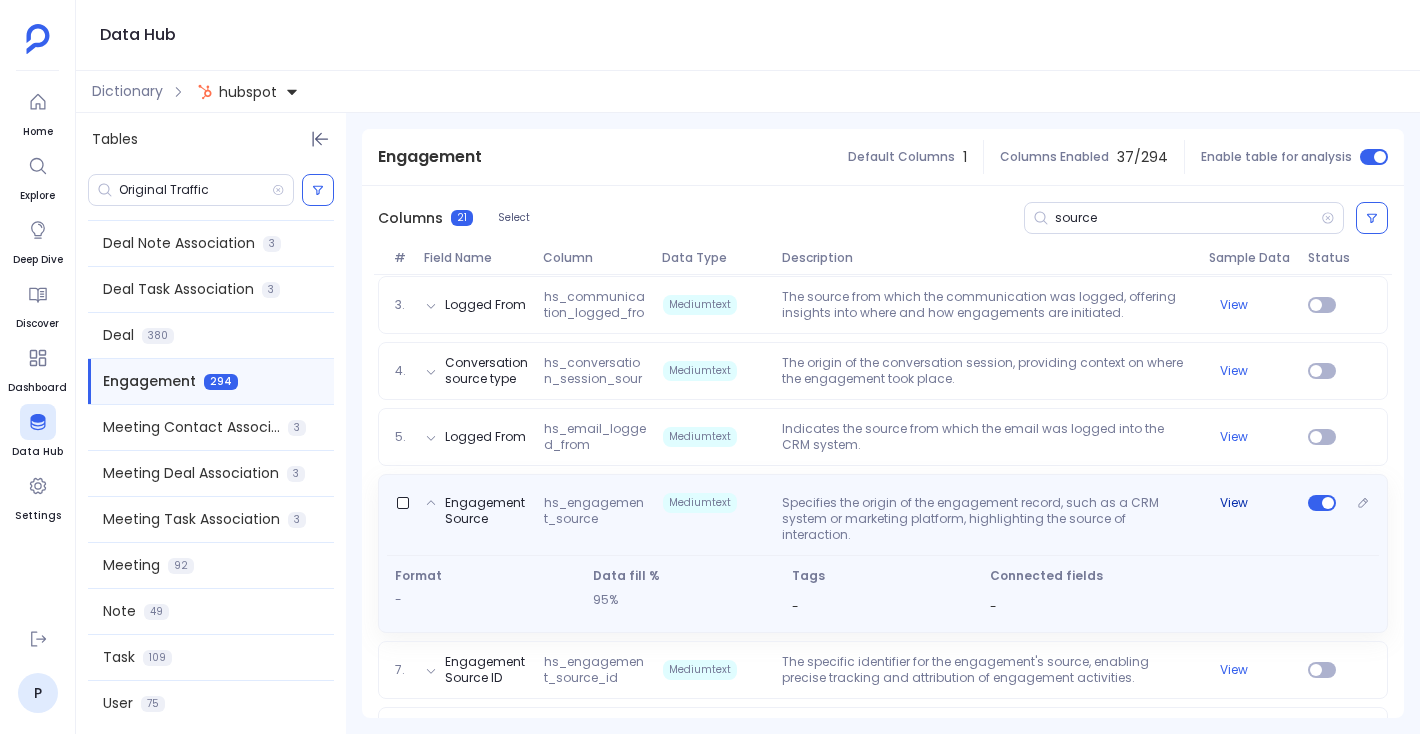 click on "View" at bounding box center [1234, 503] 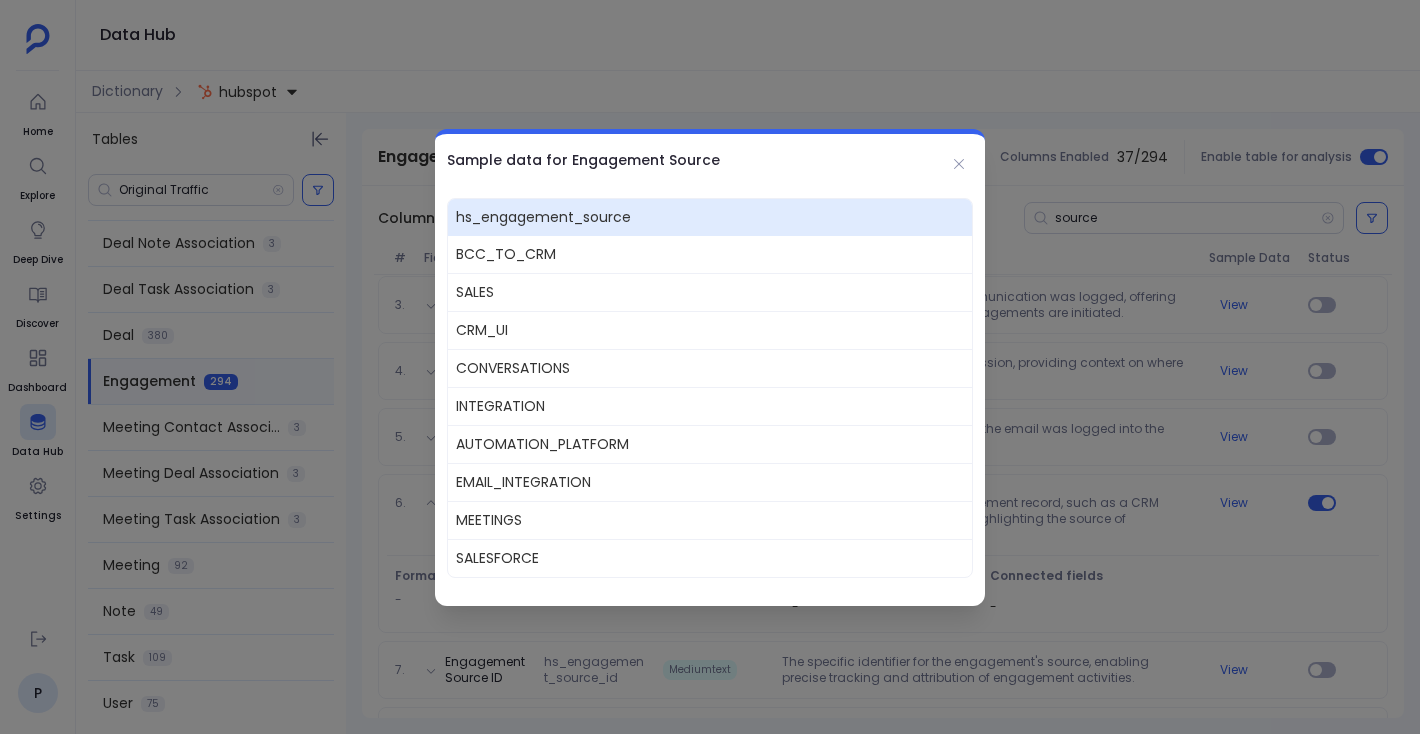click at bounding box center [710, 367] 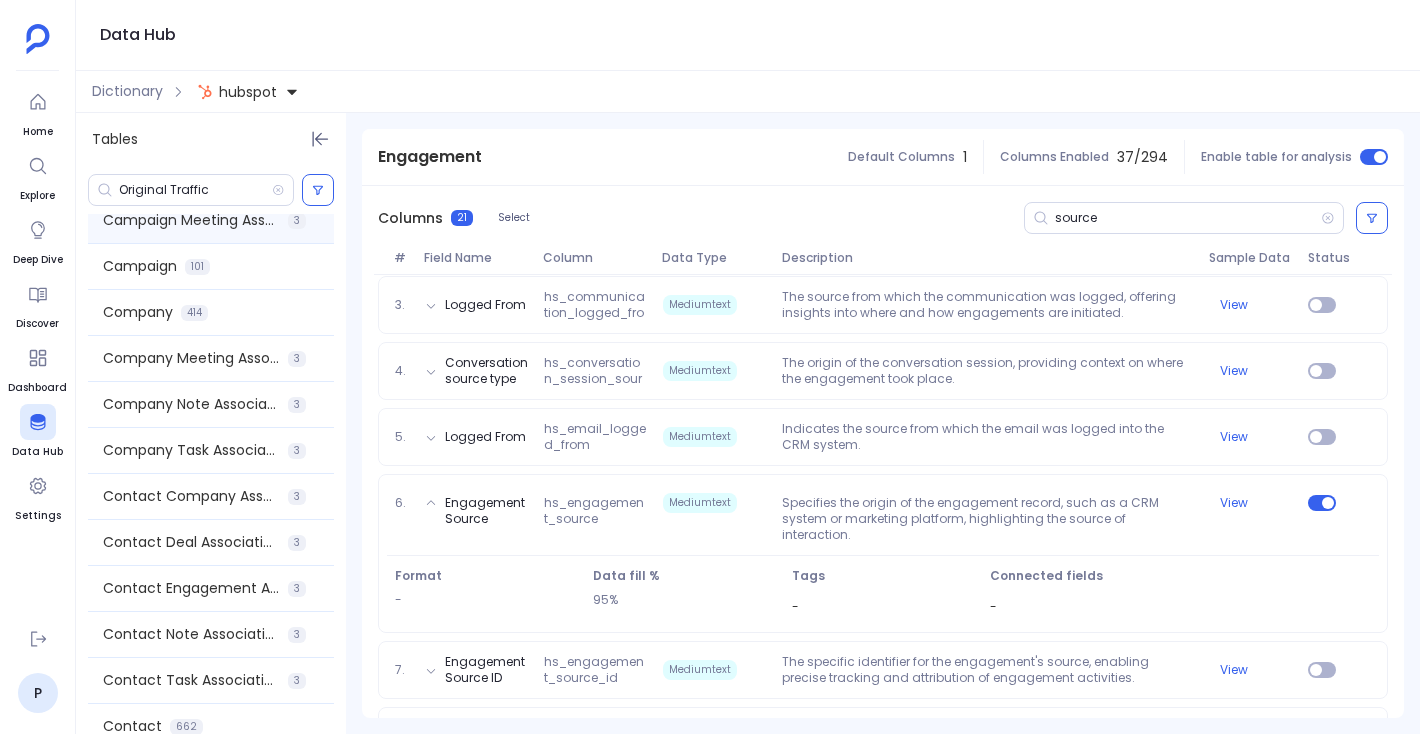 scroll, scrollTop: 169, scrollLeft: 0, axis: vertical 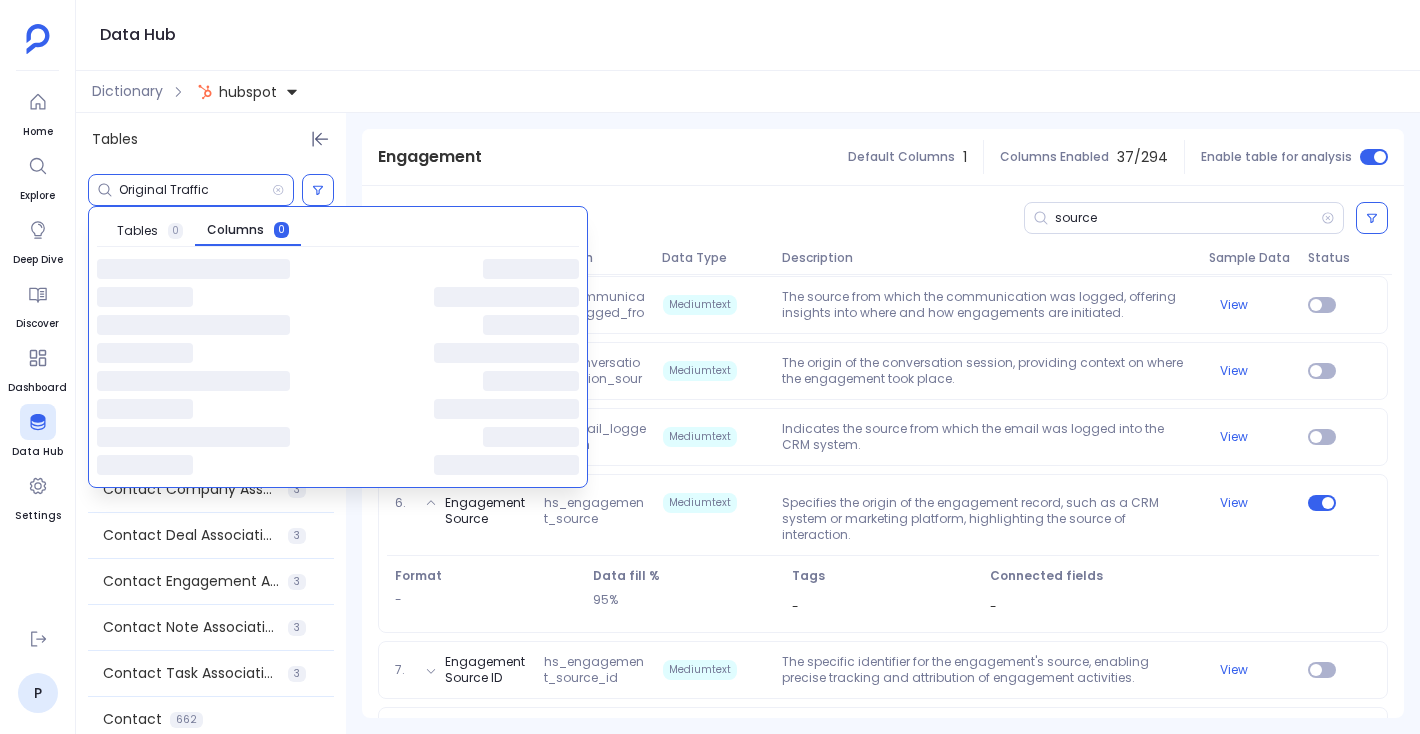 click on "Original Traffic" at bounding box center [195, 190] 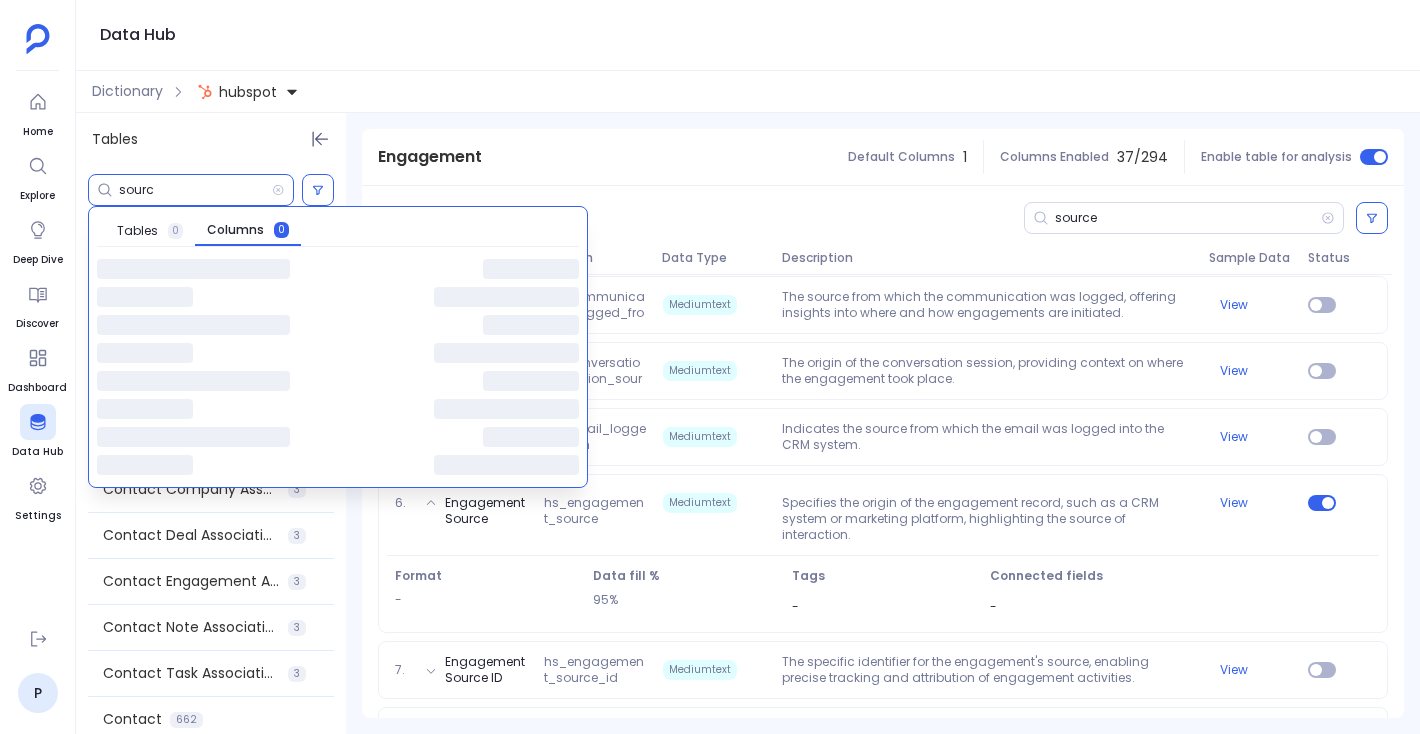 type on "source" 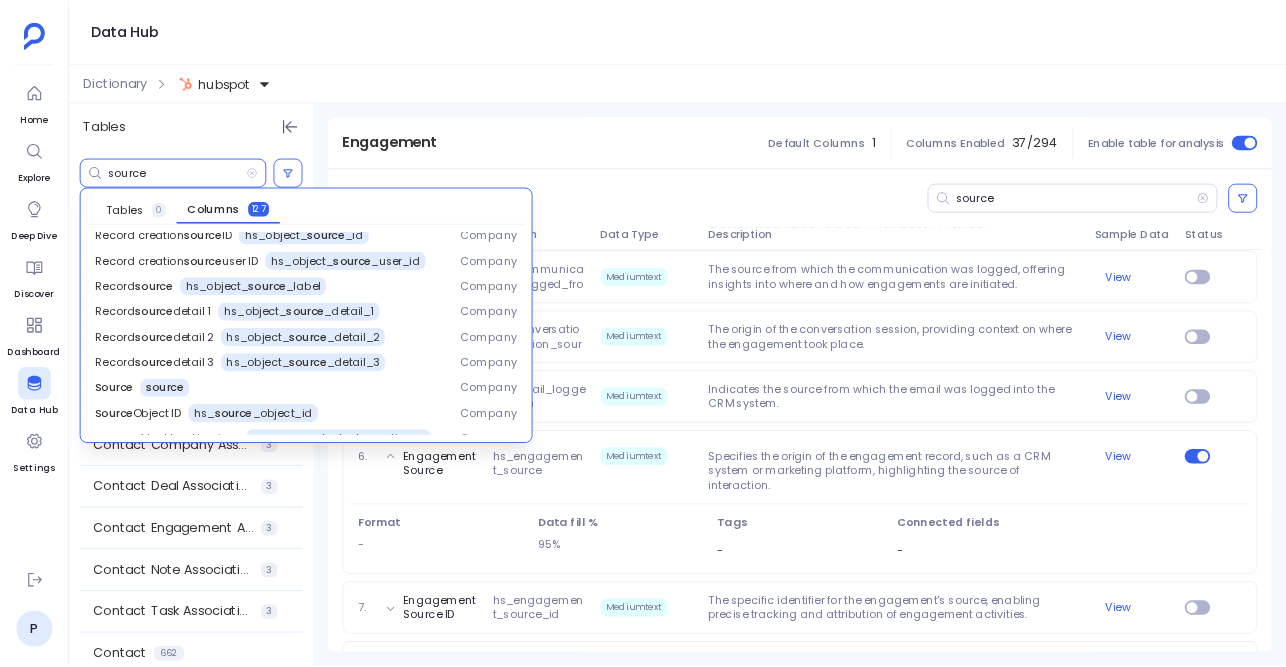 scroll, scrollTop: 493, scrollLeft: 0, axis: vertical 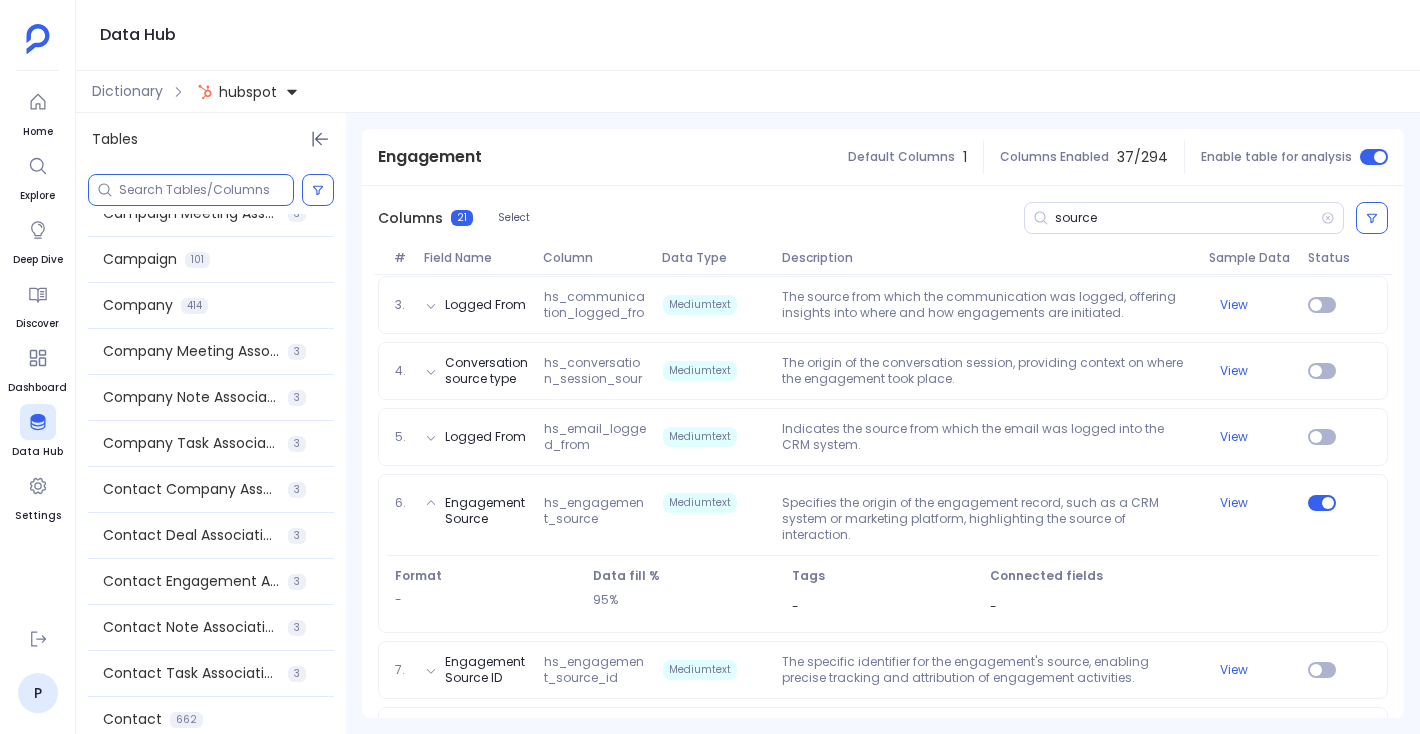 type 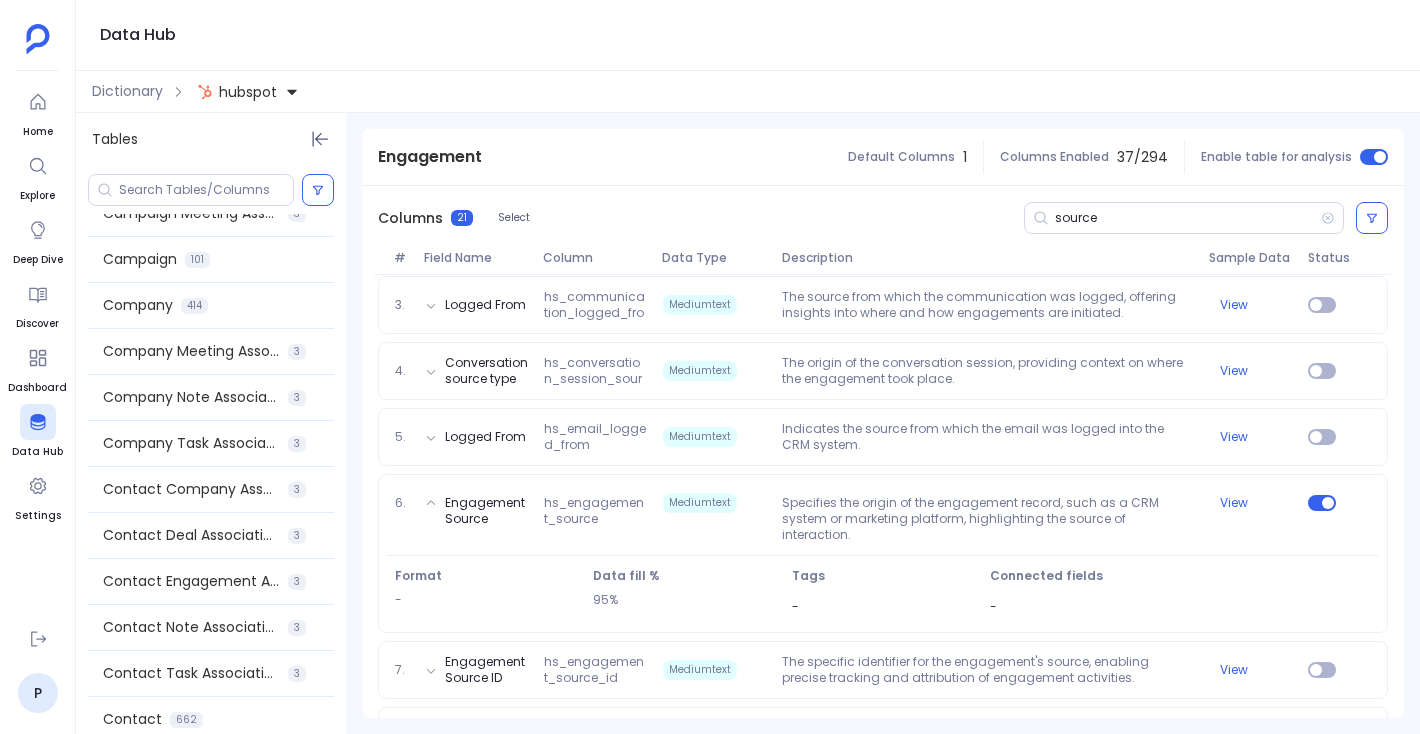 click on "Dictionary hubspot" at bounding box center [748, 92] 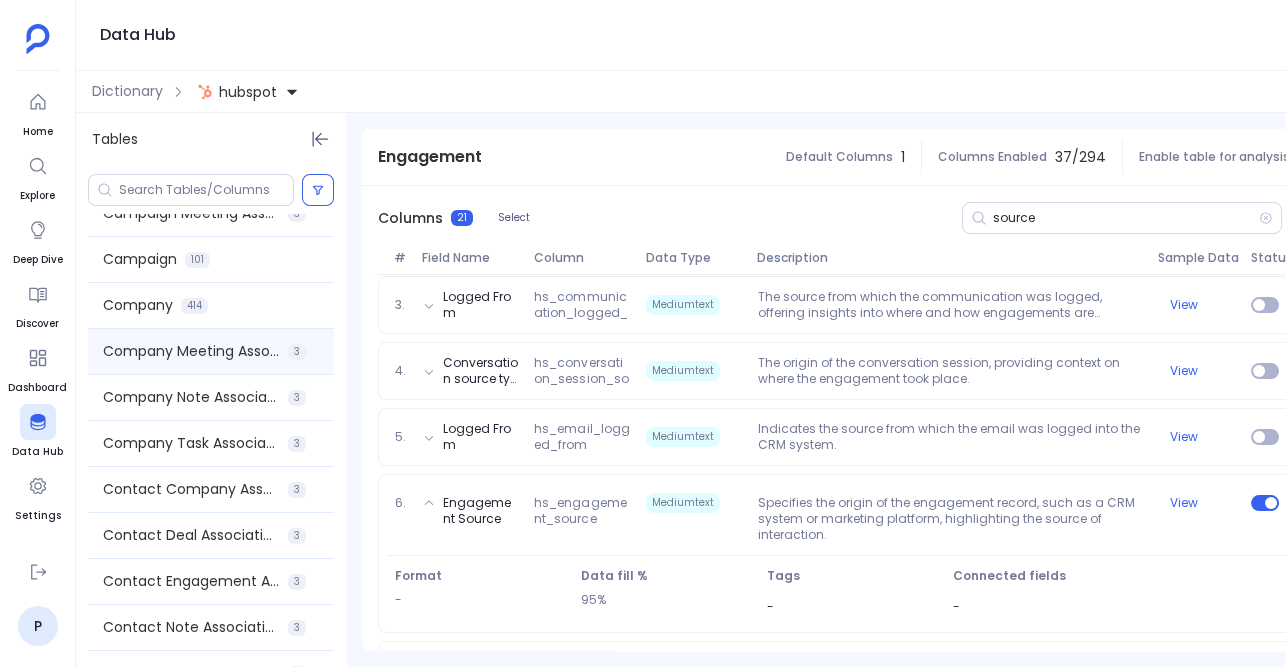 scroll, scrollTop: 169, scrollLeft: 0, axis: vertical 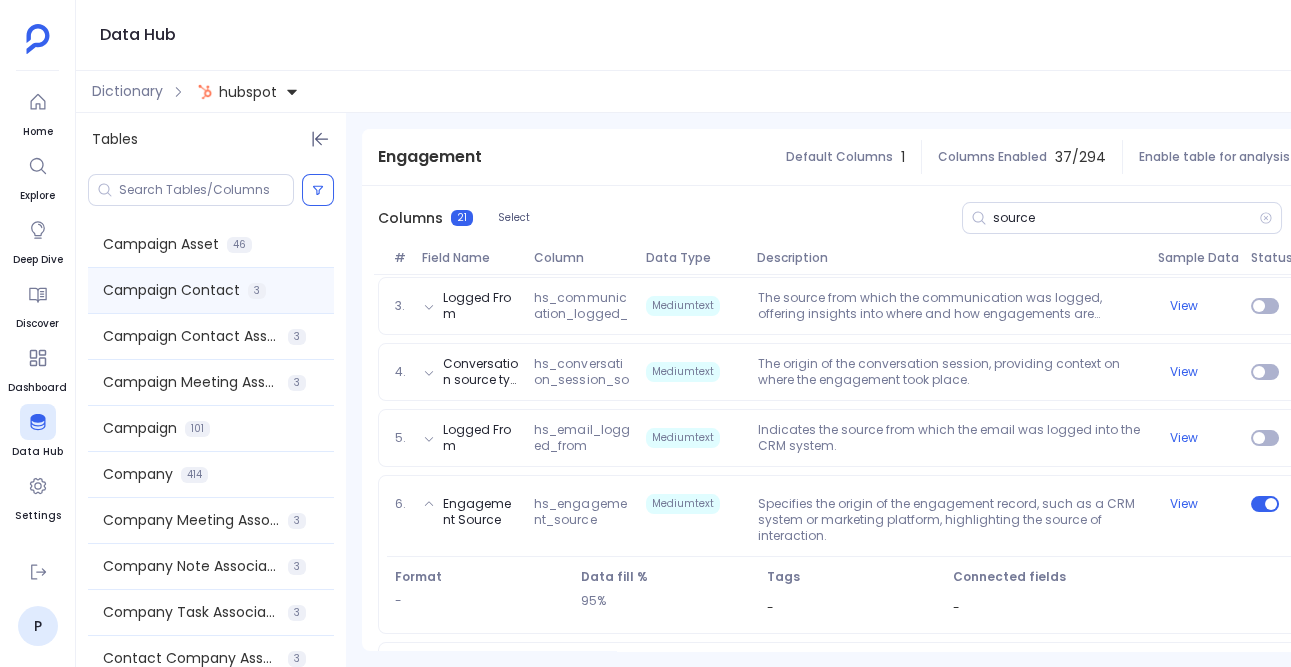 click on "Campaign Contact" at bounding box center [171, 290] 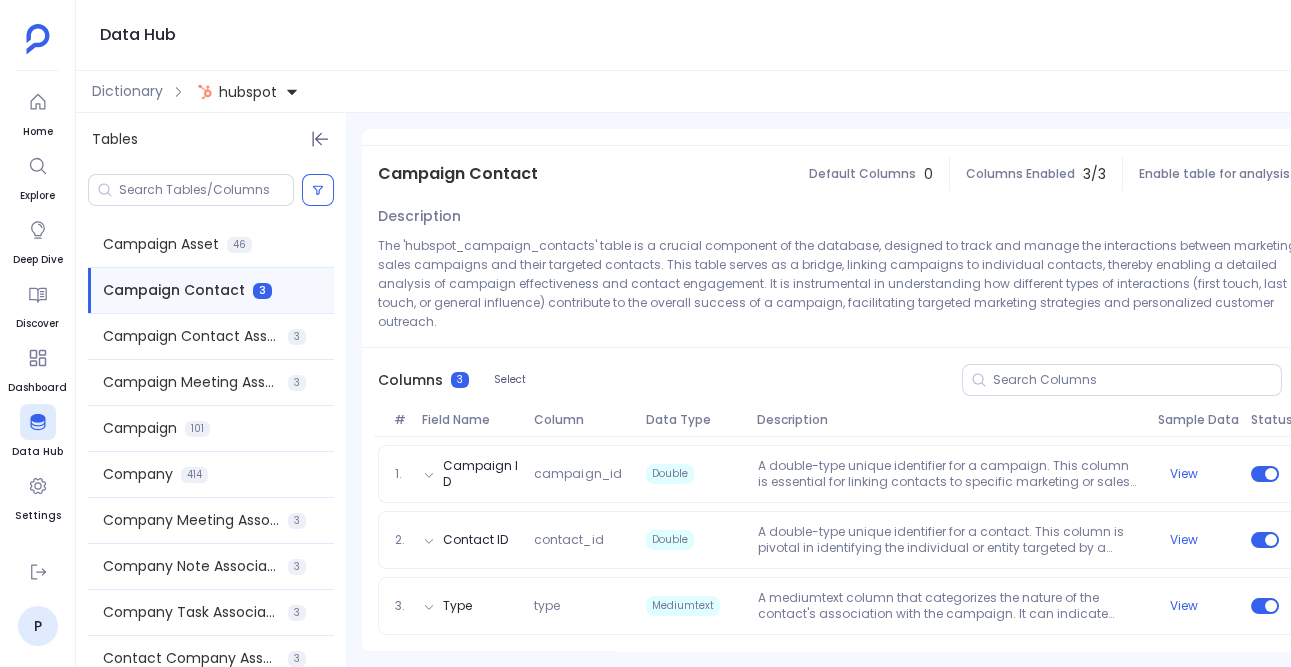 scroll, scrollTop: 86, scrollLeft: 0, axis: vertical 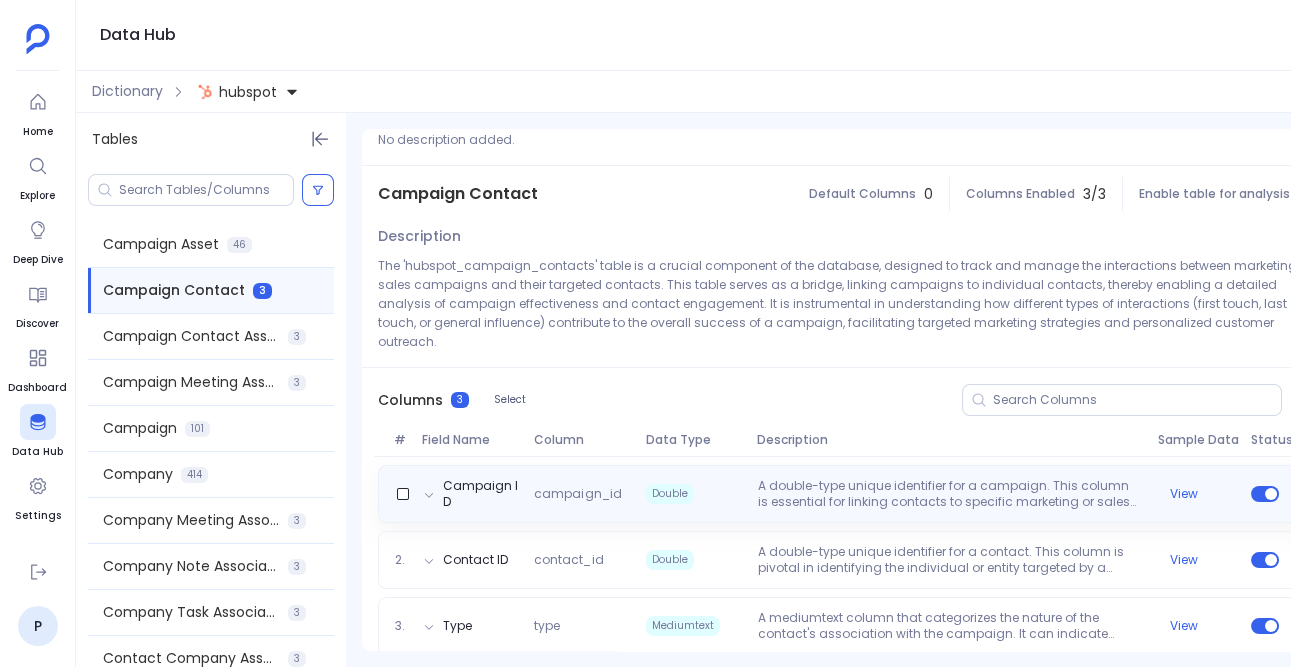 click on "Double" at bounding box center [694, 494] 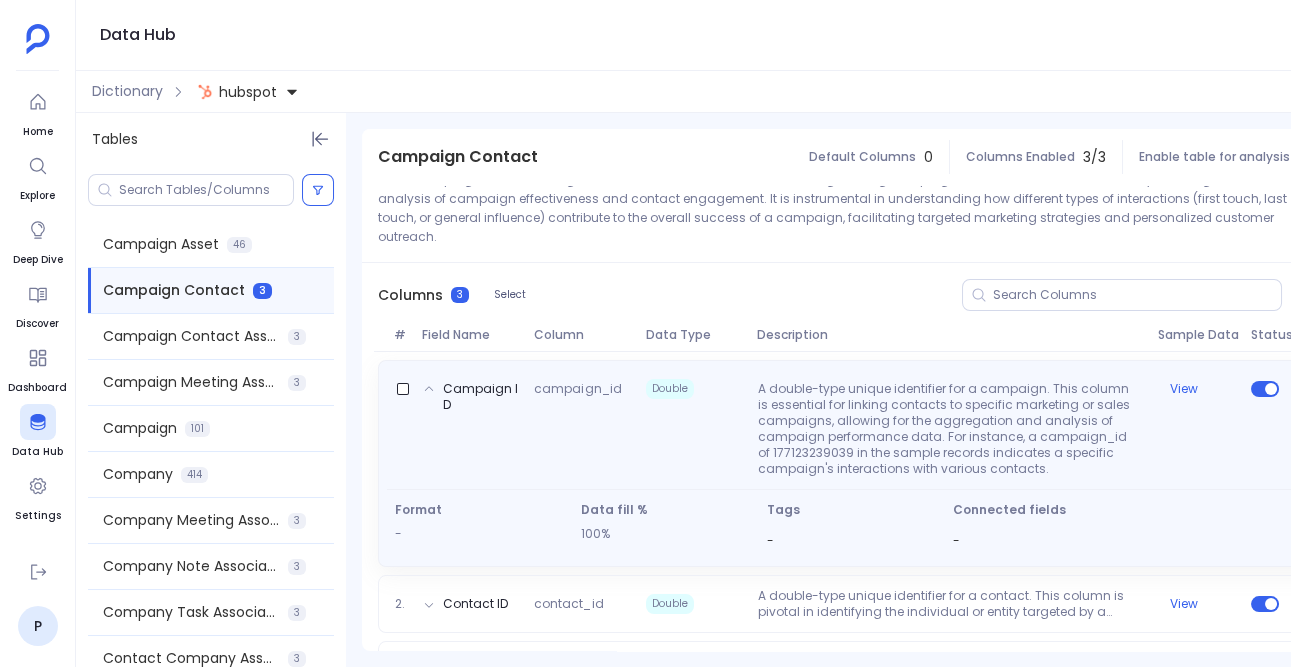 scroll, scrollTop: 235, scrollLeft: 0, axis: vertical 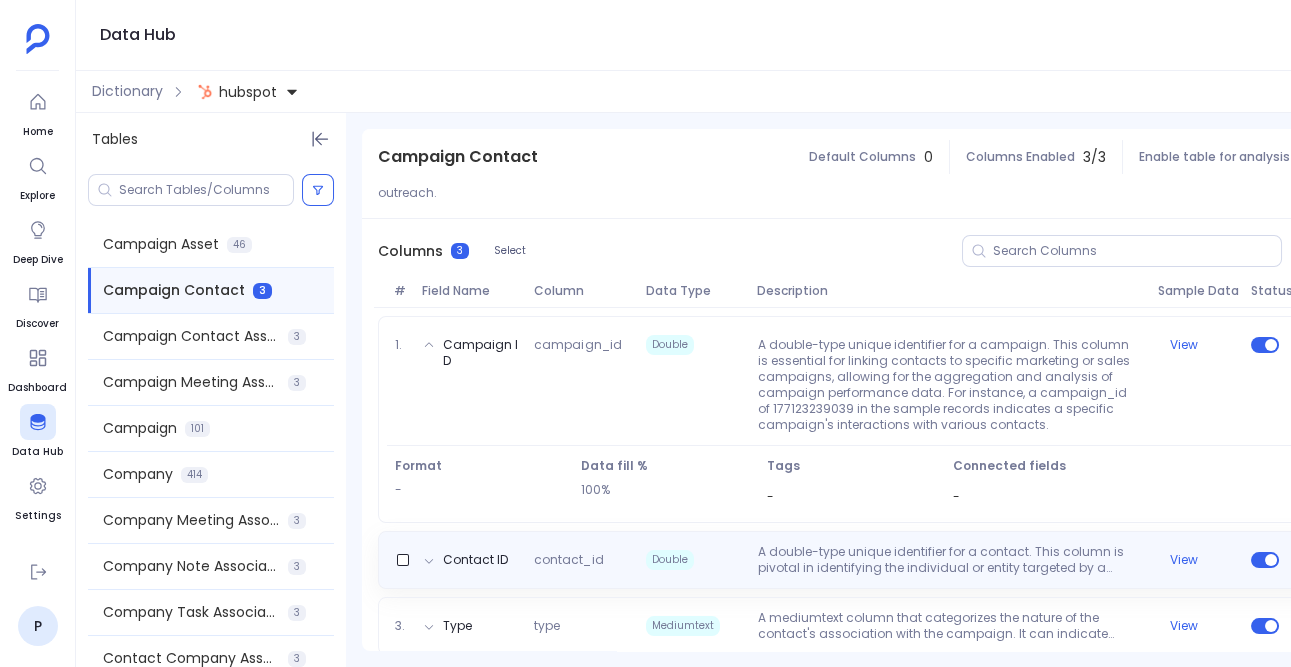 click on "Double" at bounding box center [694, 560] 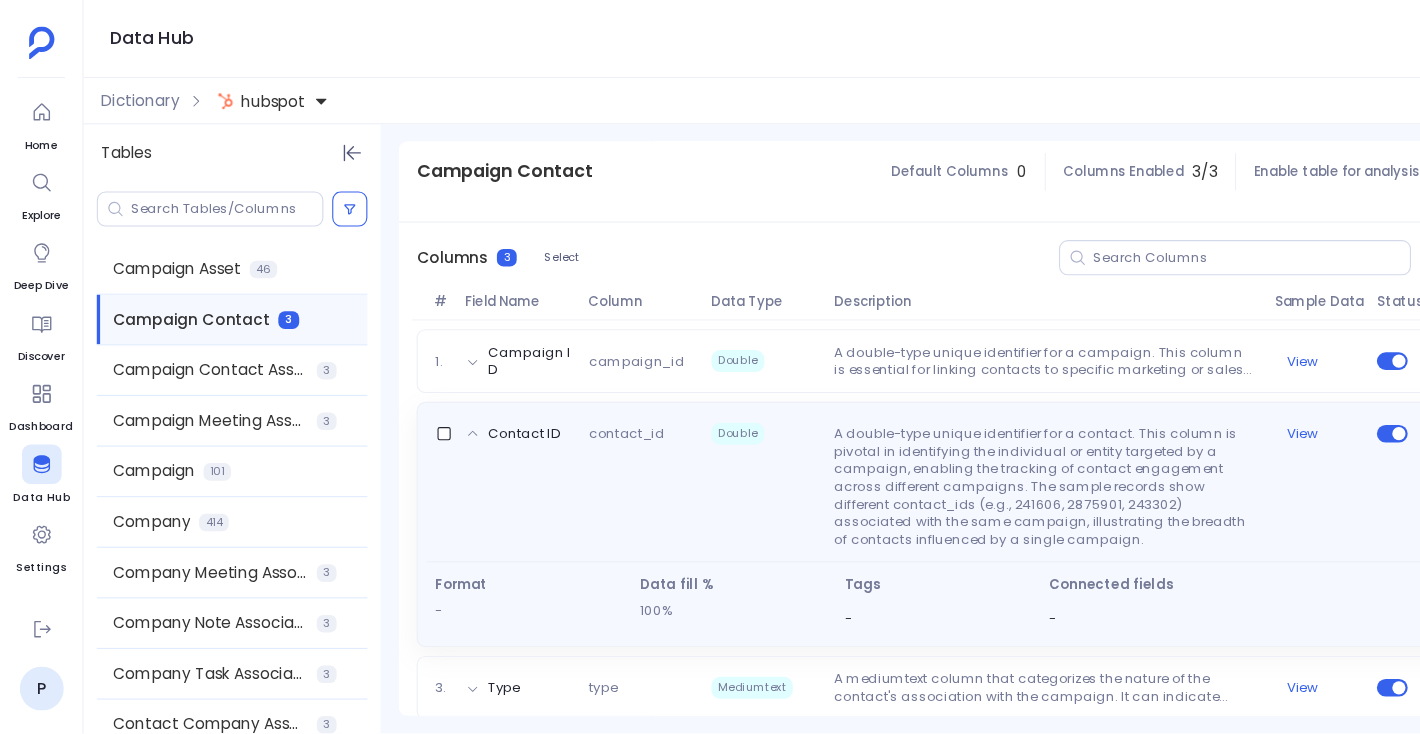 scroll, scrollTop: 185, scrollLeft: 0, axis: vertical 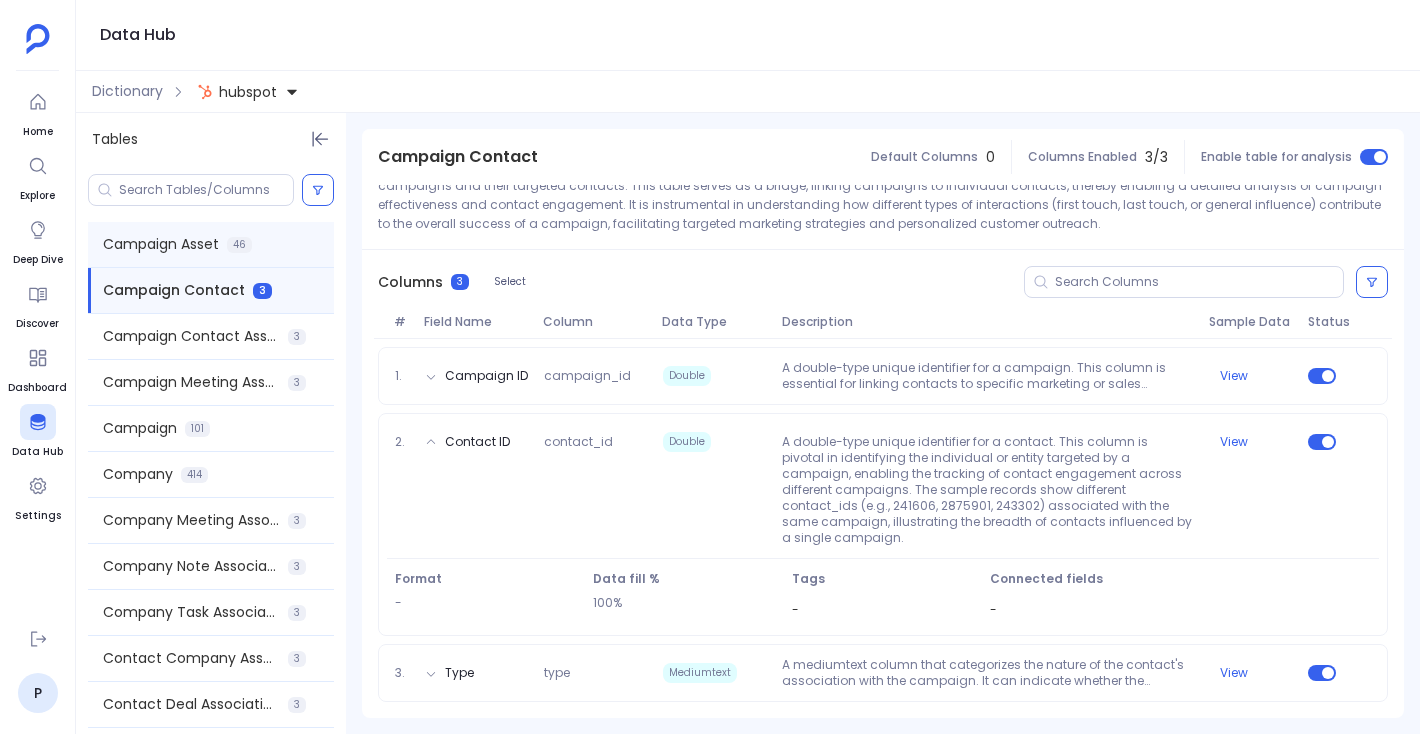 click on "Campaign Asset" at bounding box center (161, 244) 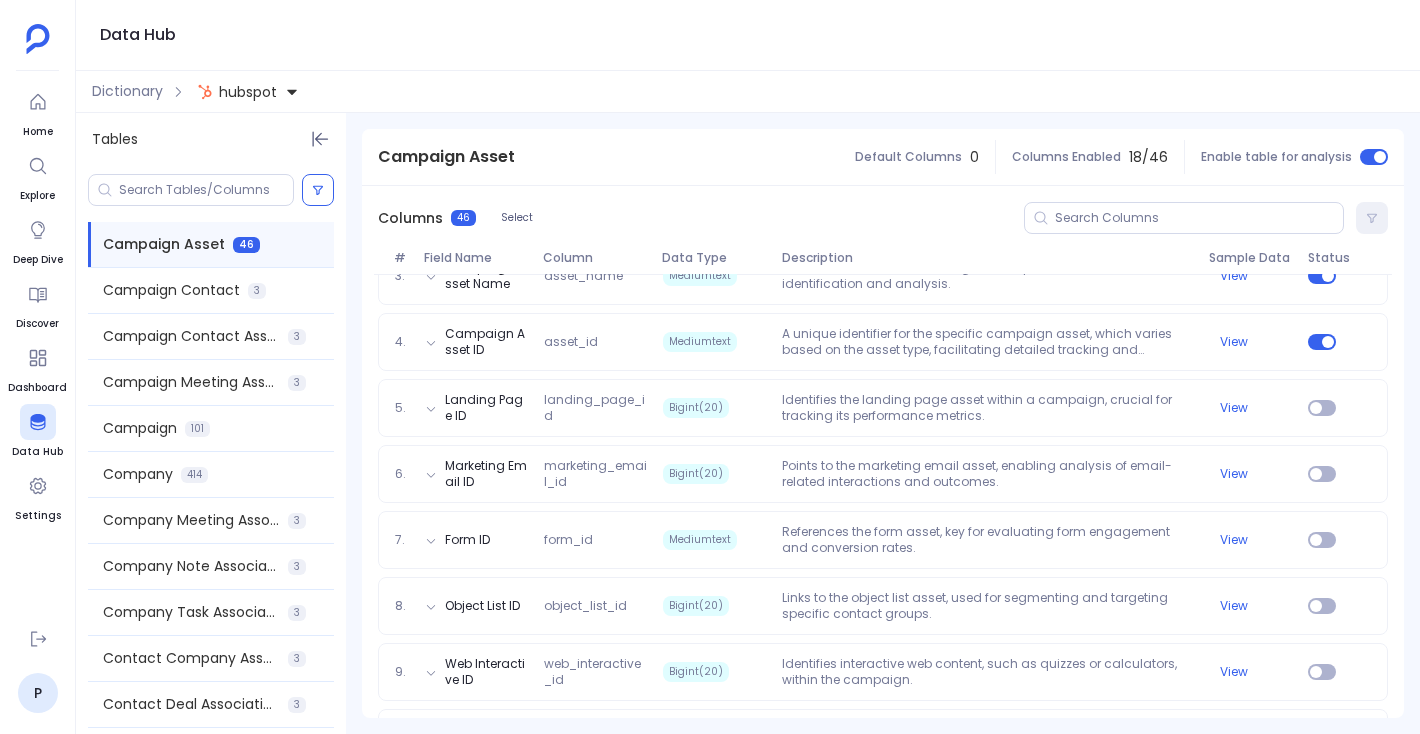 scroll, scrollTop: 0, scrollLeft: 0, axis: both 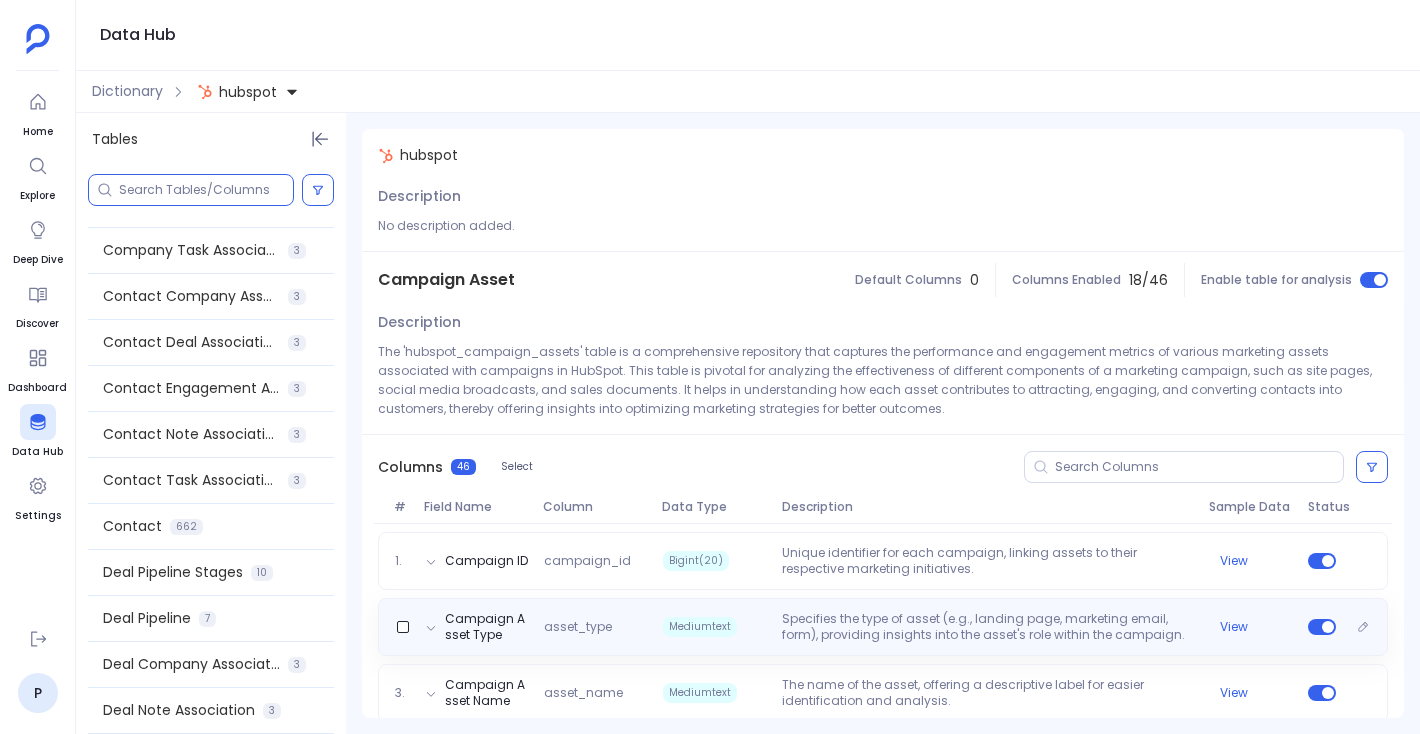 click at bounding box center [206, 190] 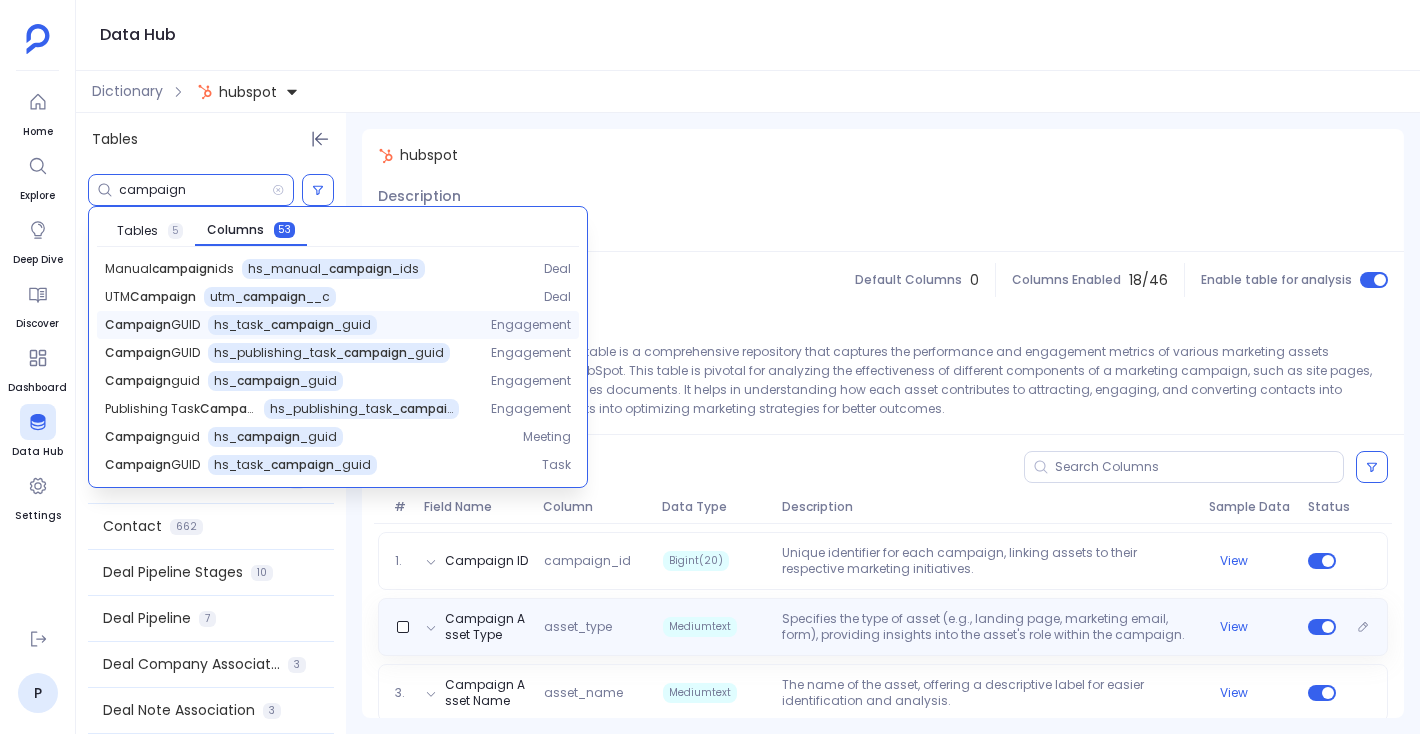 scroll, scrollTop: 970, scrollLeft: 0, axis: vertical 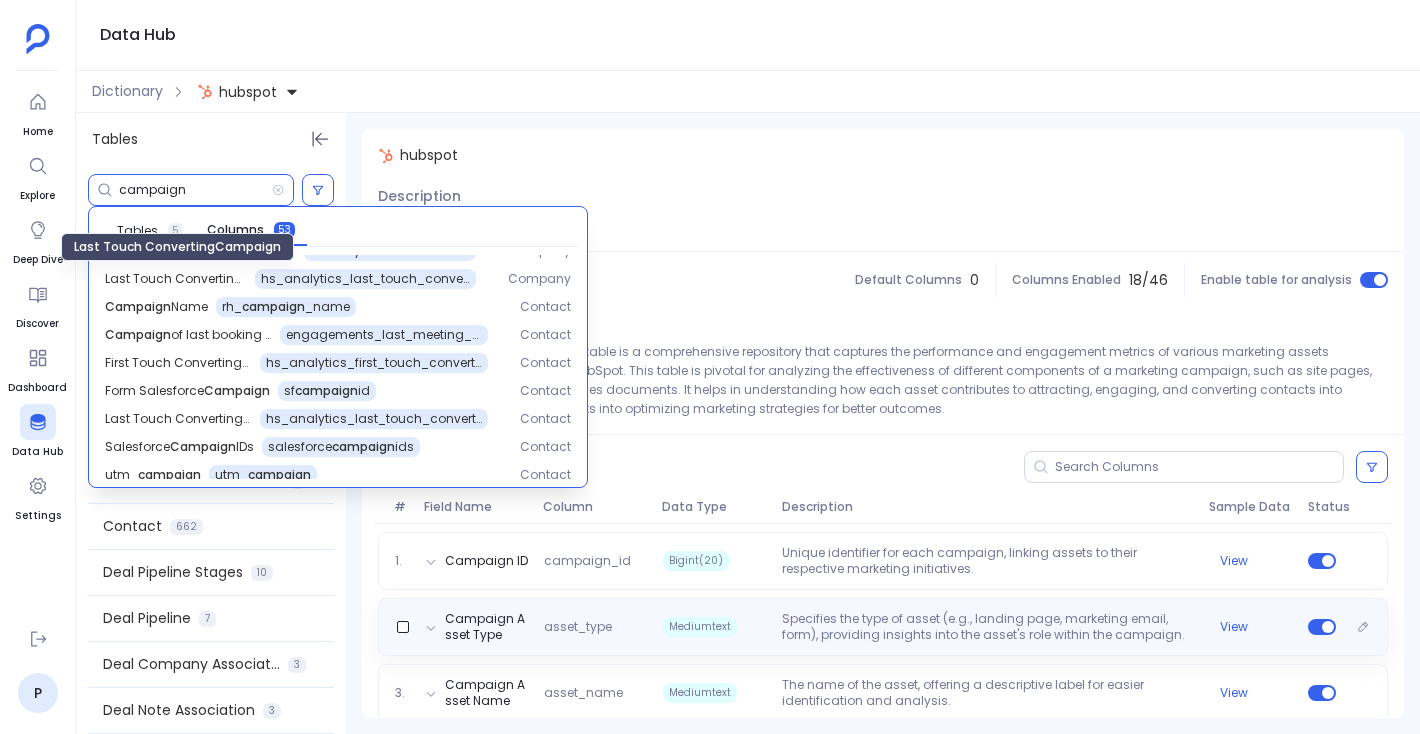 type on "campaign" 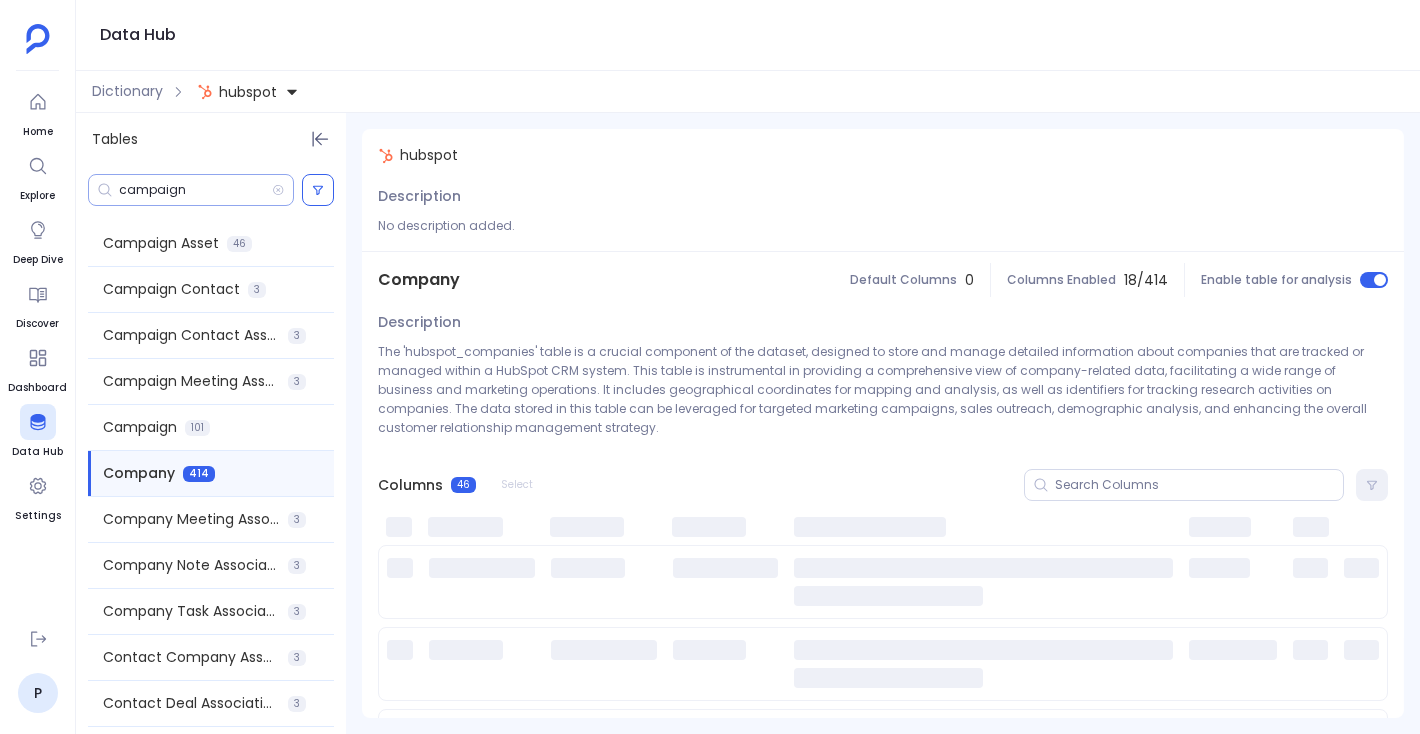 scroll, scrollTop: 1, scrollLeft: 0, axis: vertical 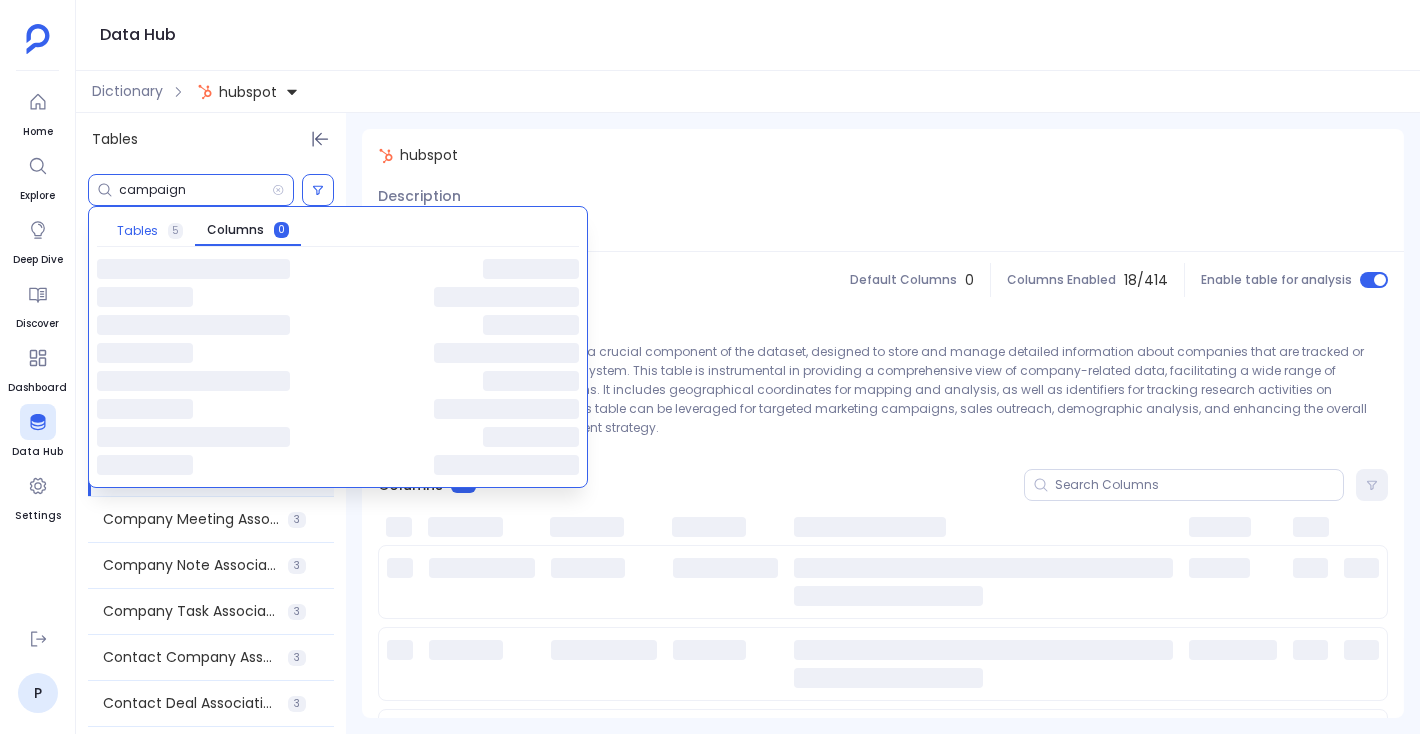 click on "5" at bounding box center (175, 231) 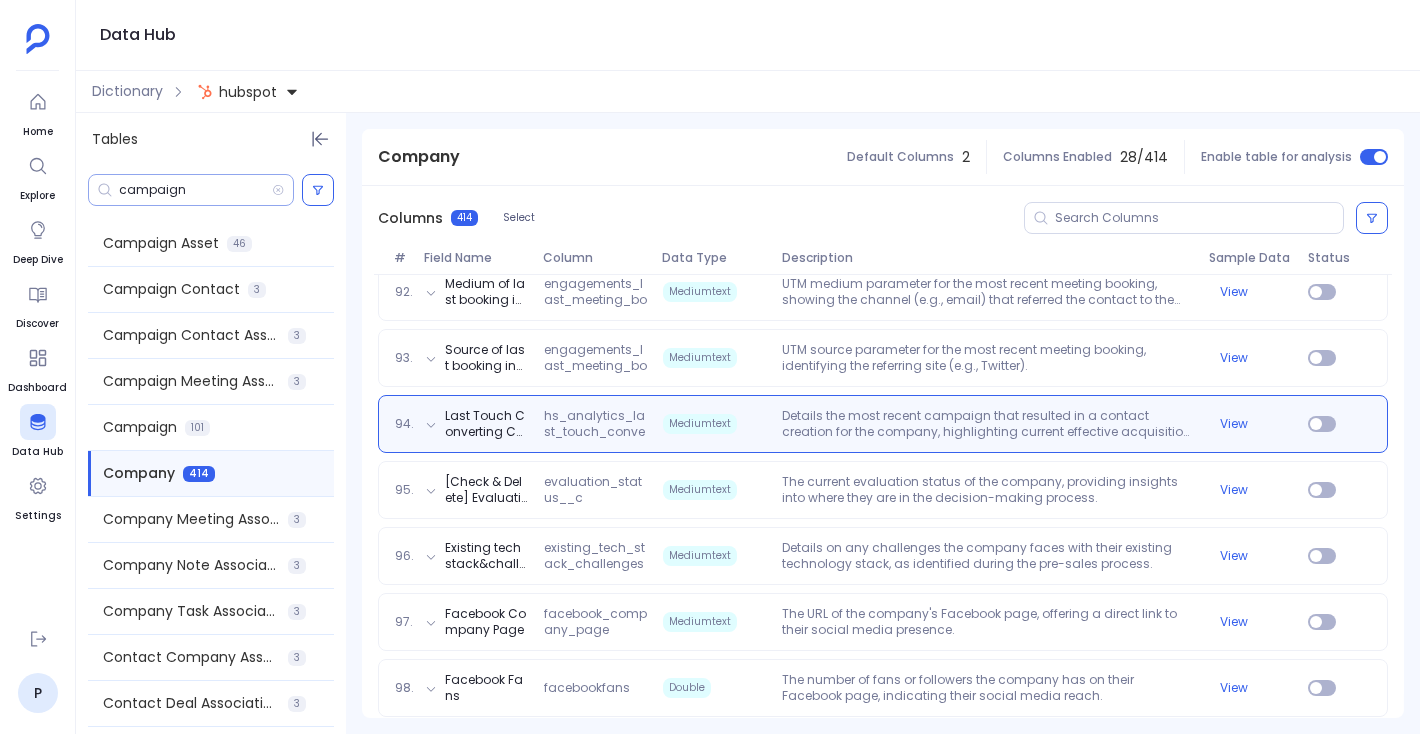 scroll, scrollTop: 6294, scrollLeft: 0, axis: vertical 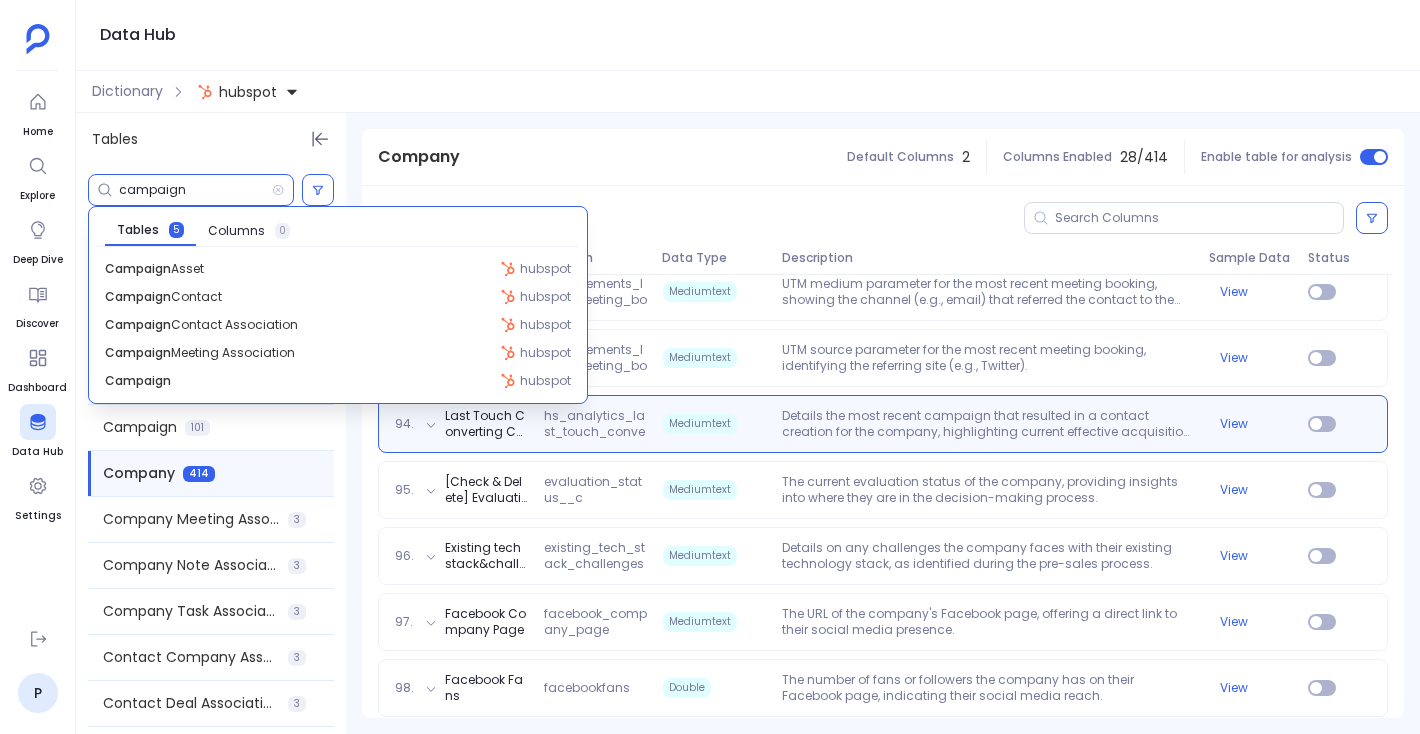 click on "campaign" at bounding box center [195, 190] 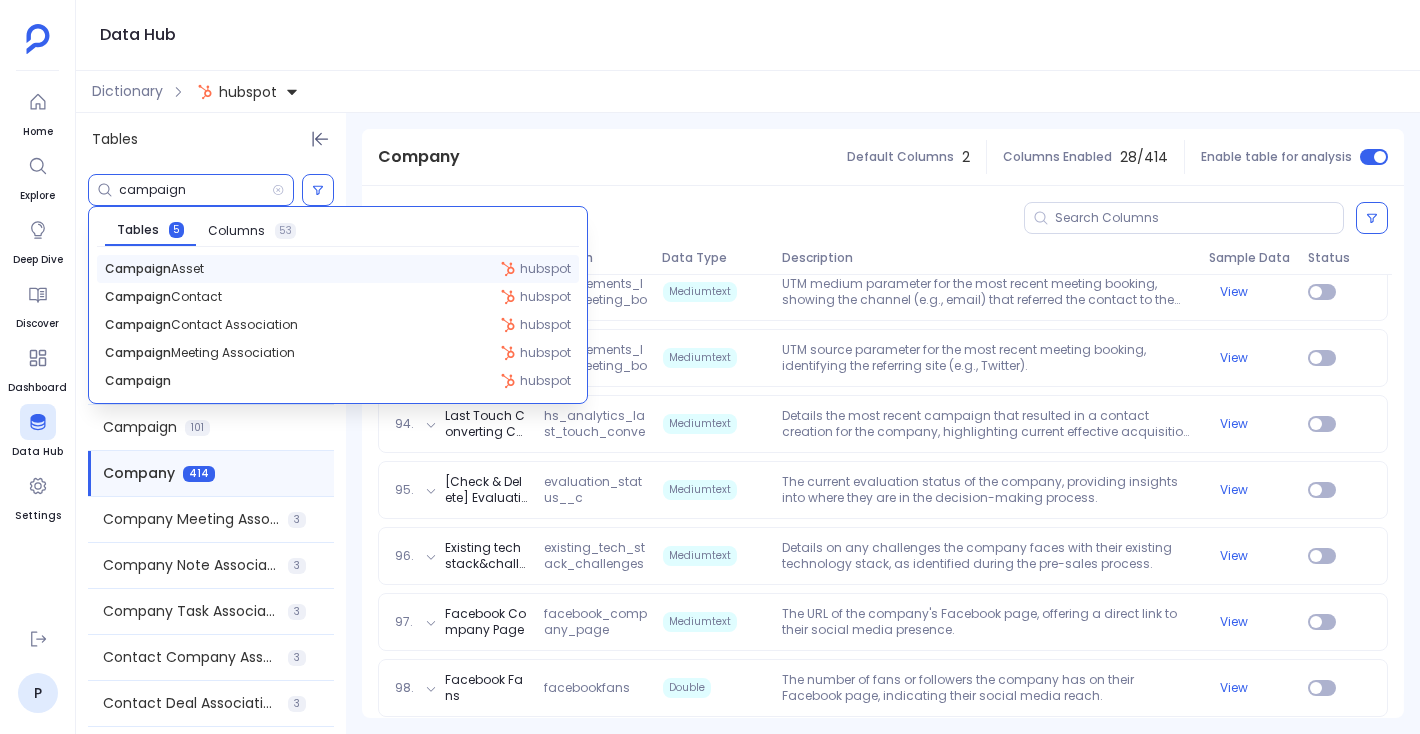click on "Campaign  Asset hubspot" at bounding box center (338, 269) 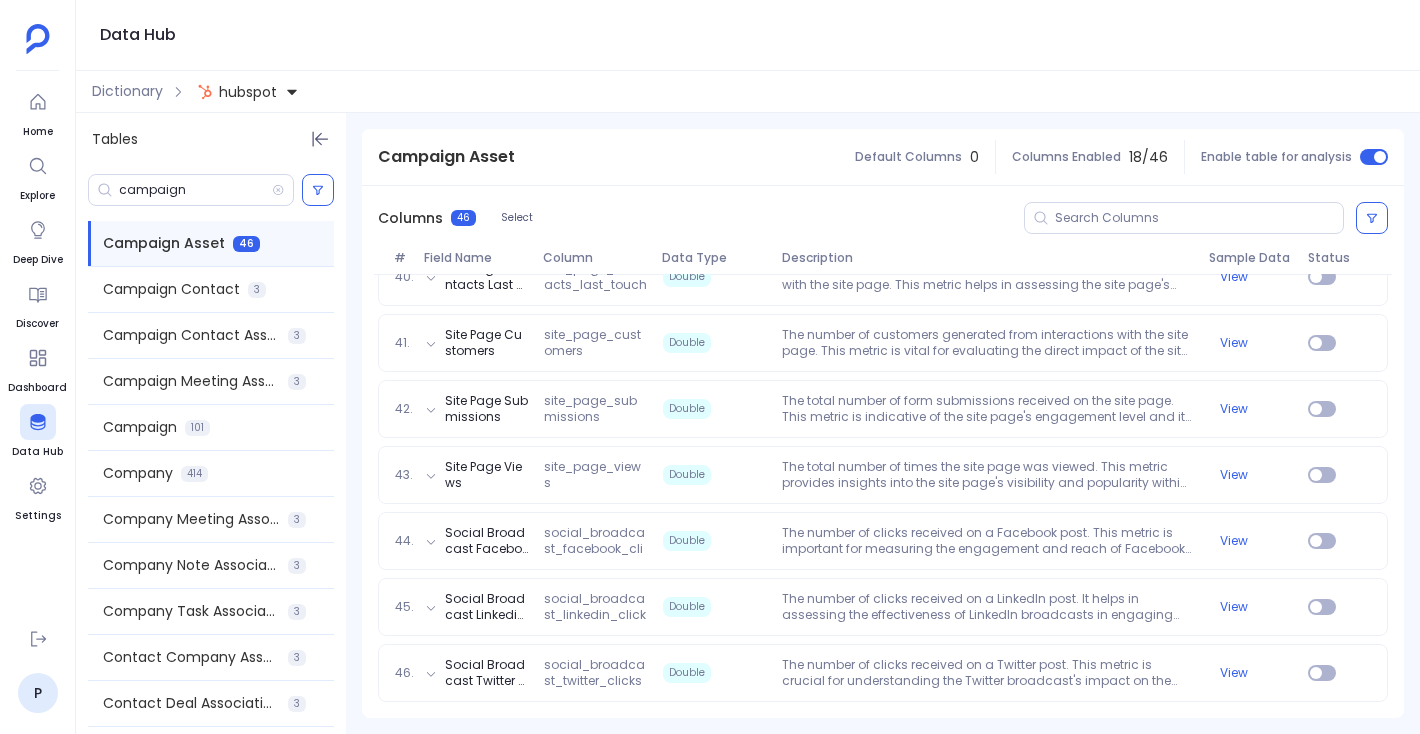 scroll, scrollTop: 2452, scrollLeft: 0, axis: vertical 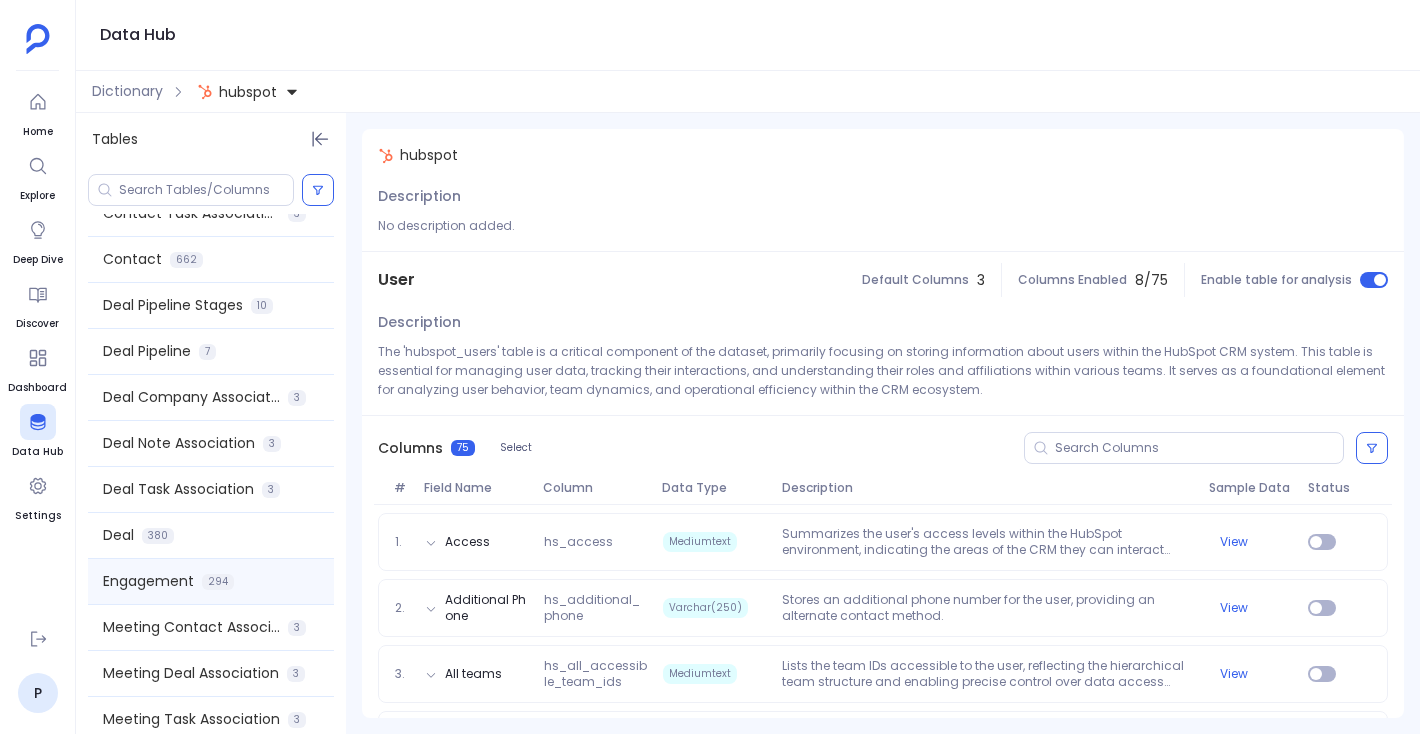 click on "Engagement 294" at bounding box center [211, 581] 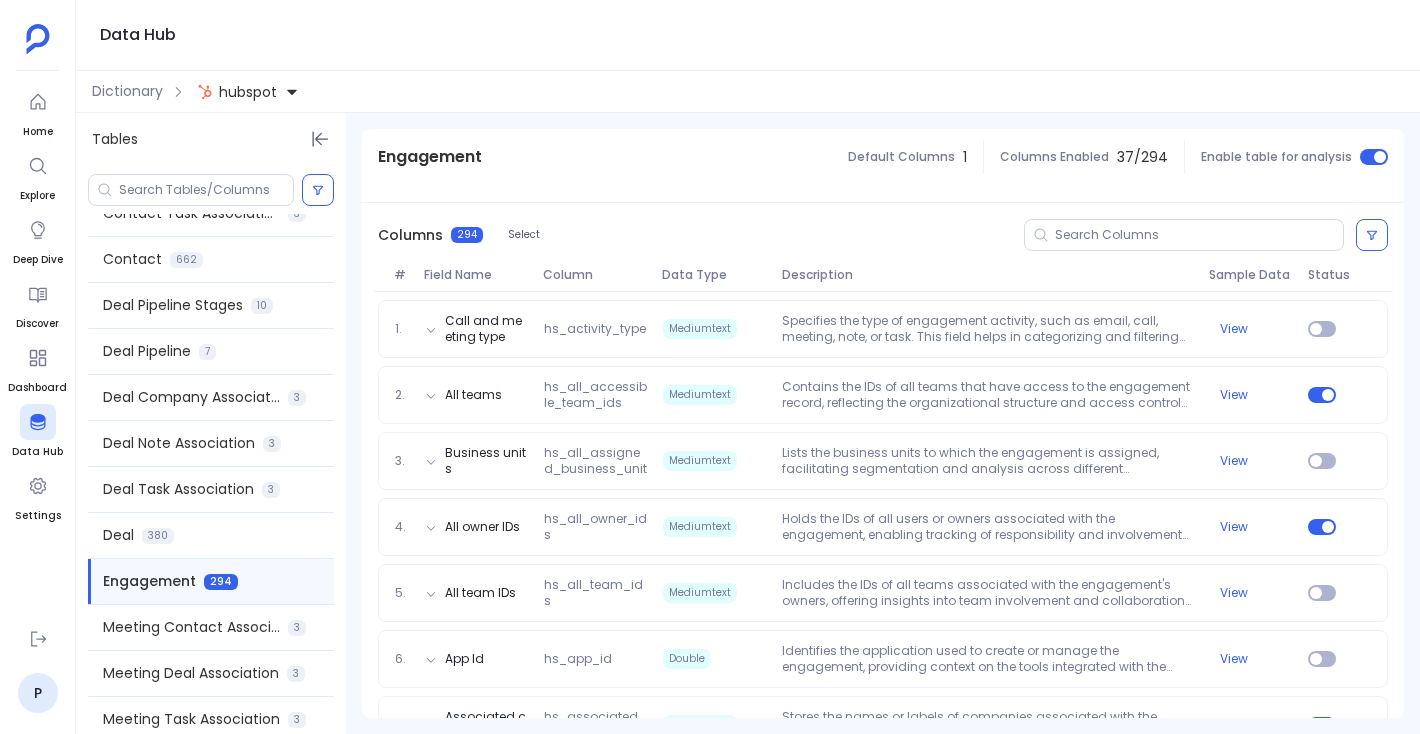 scroll, scrollTop: 272, scrollLeft: 0, axis: vertical 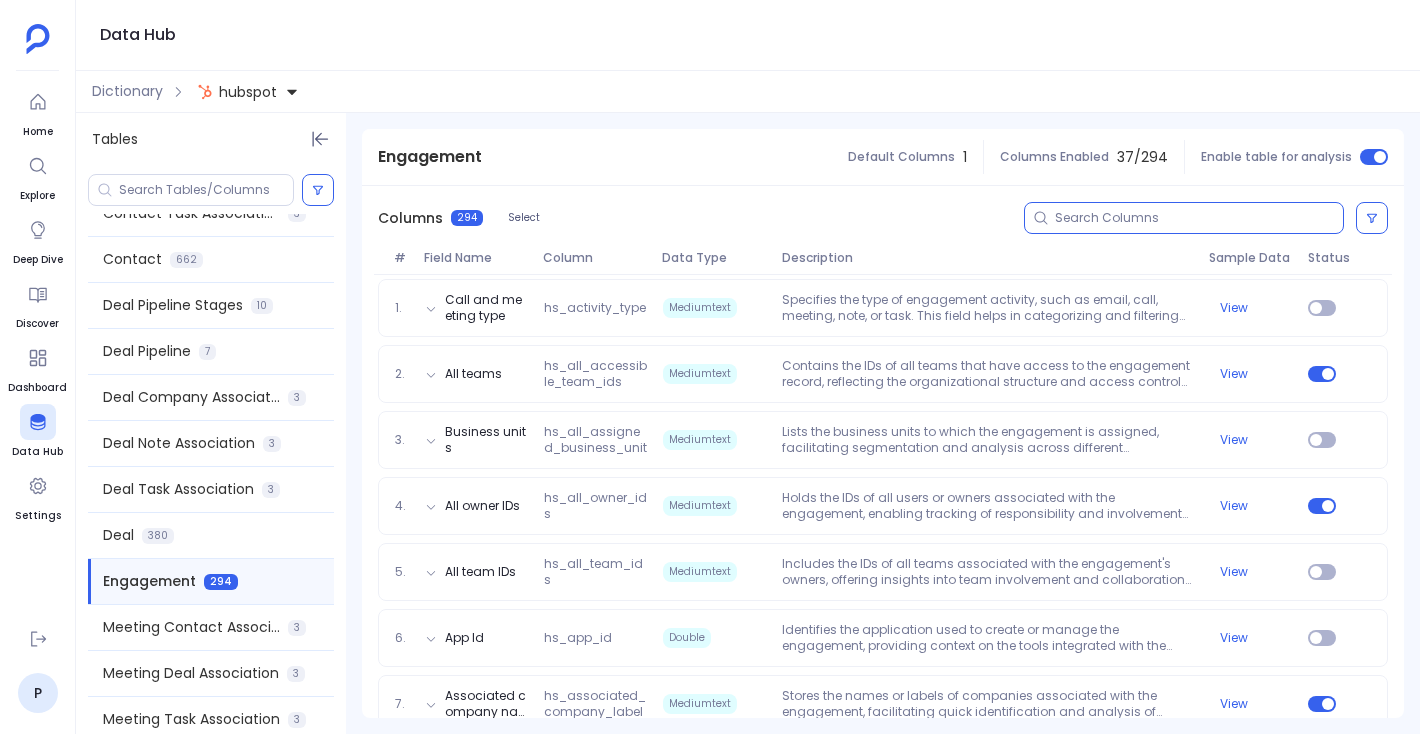 click at bounding box center (1199, 218) 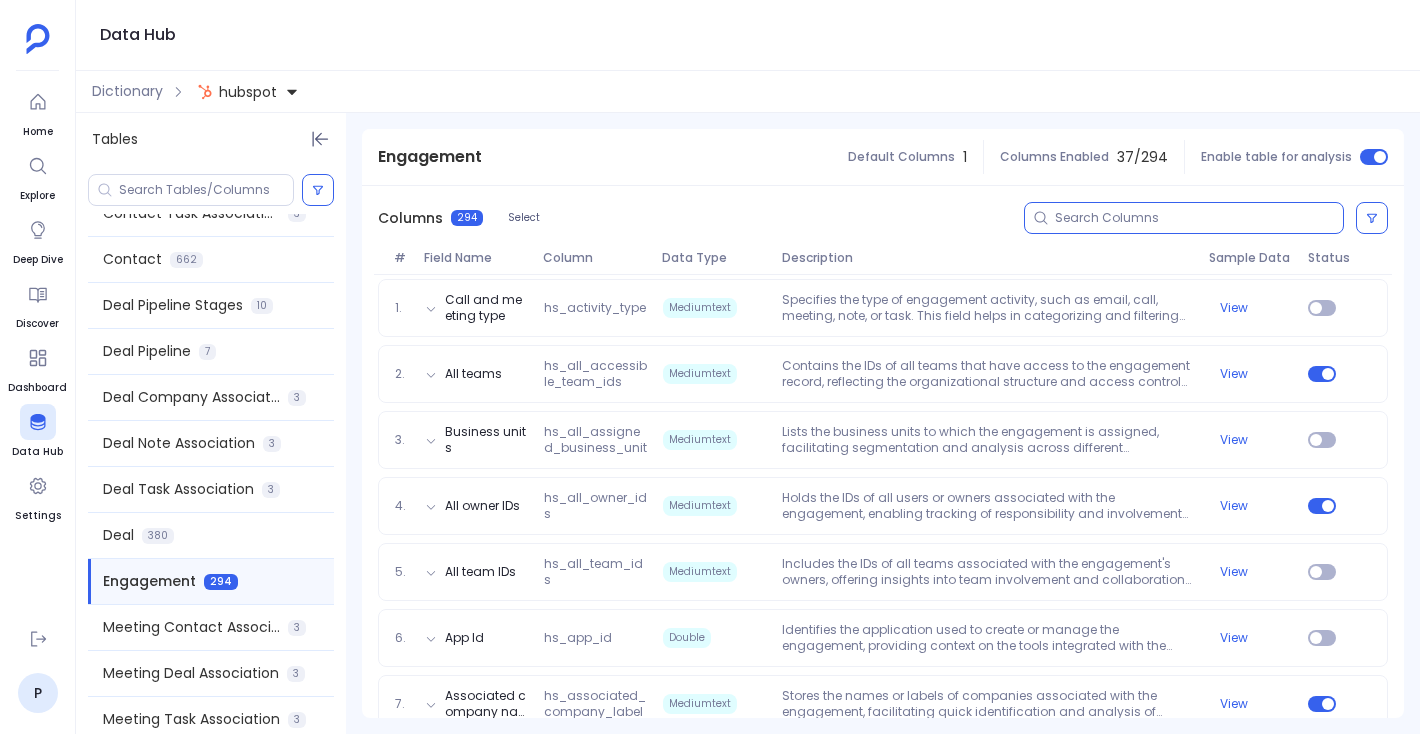 click on "Tables" at bounding box center (211, 139) 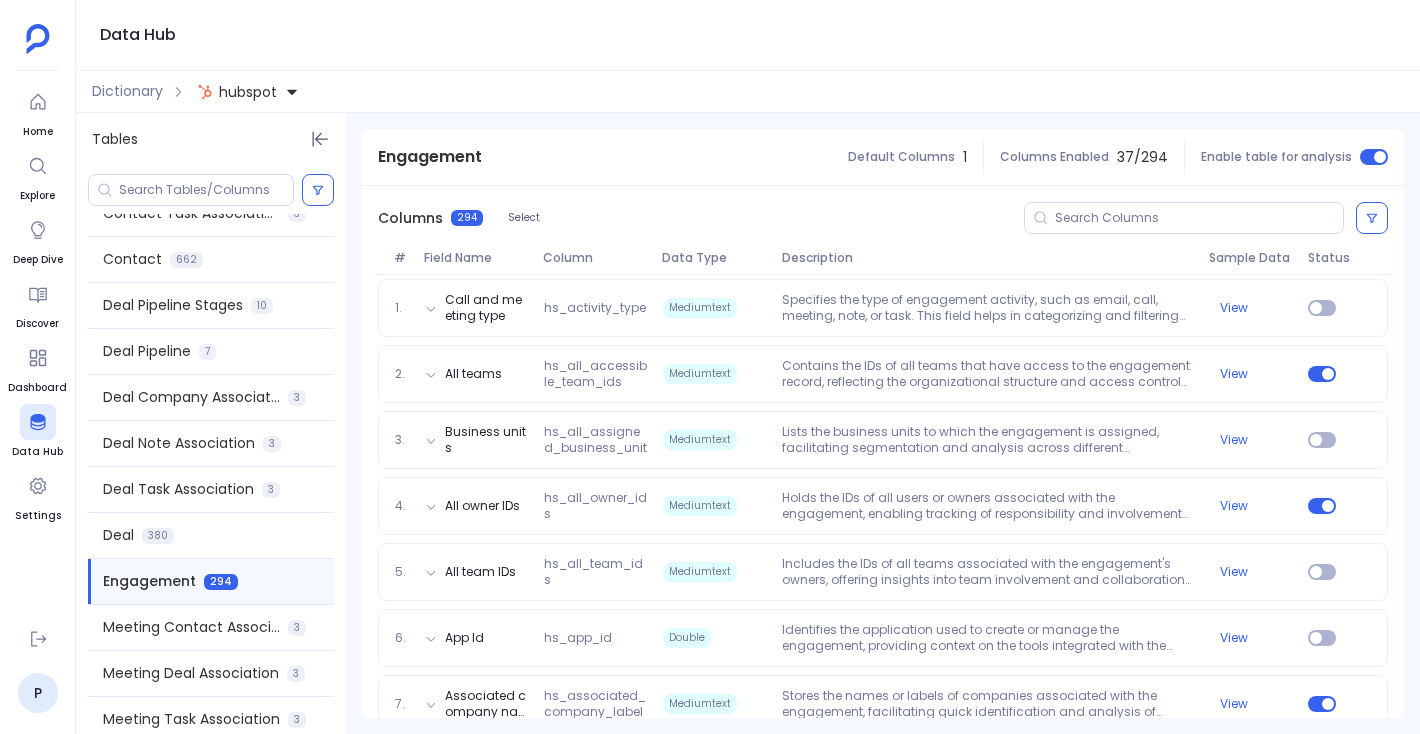 click on "Data Hub" at bounding box center (748, 35) 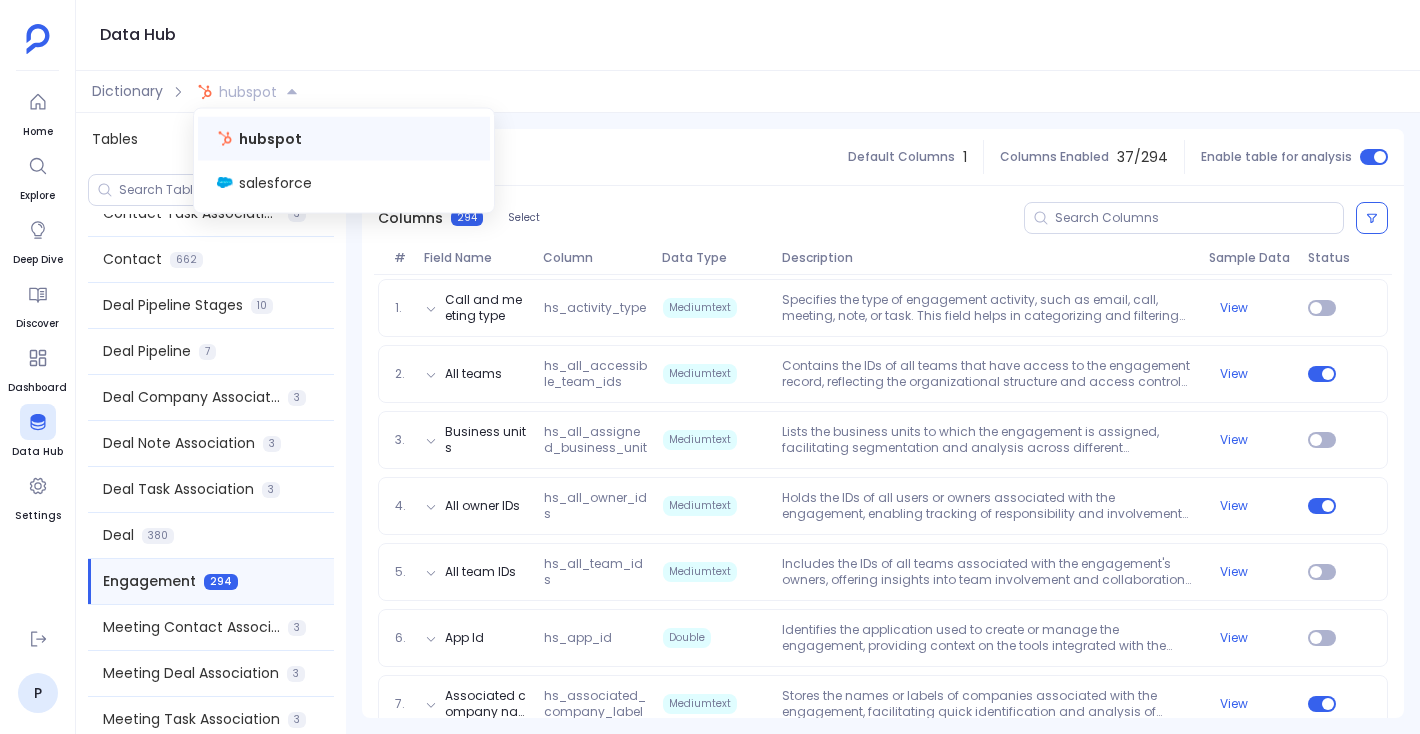 click on "Data Hub" at bounding box center [748, 35] 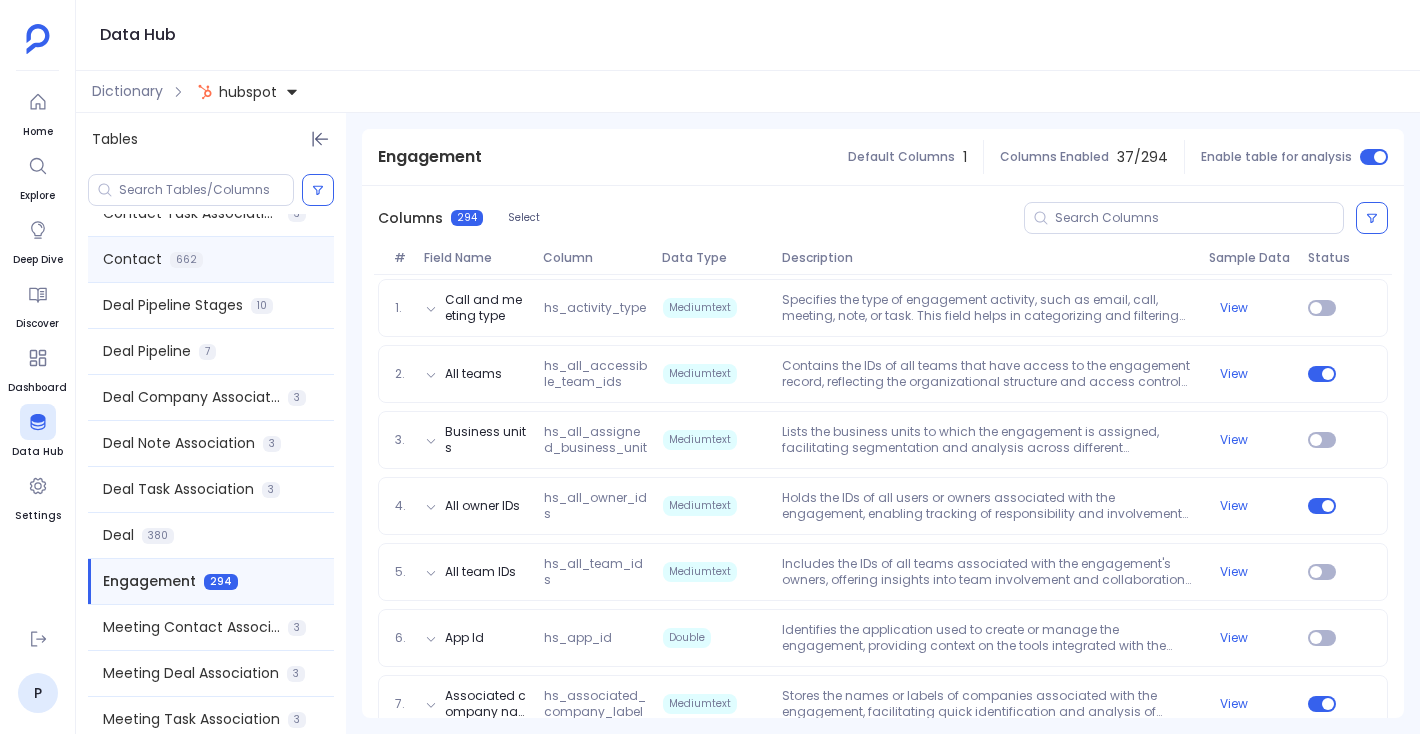 scroll, scrollTop: 829, scrollLeft: 0, axis: vertical 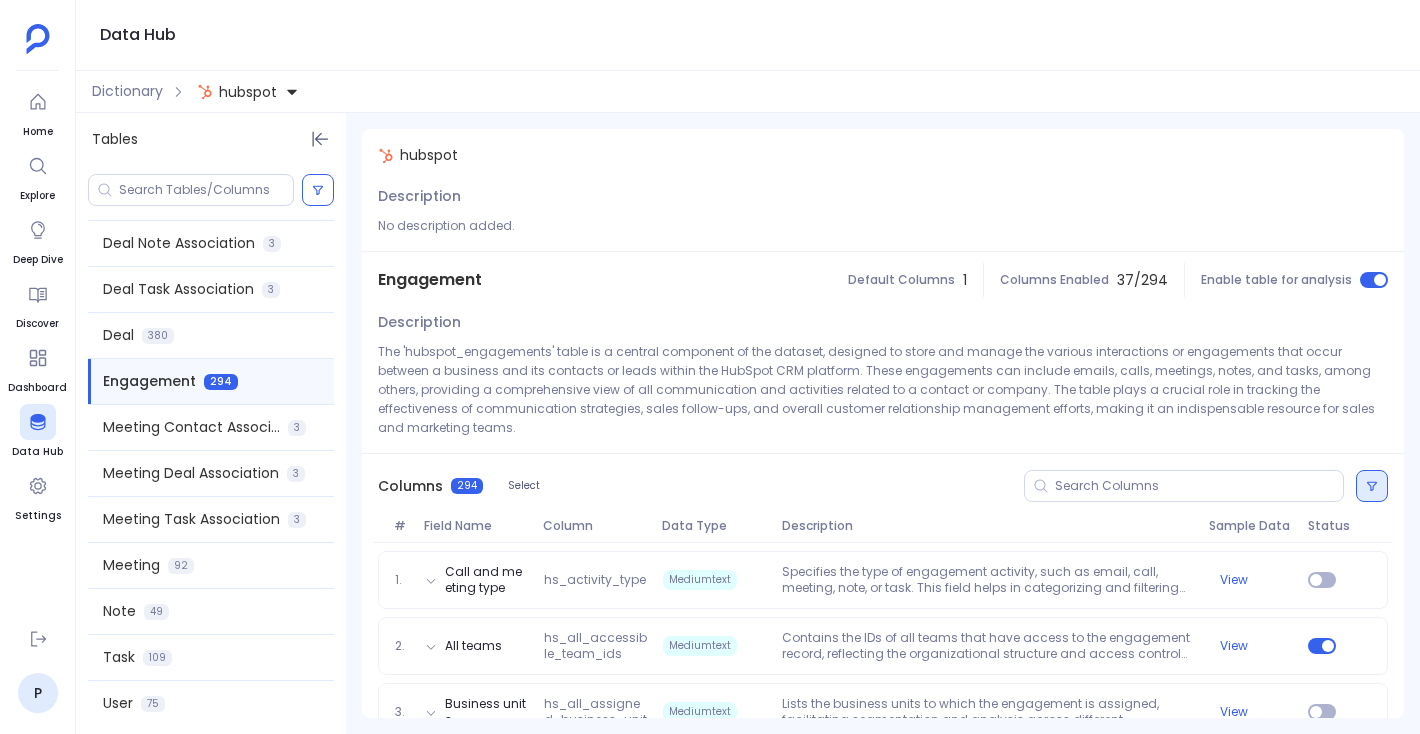 click 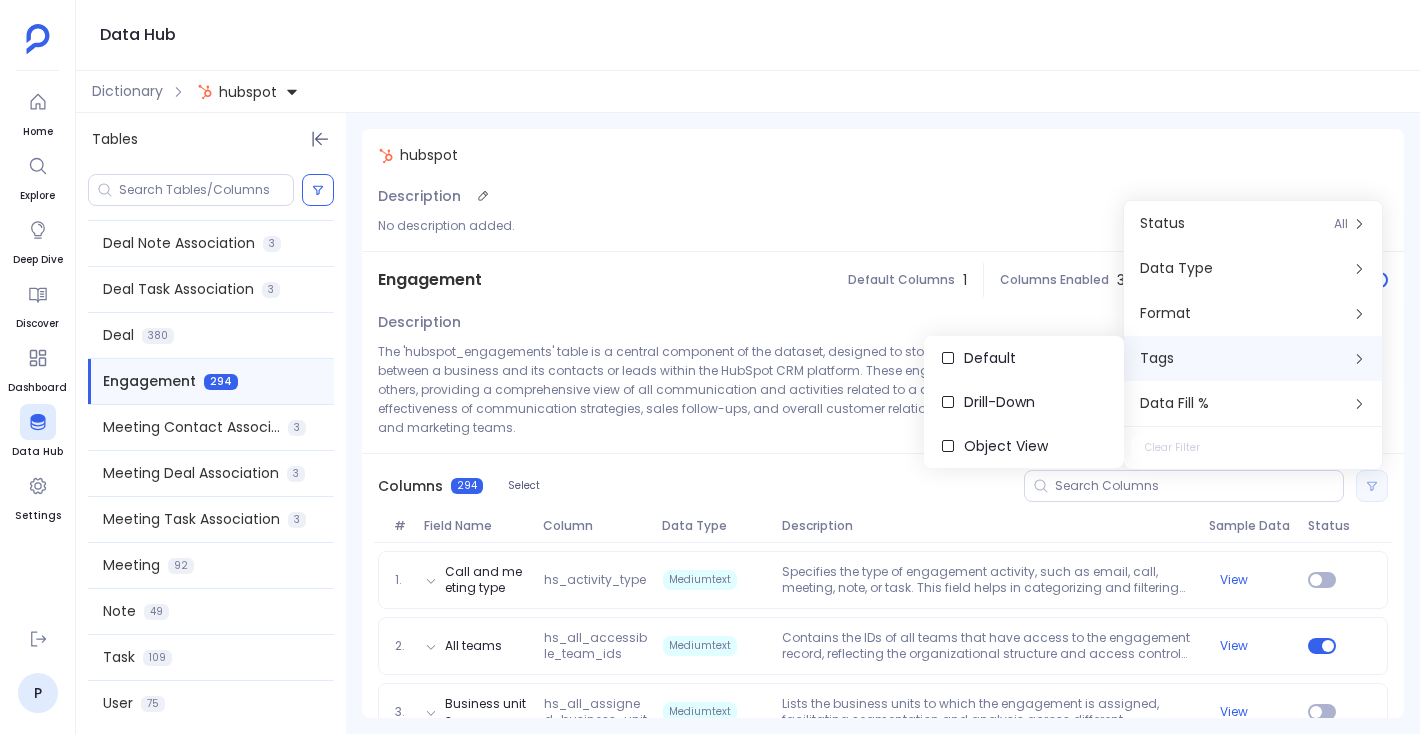 click on "Description No description added." at bounding box center (883, 217) 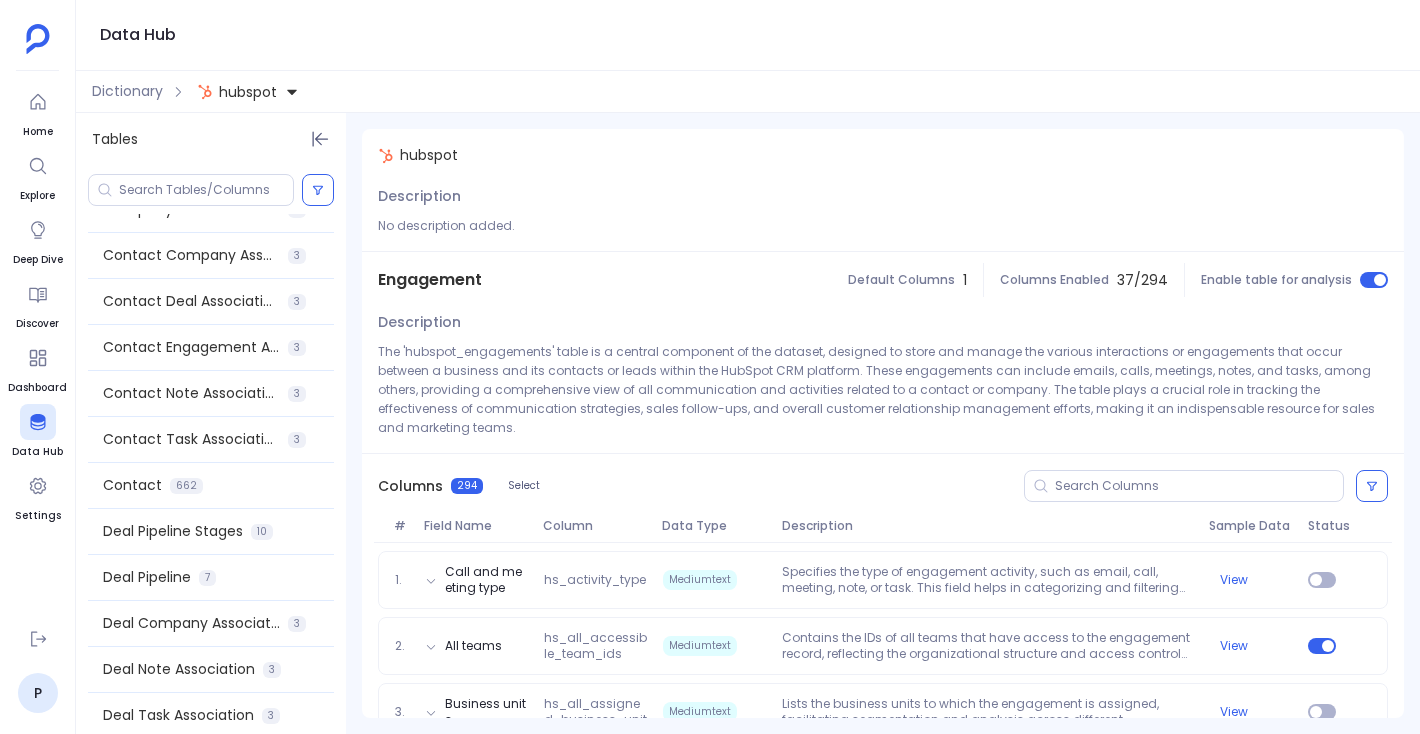 scroll, scrollTop: 0, scrollLeft: 0, axis: both 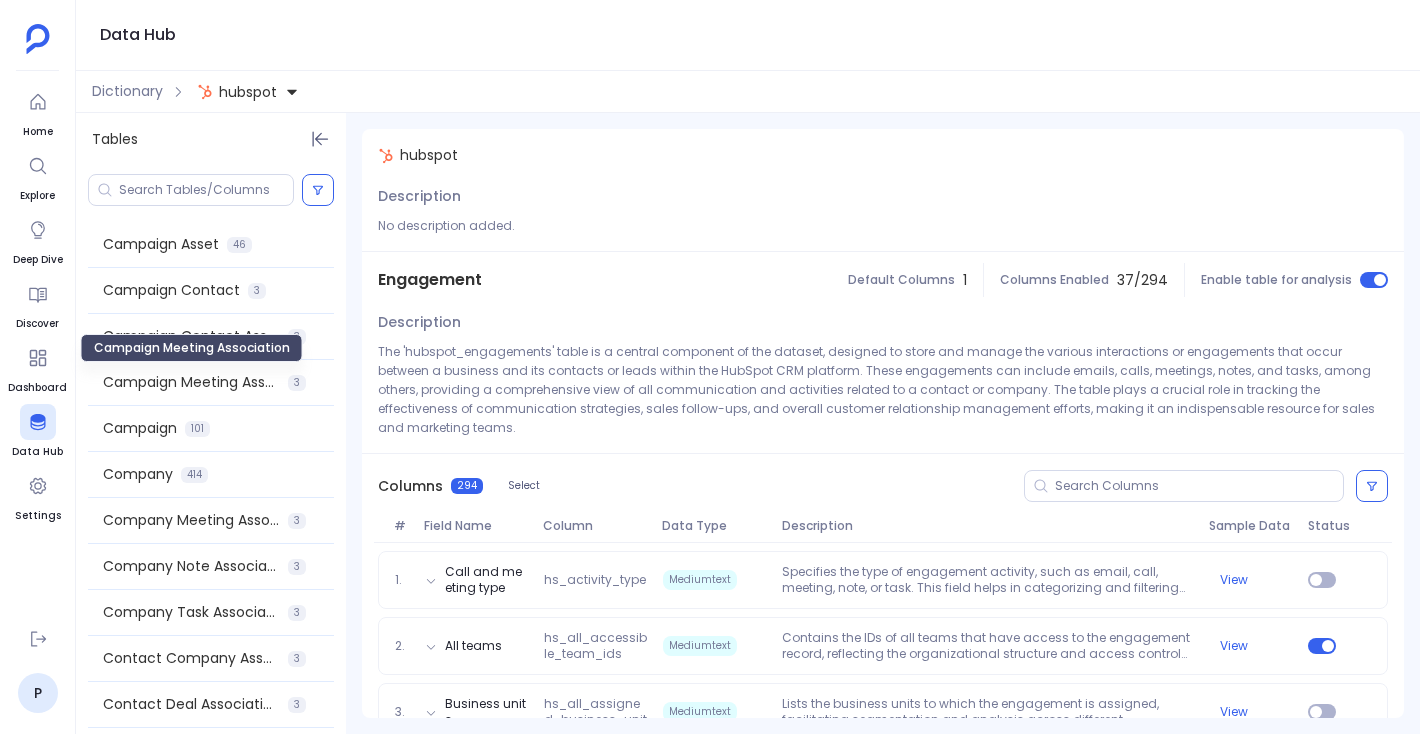 click on "Campaign Meeting Association" at bounding box center [192, 348] 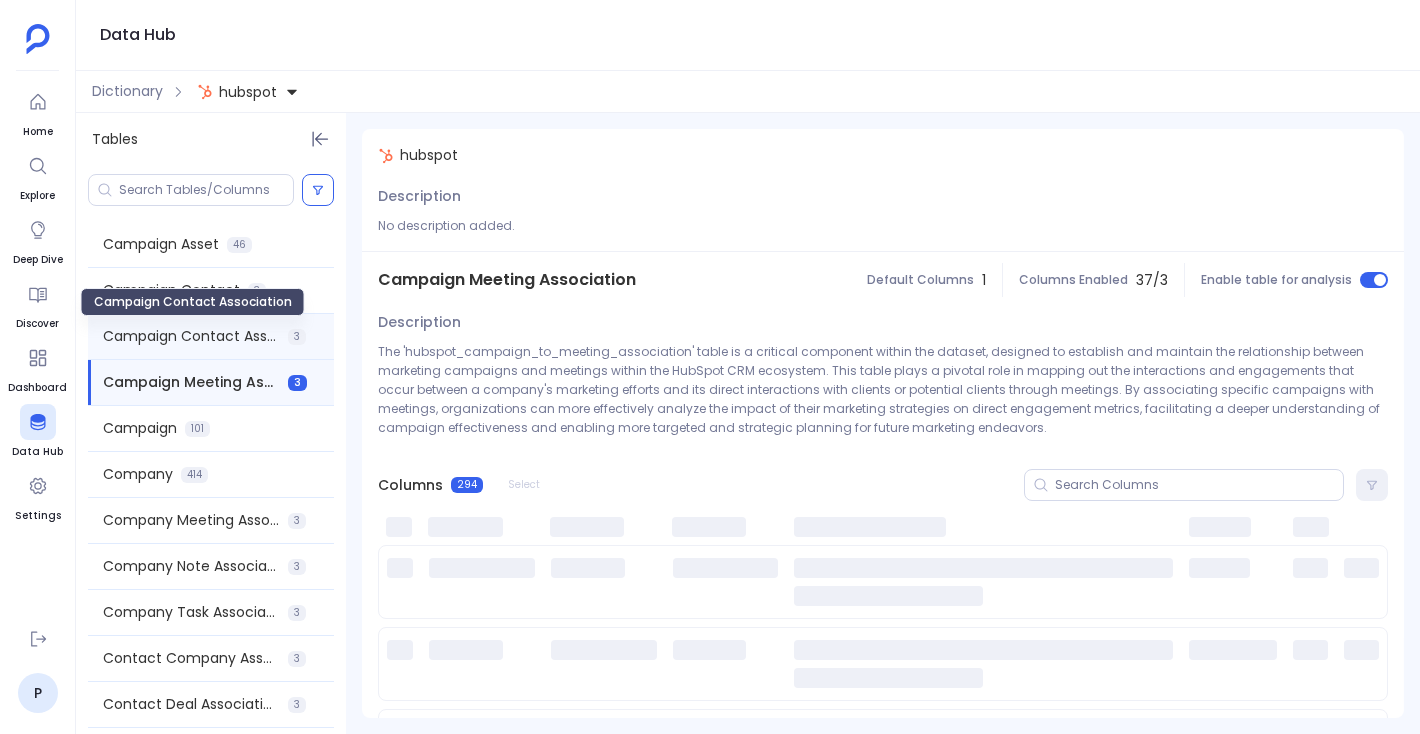 click on "Campaign Contact Association" at bounding box center [191, 336] 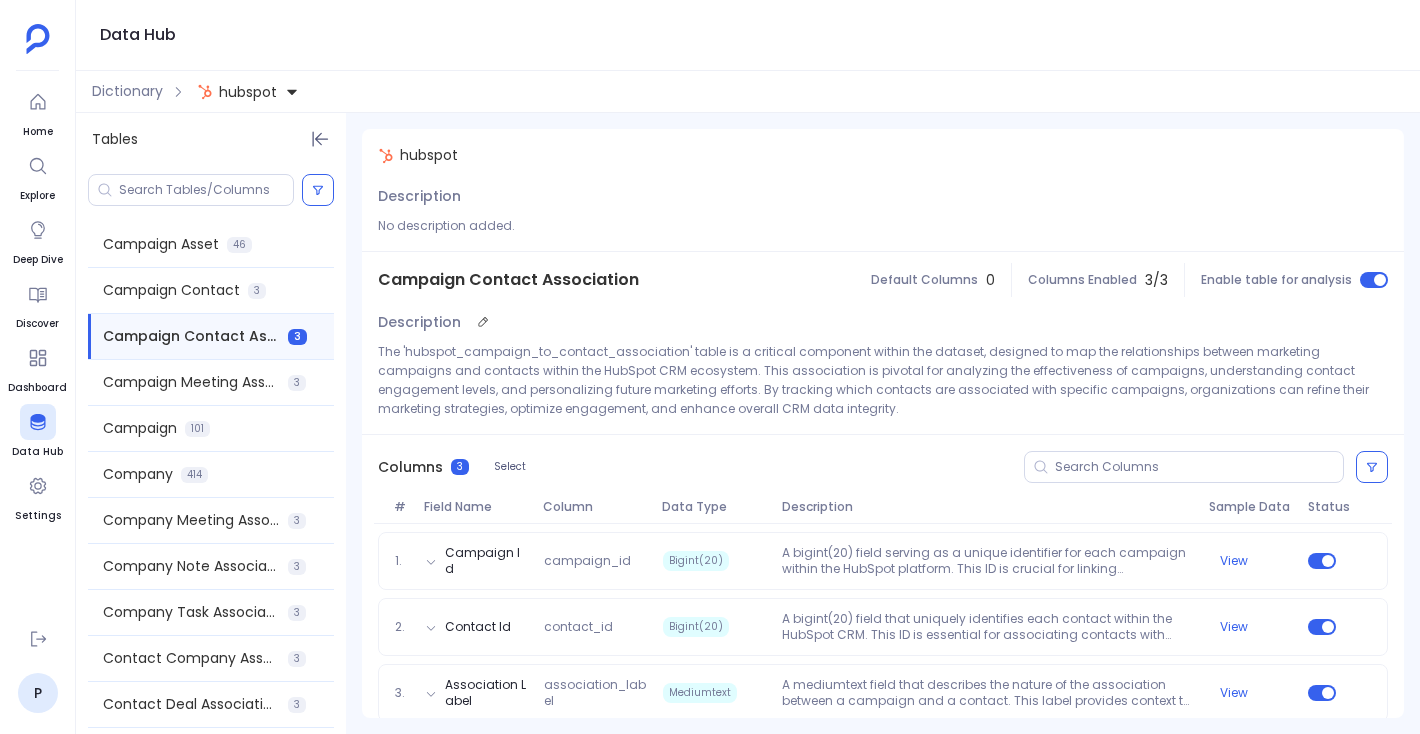 scroll, scrollTop: 20, scrollLeft: 0, axis: vertical 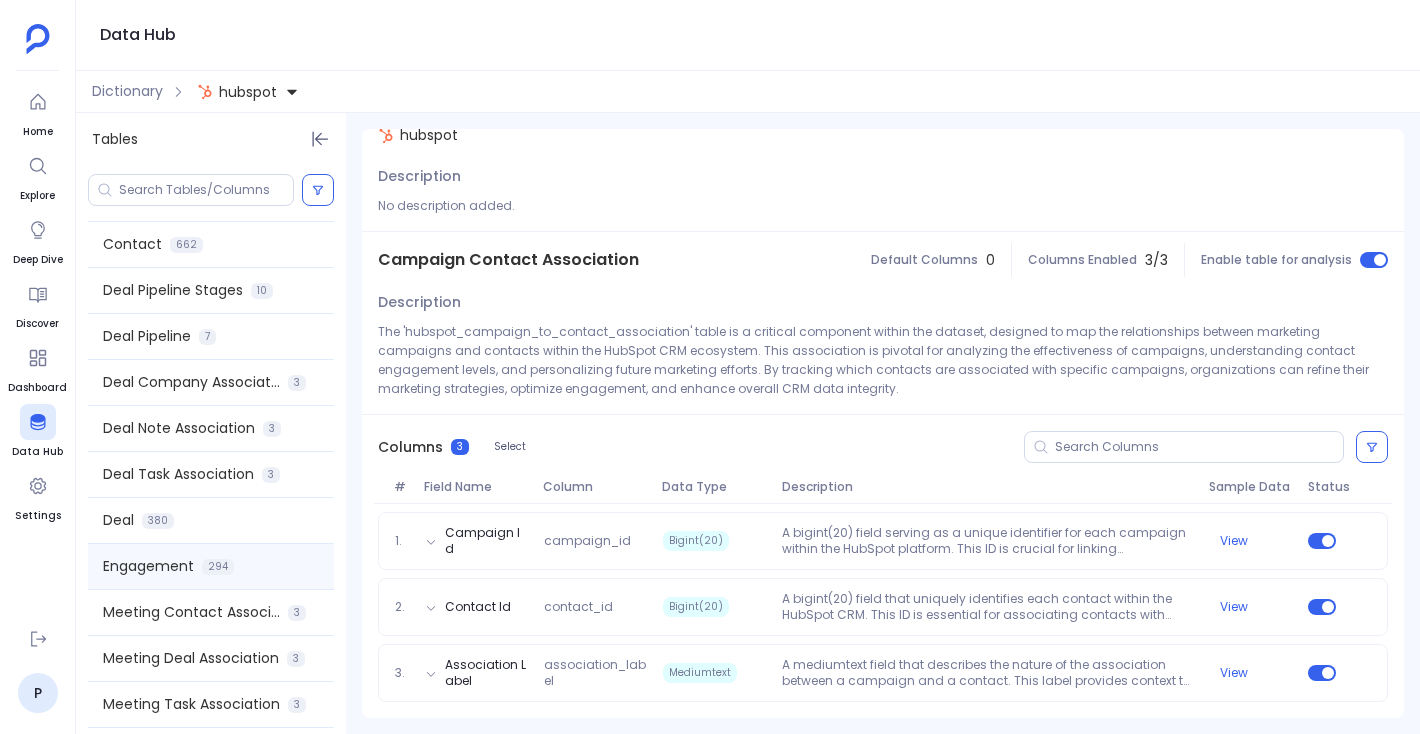 click on "Engagement 294" at bounding box center [211, 566] 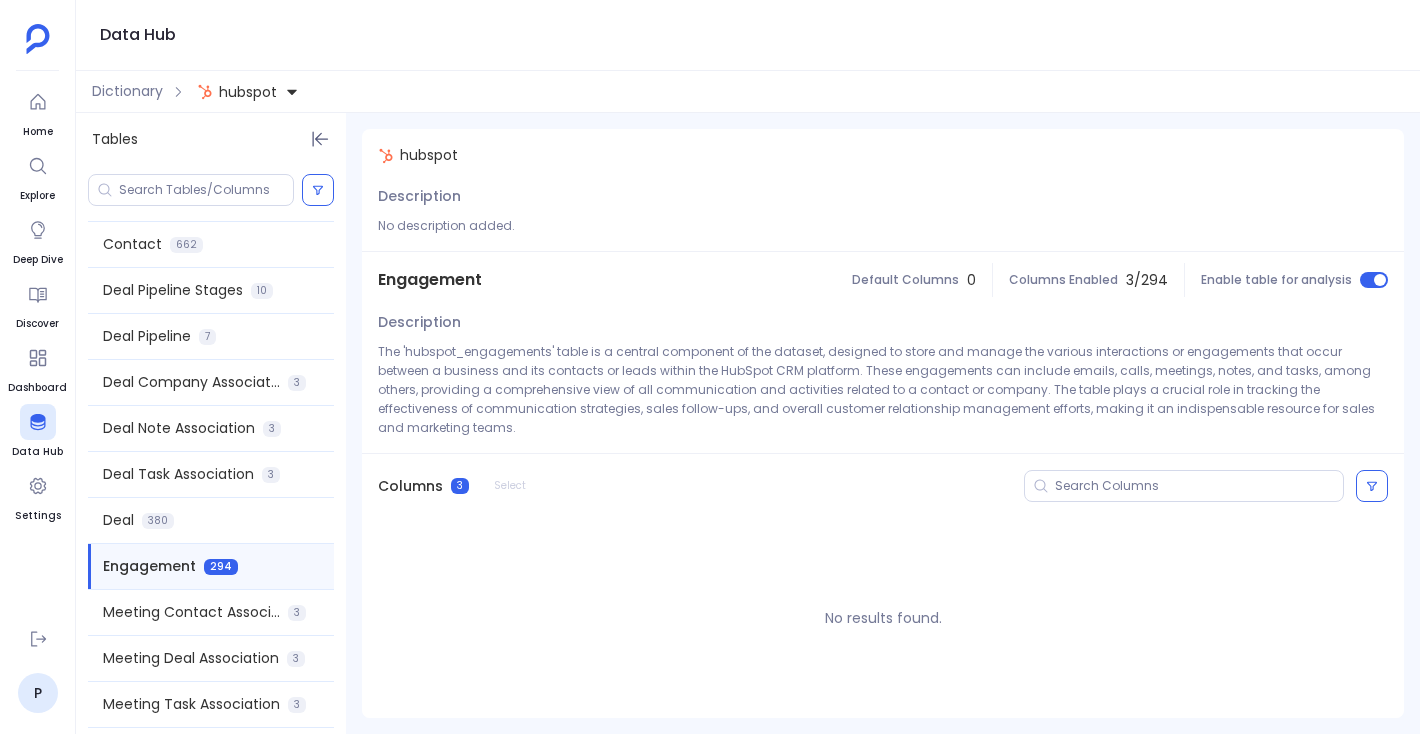 scroll, scrollTop: 0, scrollLeft: 0, axis: both 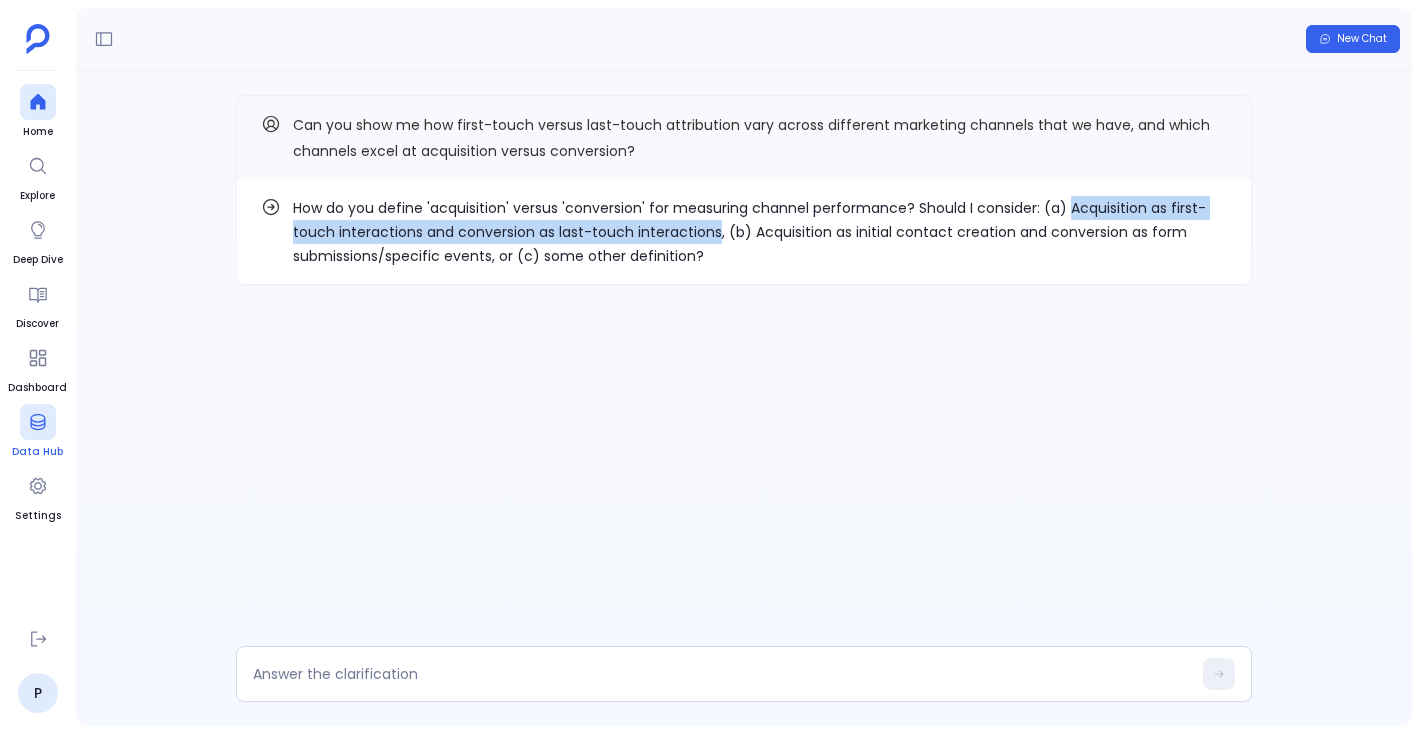 click on "Data Hub" at bounding box center [37, 452] 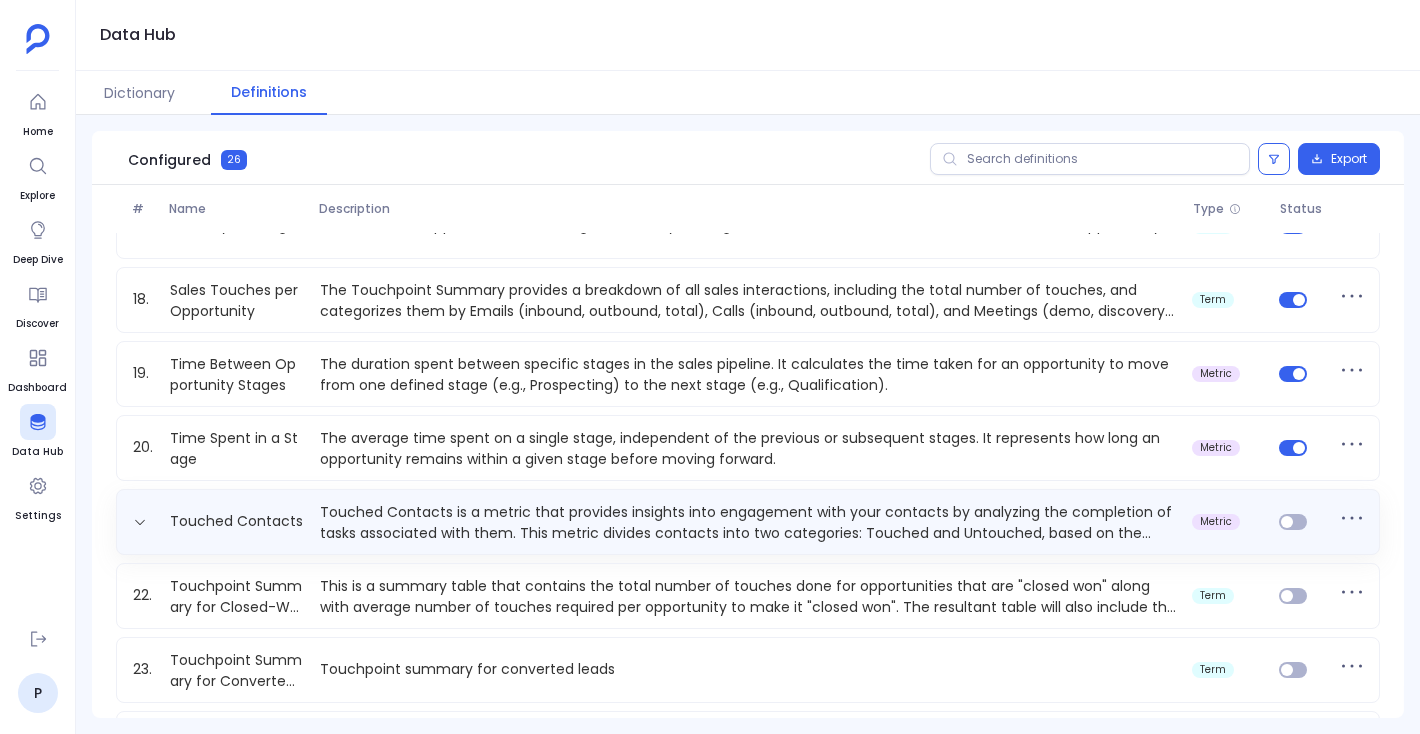 scroll, scrollTop: 1218, scrollLeft: 0, axis: vertical 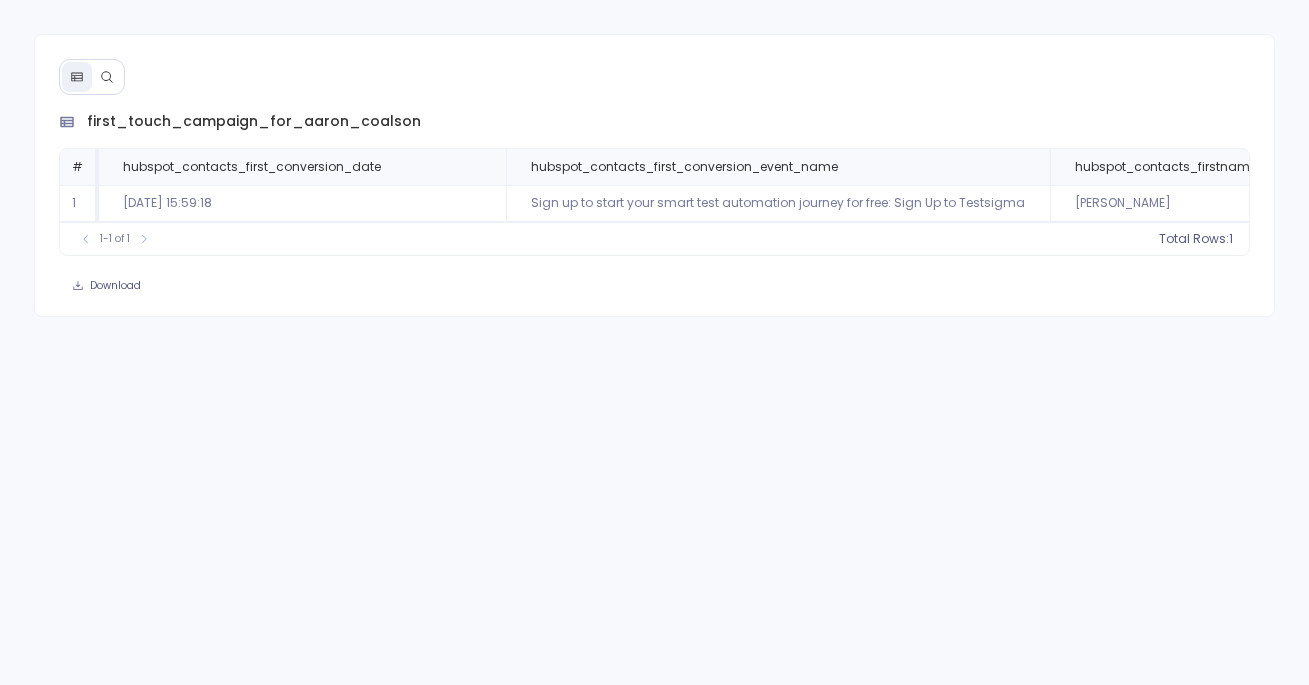 click at bounding box center [107, 77] 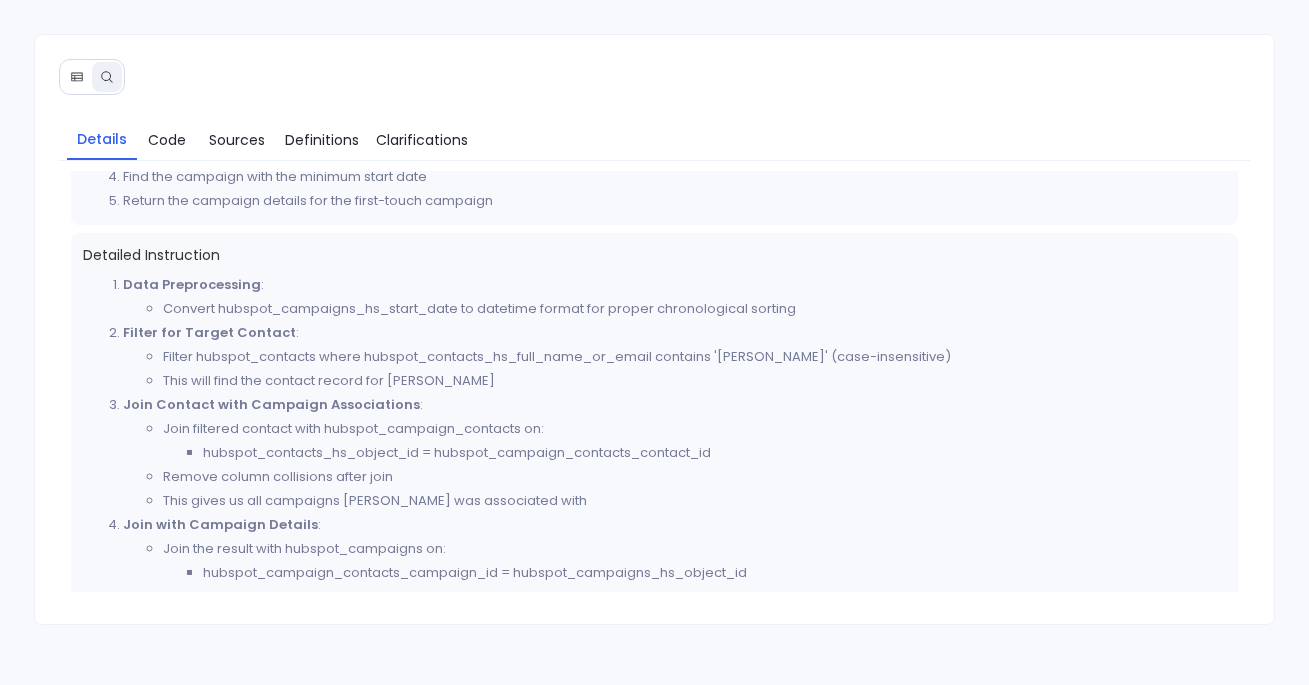 scroll, scrollTop: 526, scrollLeft: 0, axis: vertical 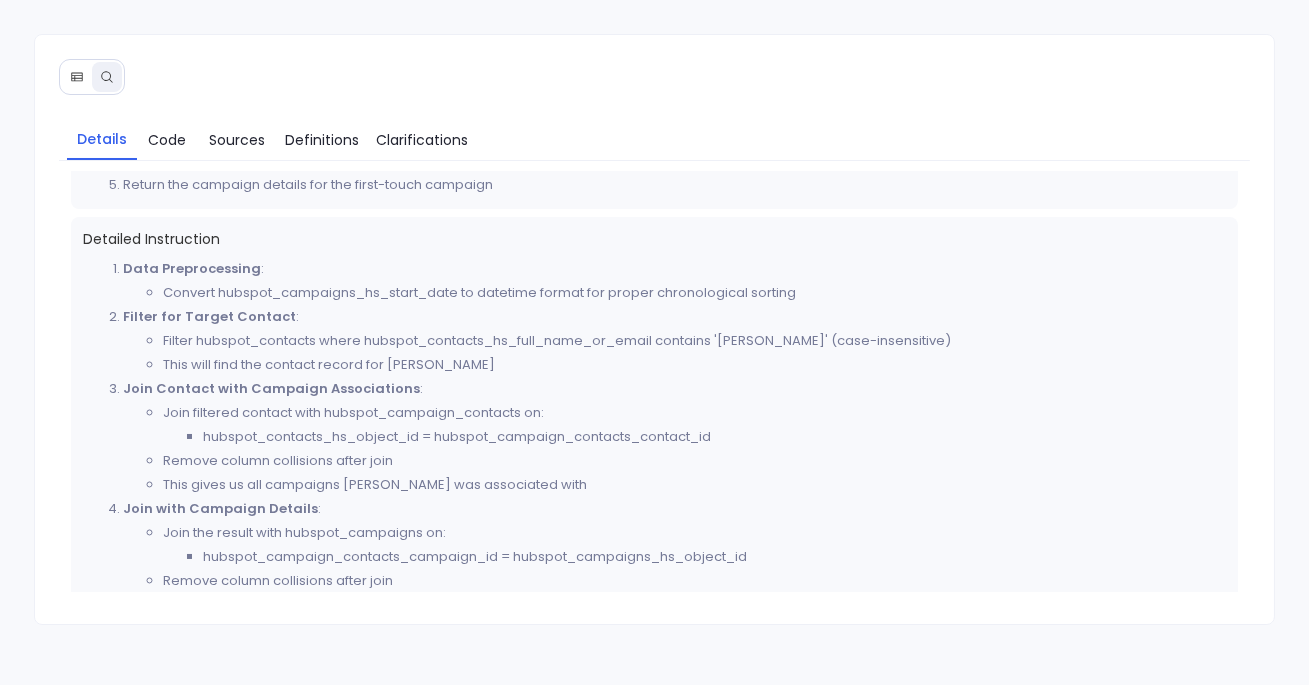 click on "Convert hubspot_campaigns_hs_start_date to datetime format for proper chronological sorting" at bounding box center [694, 293] 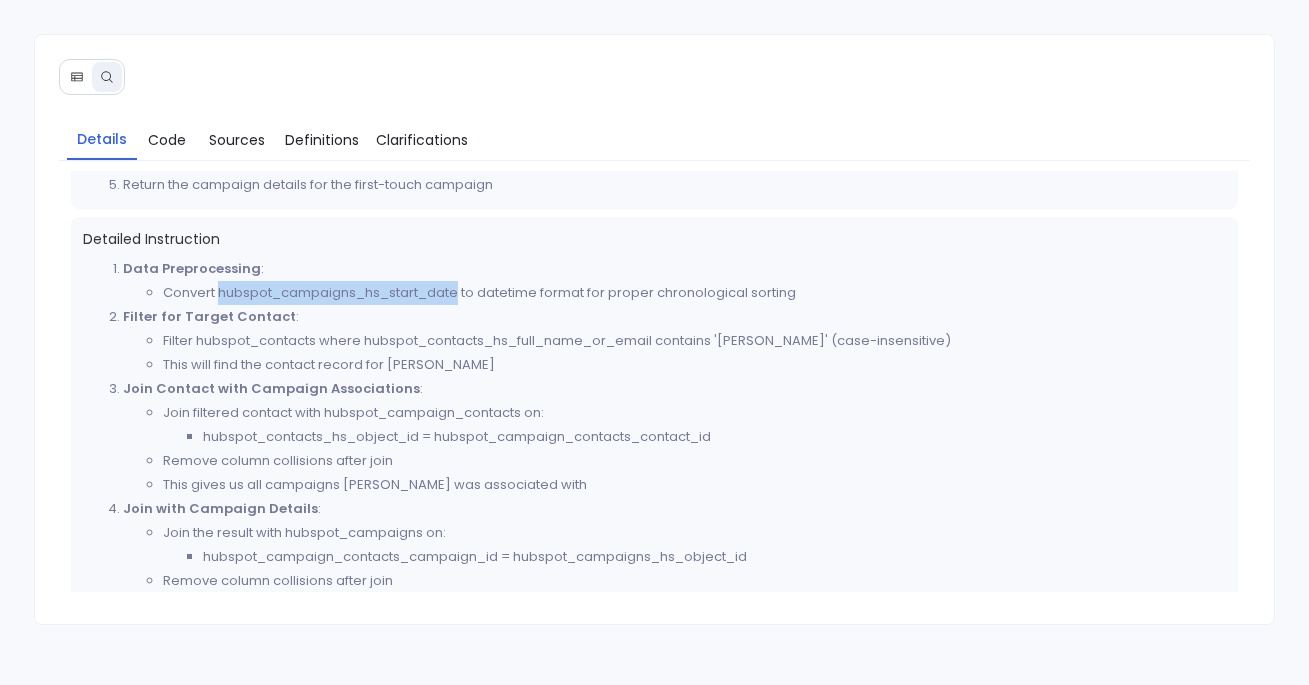 click on "Convert hubspot_campaigns_hs_start_date to datetime format for proper chronological sorting" at bounding box center (694, 293) 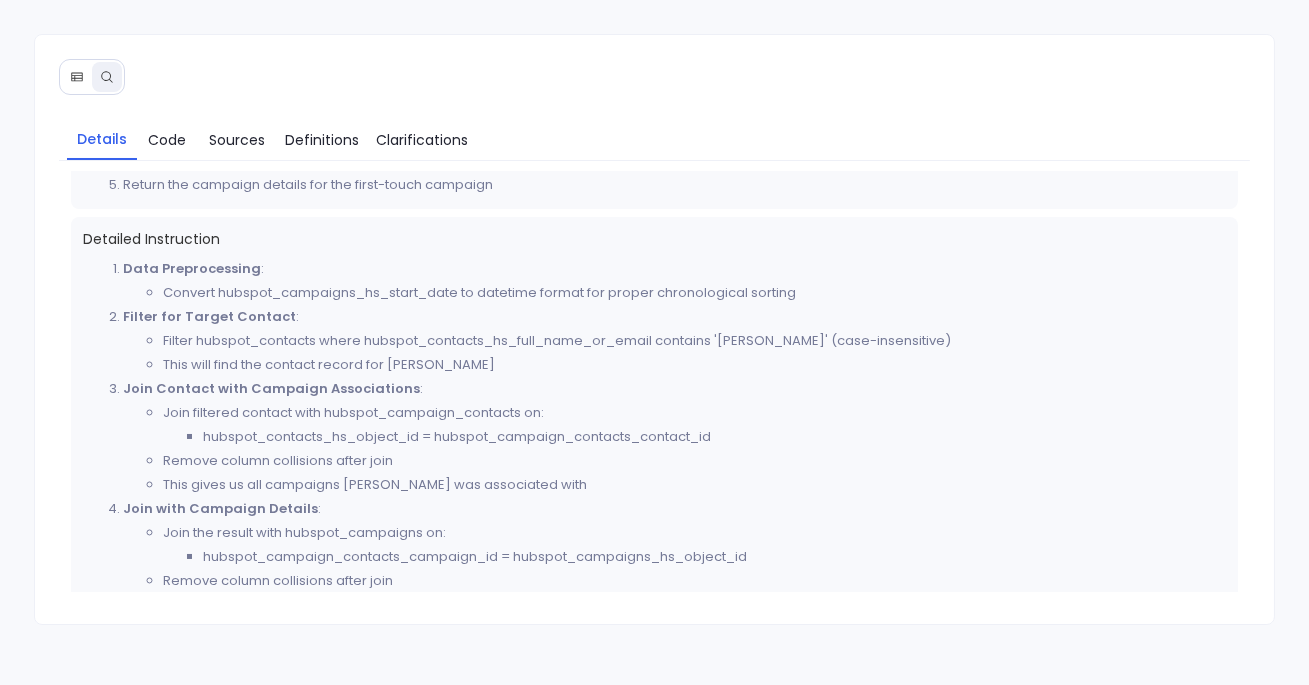 click on "Filter hubspot_contacts where hubspot_contacts_hs_full_name_or_email contains '[PERSON_NAME]' (case-insensitive)" at bounding box center [694, 341] 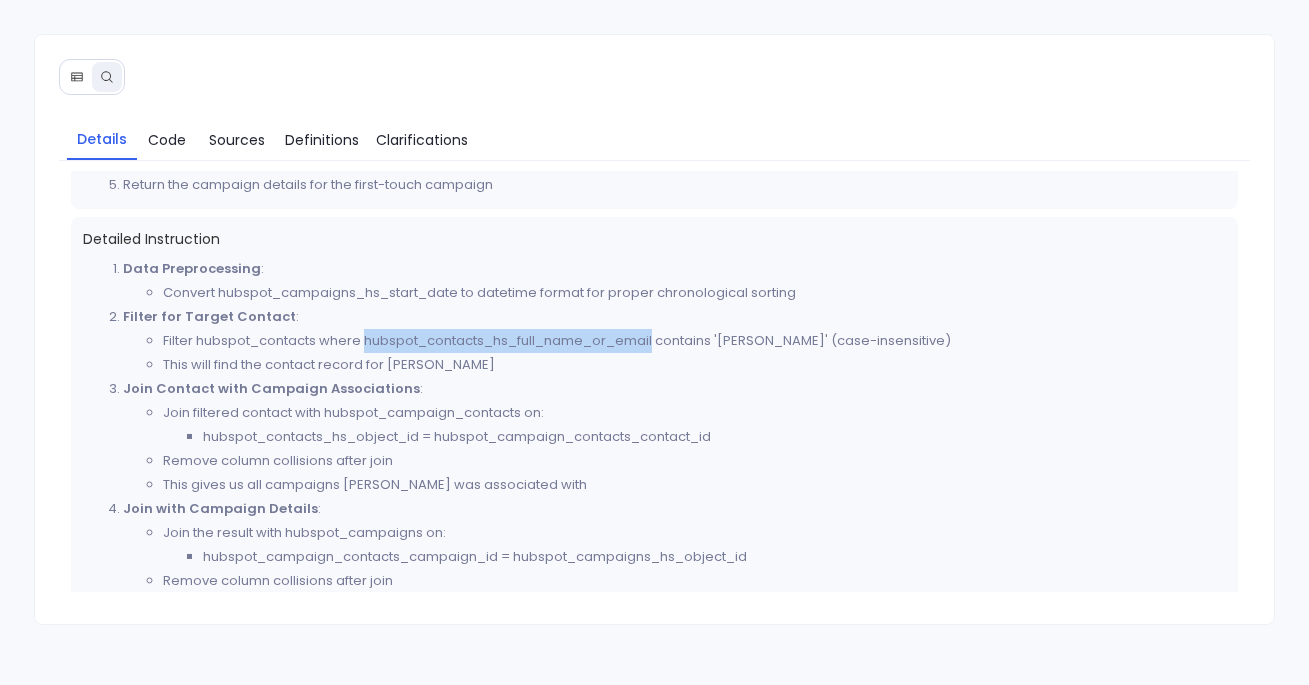 click on "Filter hubspot_contacts where hubspot_contacts_hs_full_name_or_email contains '[PERSON_NAME]' (case-insensitive)" at bounding box center [694, 341] 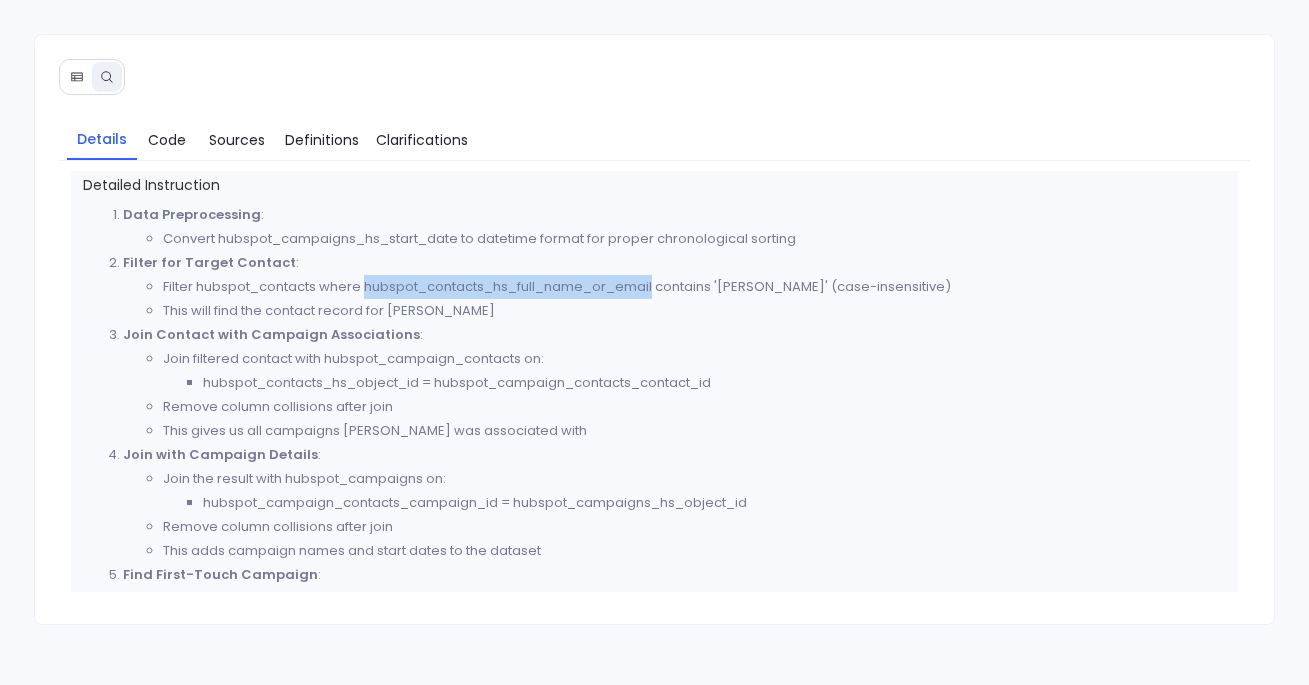 scroll, scrollTop: 588, scrollLeft: 0, axis: vertical 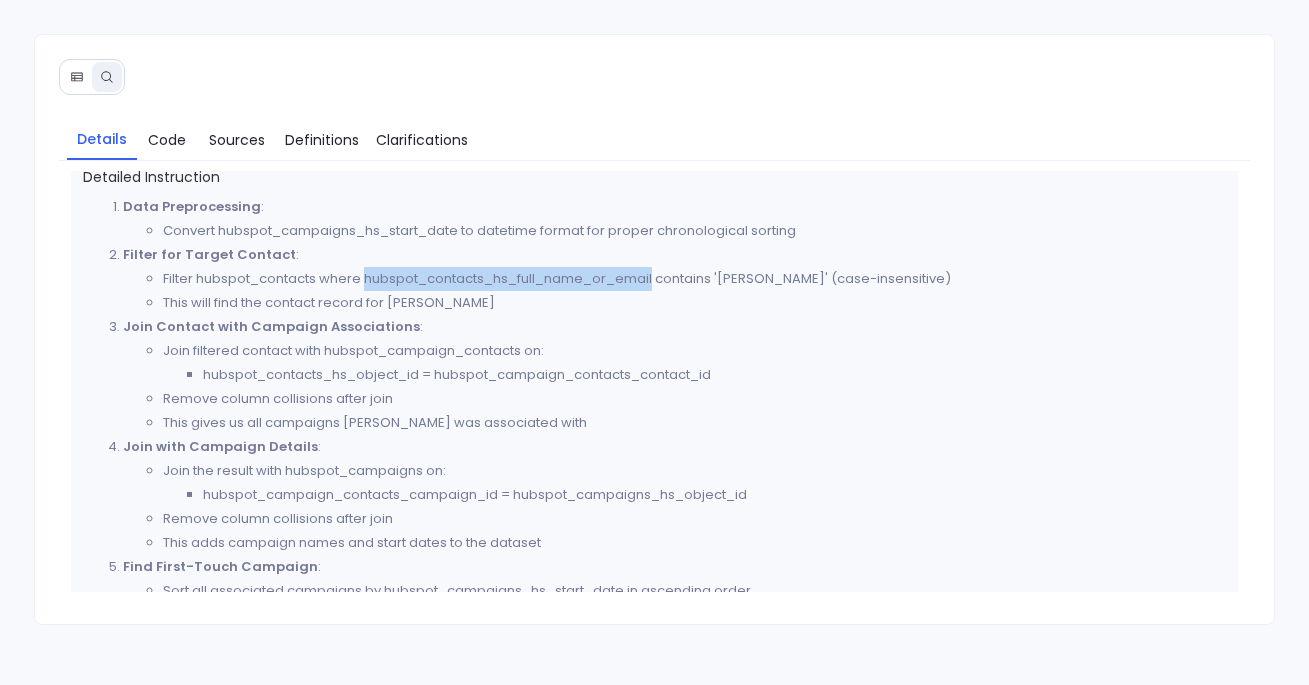 click on "Filter hubspot_contacts where hubspot_contacts_hs_full_name_or_email contains '[PERSON_NAME]' (case-insensitive)" at bounding box center (694, 279) 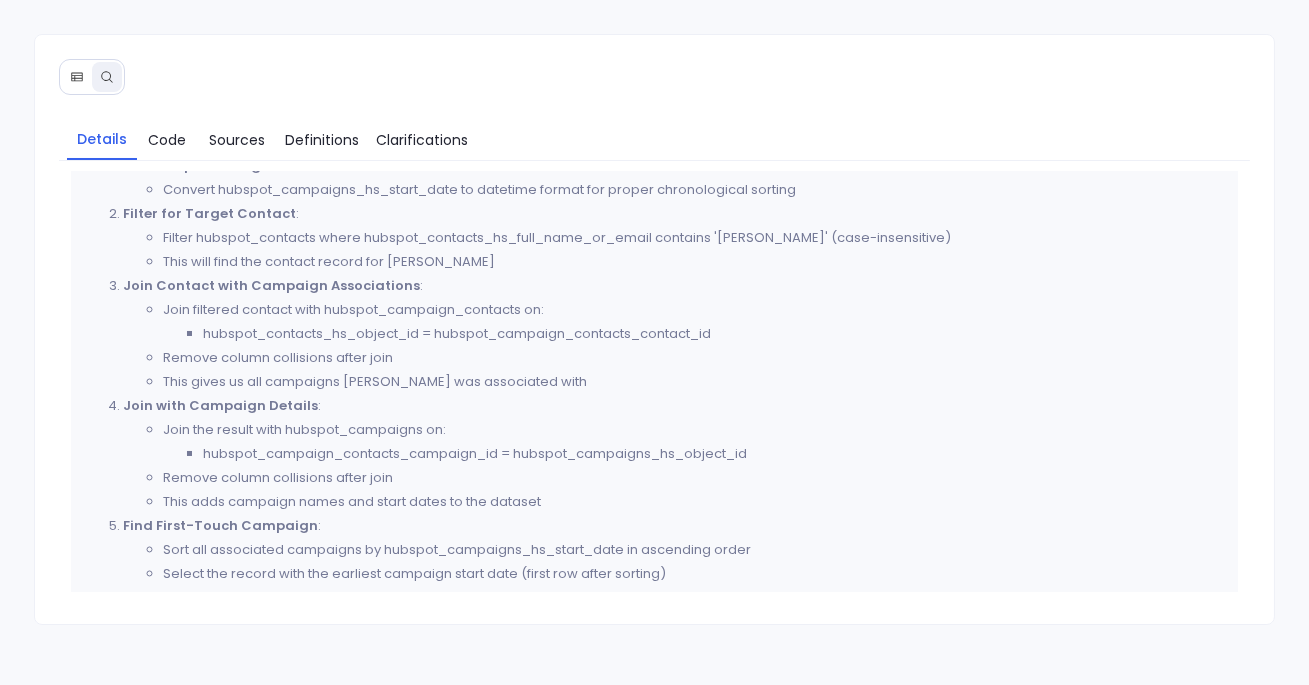 scroll, scrollTop: 632, scrollLeft: 0, axis: vertical 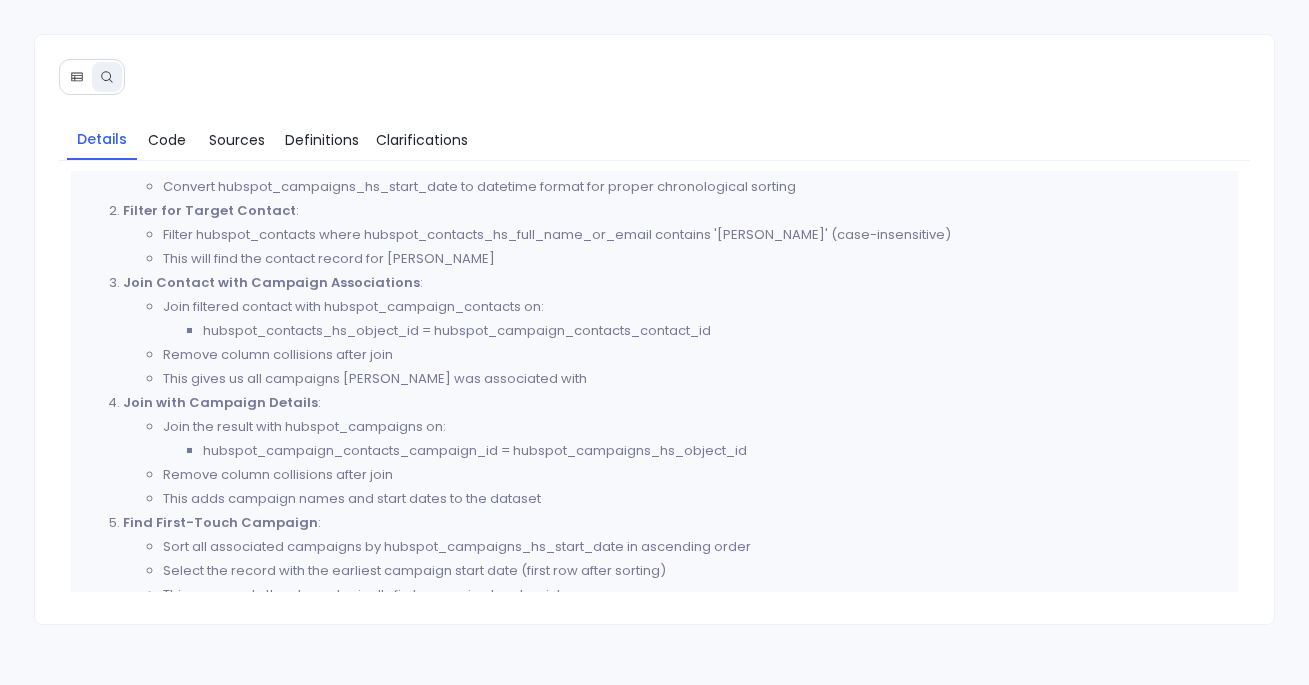 click on "Filter hubspot_contacts where hubspot_contacts_hs_full_name_or_email contains '[PERSON_NAME]' (case-insensitive)" at bounding box center (694, 235) 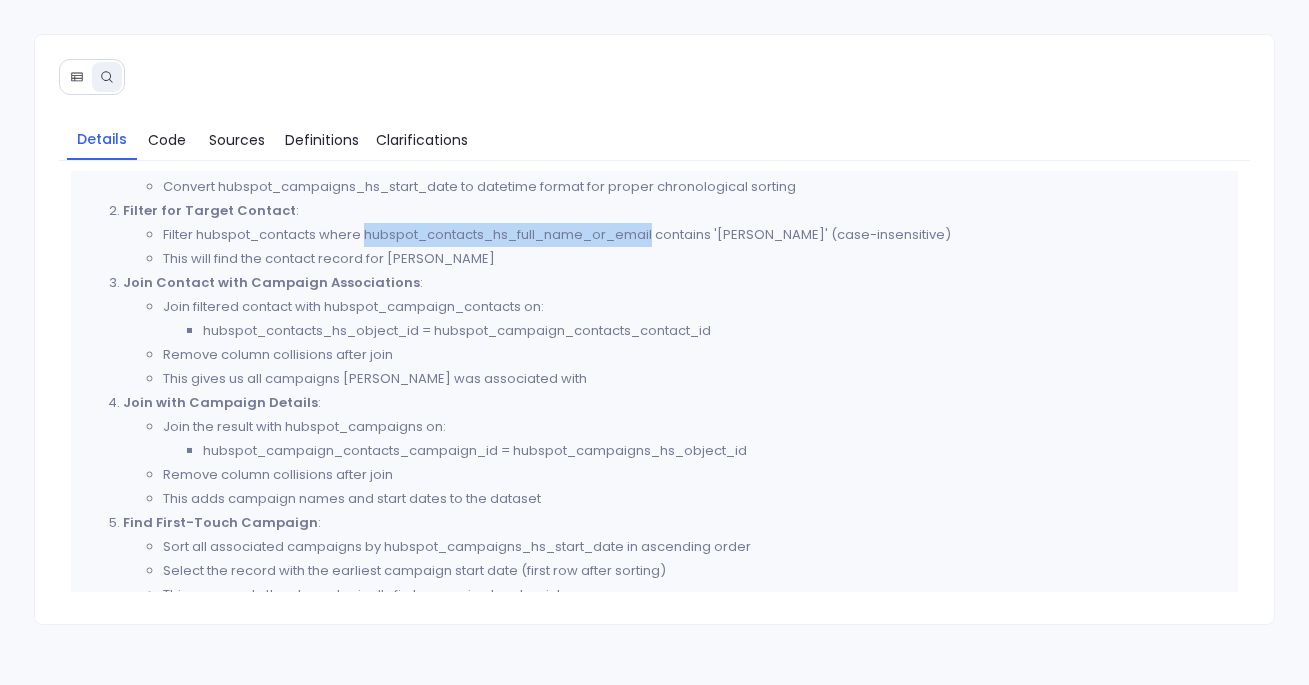 click on "Filter hubspot_contacts where hubspot_contacts_hs_full_name_or_email contains '[PERSON_NAME]' (case-insensitive)" at bounding box center (694, 235) 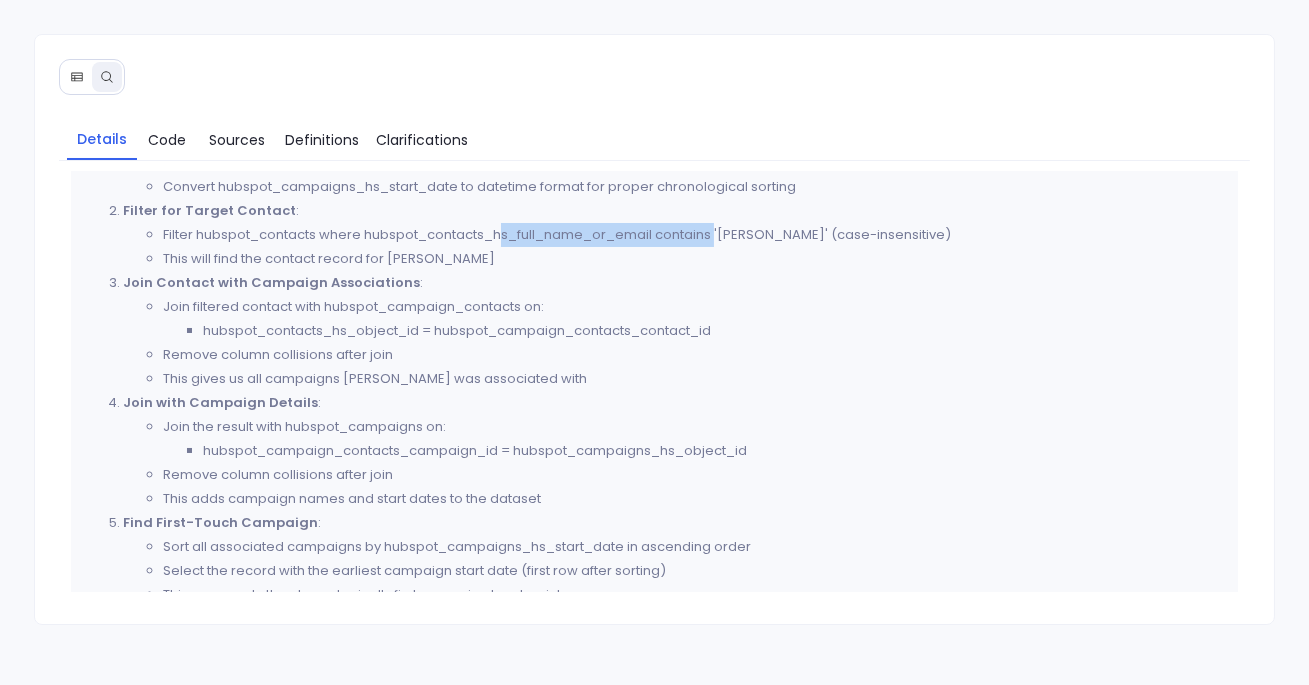 drag, startPoint x: 718, startPoint y: 234, endPoint x: 505, endPoint y: 226, distance: 213.15018 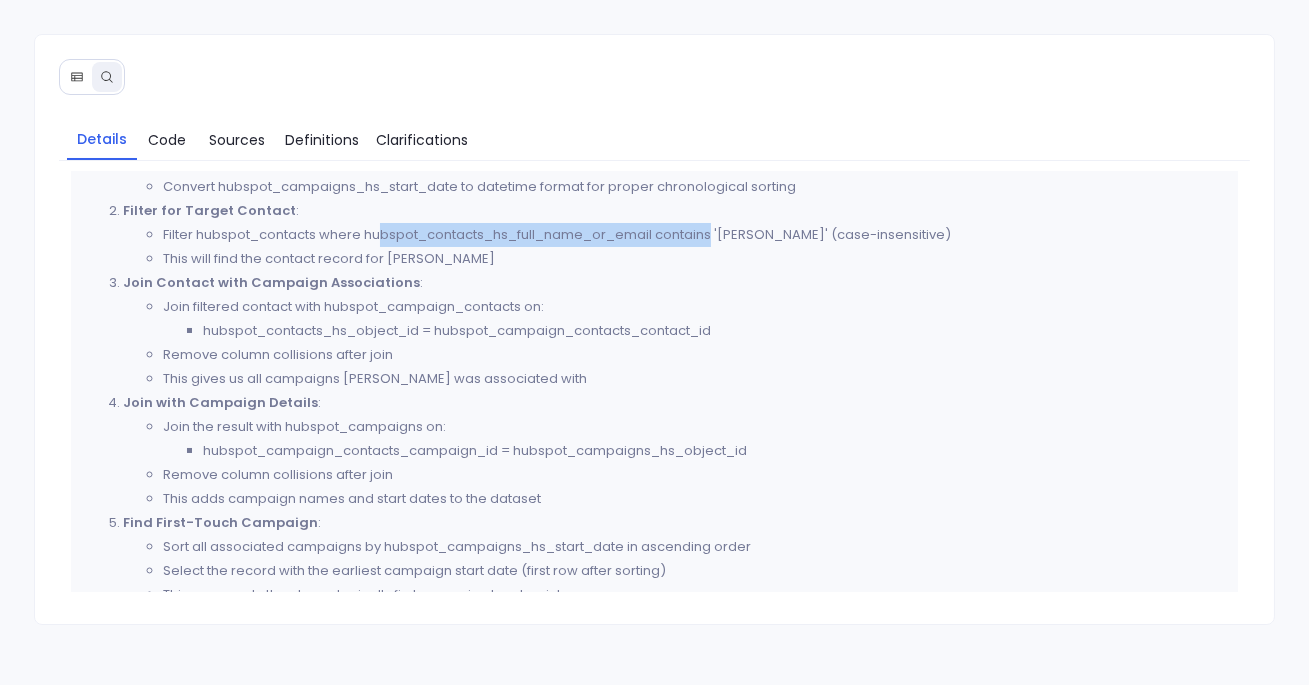drag, startPoint x: 714, startPoint y: 235, endPoint x: 382, endPoint y: 230, distance: 332.03766 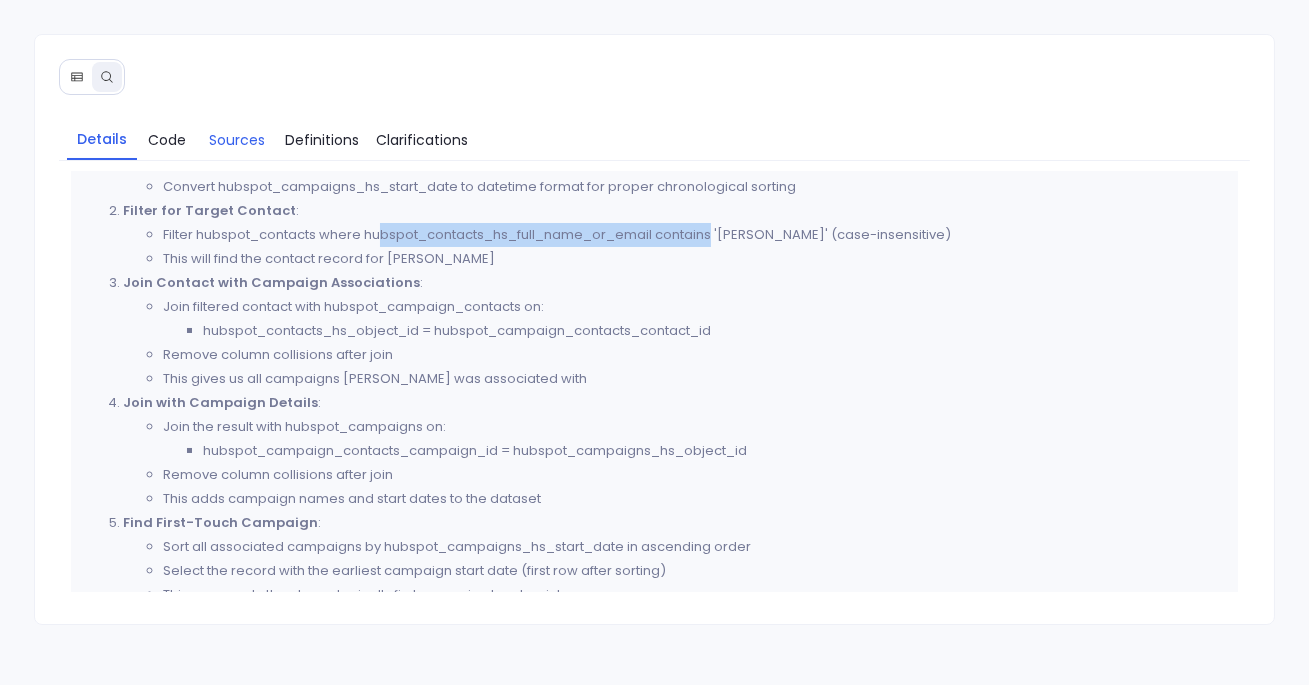 click on "Sources" at bounding box center [237, 140] 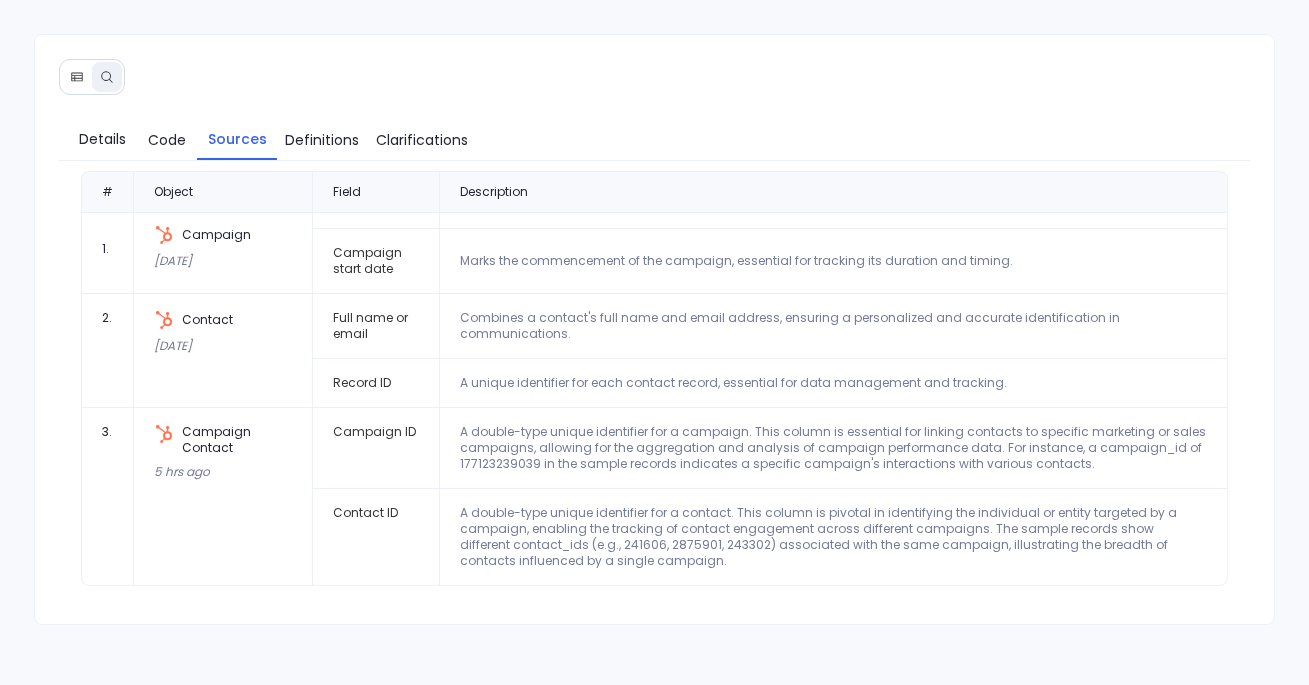 scroll, scrollTop: 0, scrollLeft: 0, axis: both 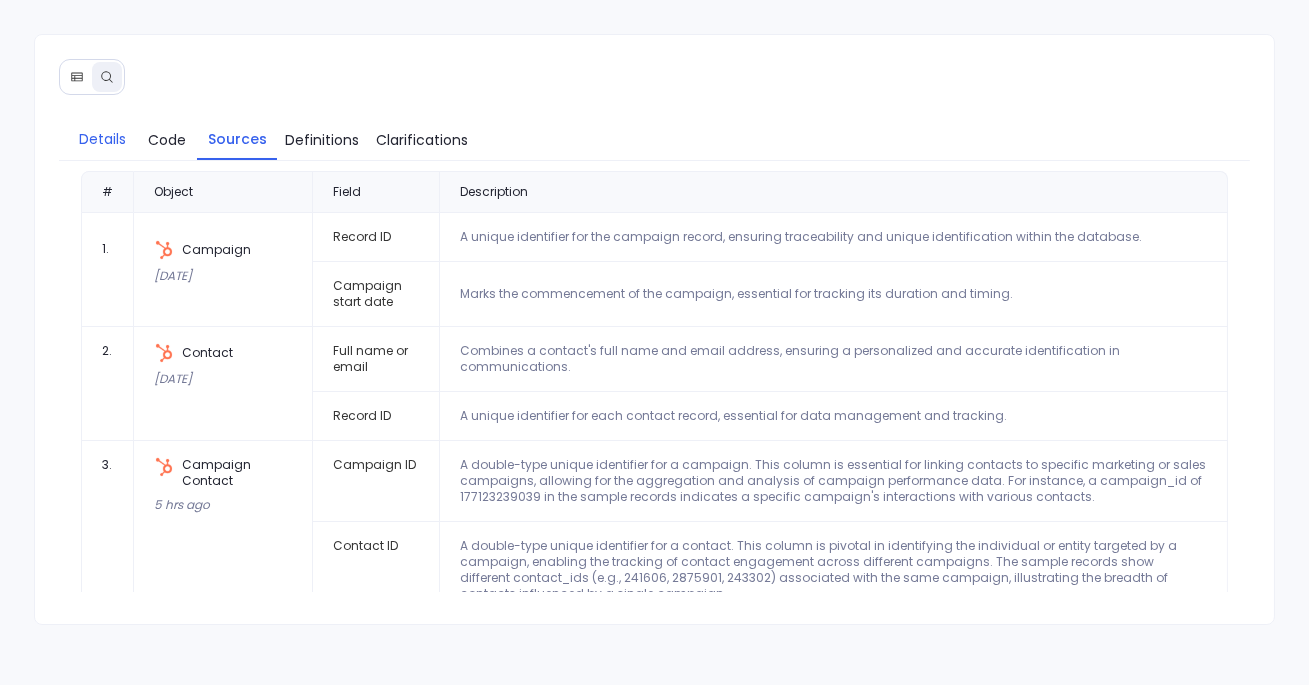 click on "Details" at bounding box center (102, 139) 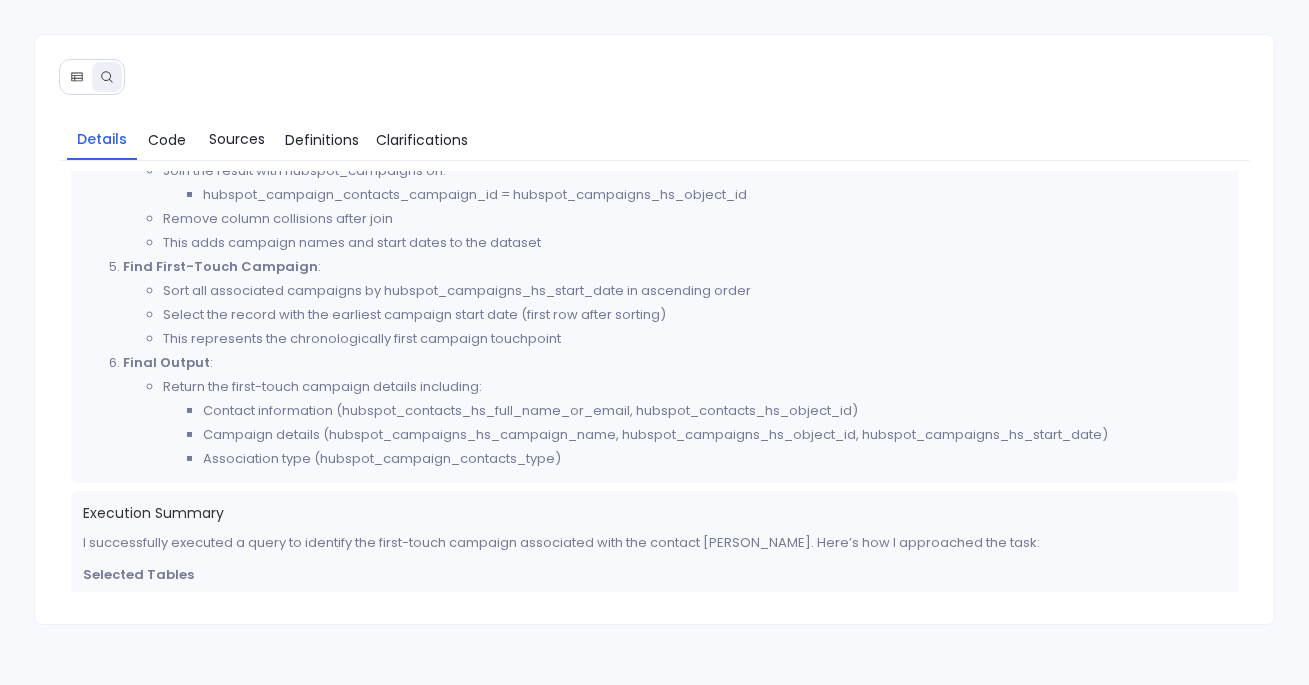 scroll, scrollTop: 890, scrollLeft: 0, axis: vertical 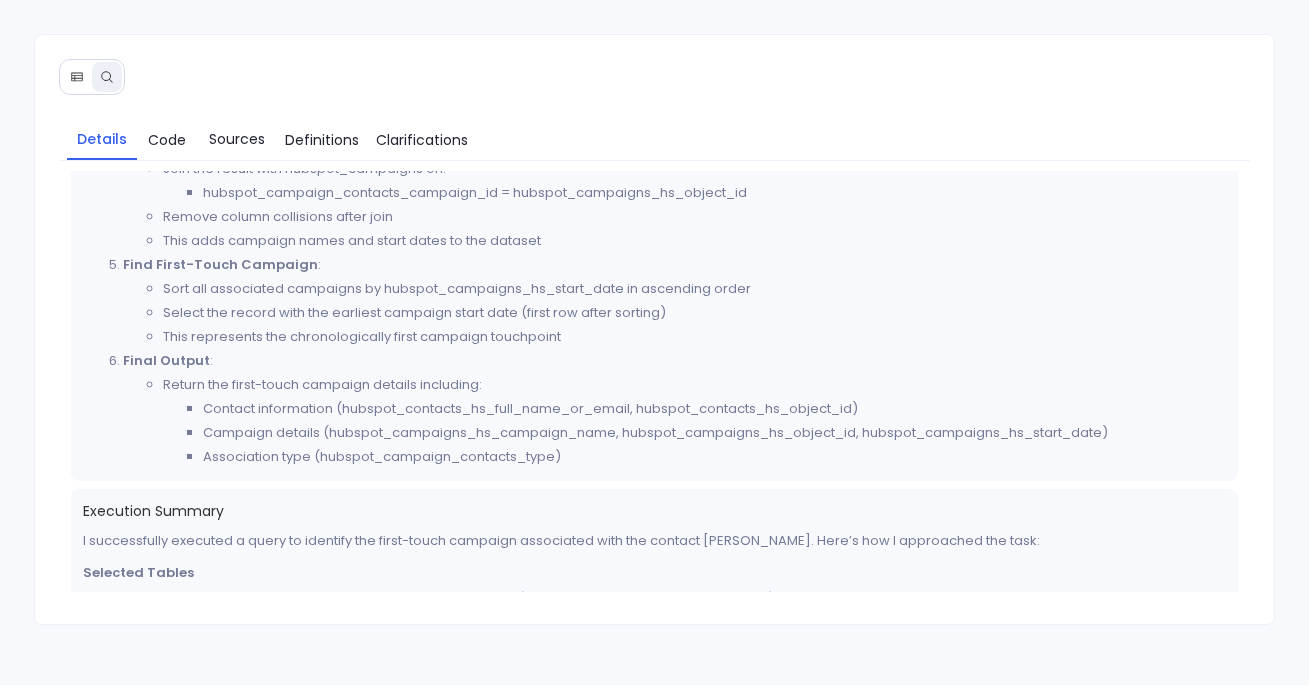 click 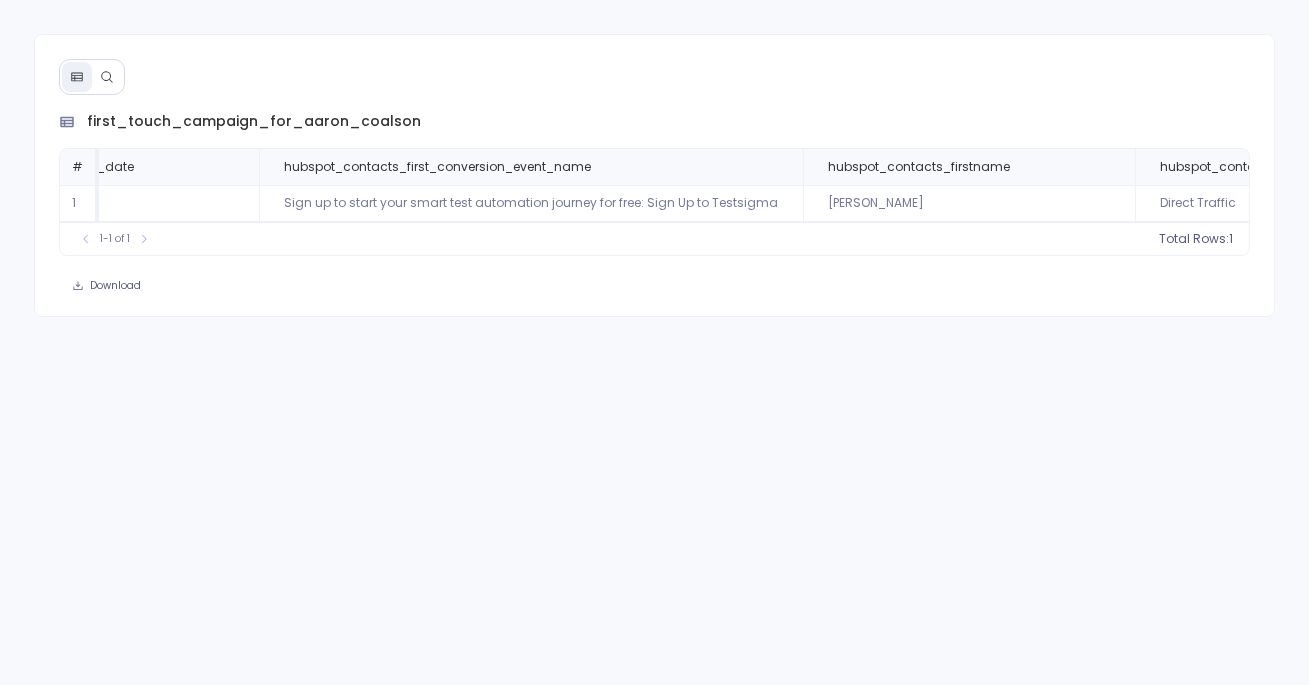 scroll, scrollTop: 0, scrollLeft: 0, axis: both 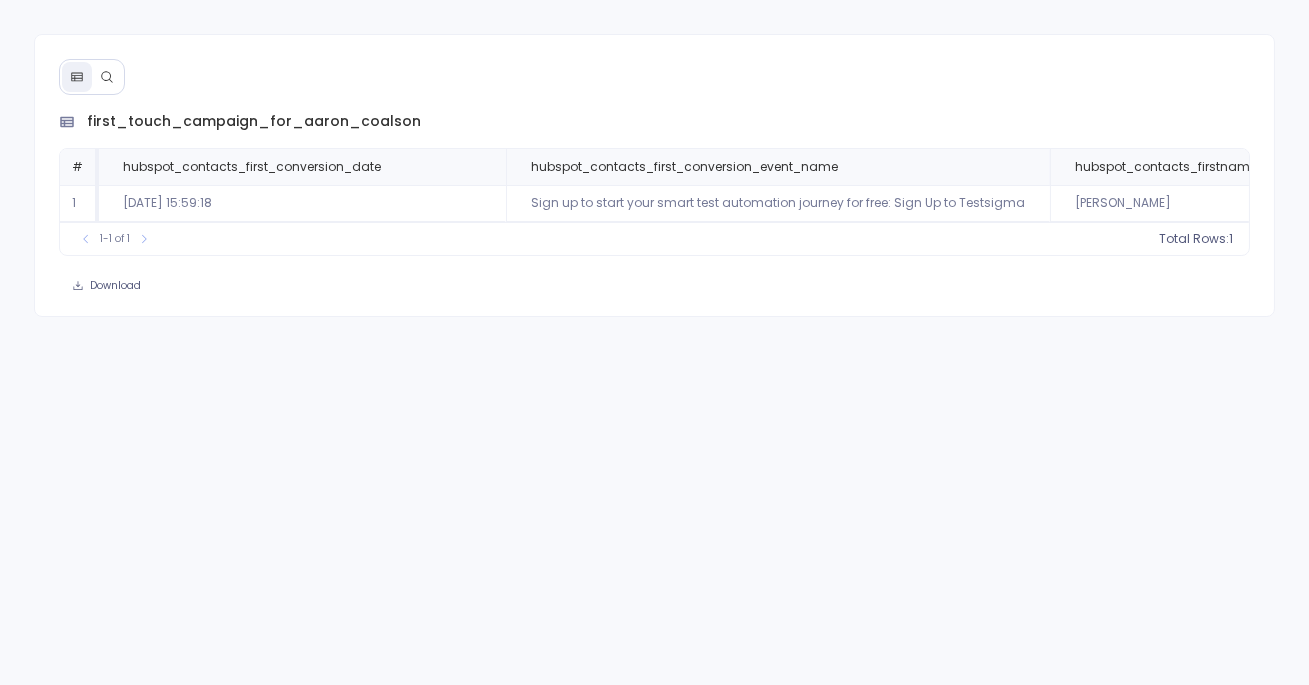 click at bounding box center [107, 77] 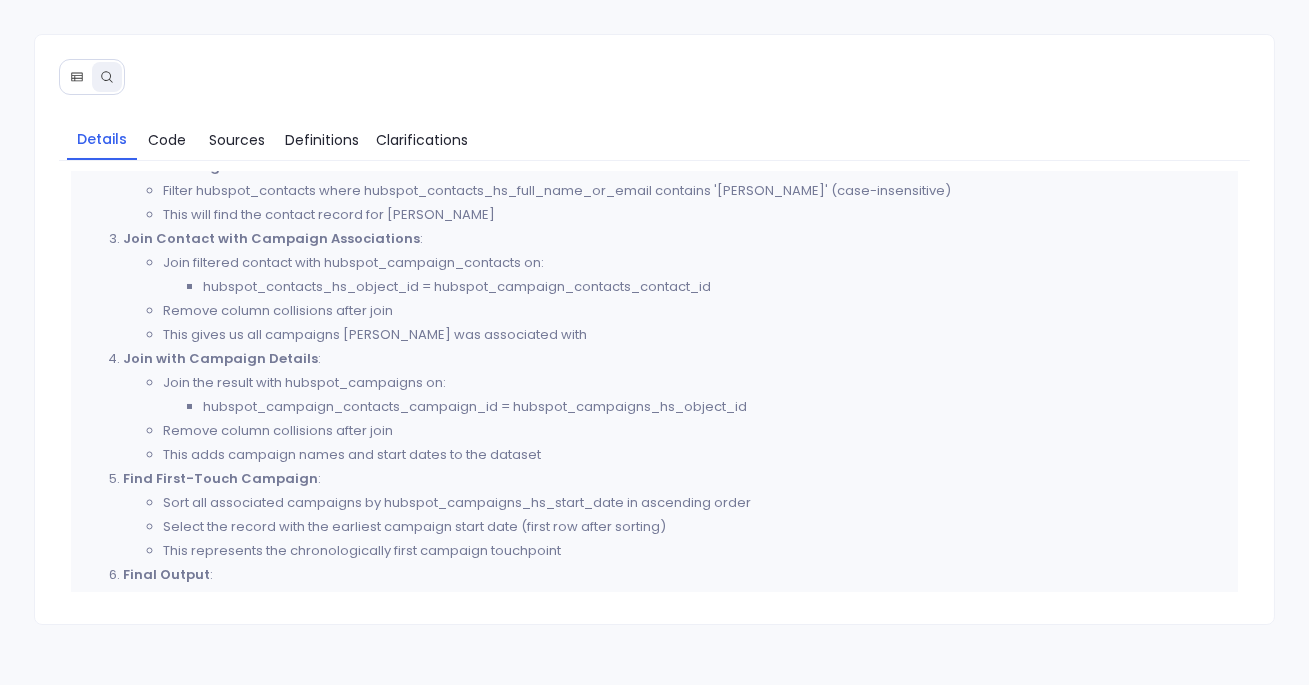 scroll, scrollTop: 674, scrollLeft: 0, axis: vertical 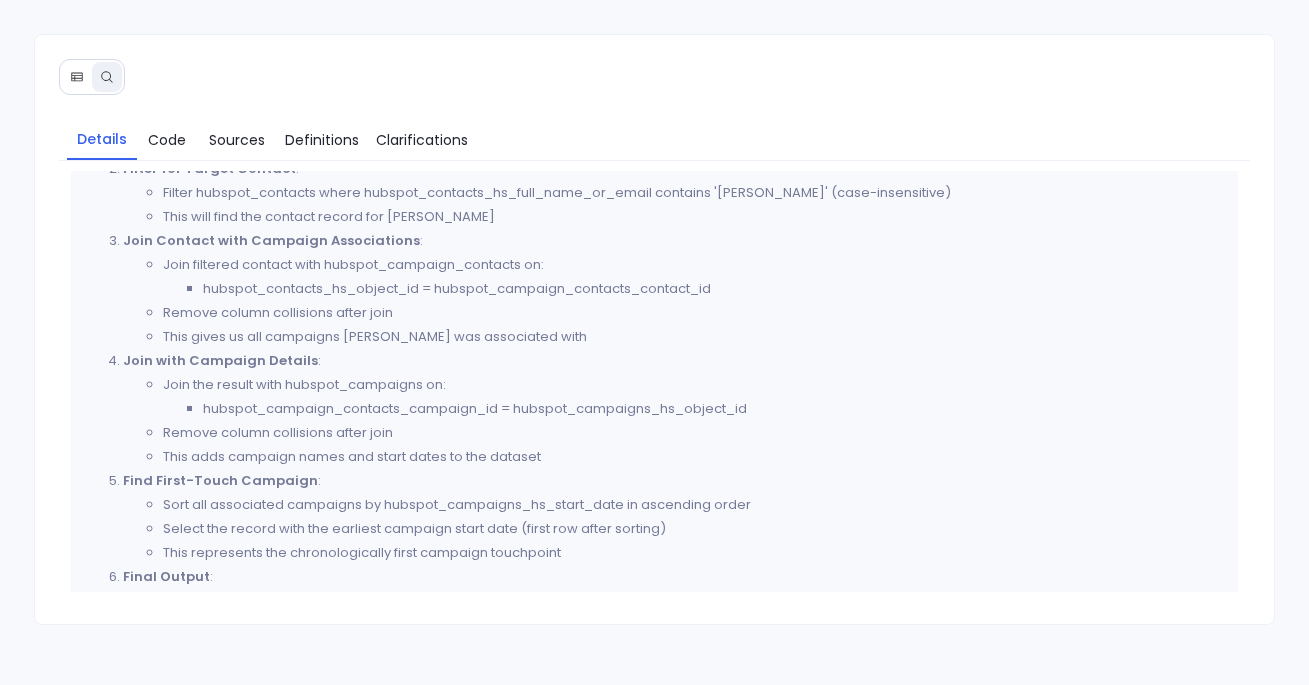 click at bounding box center [77, 77] 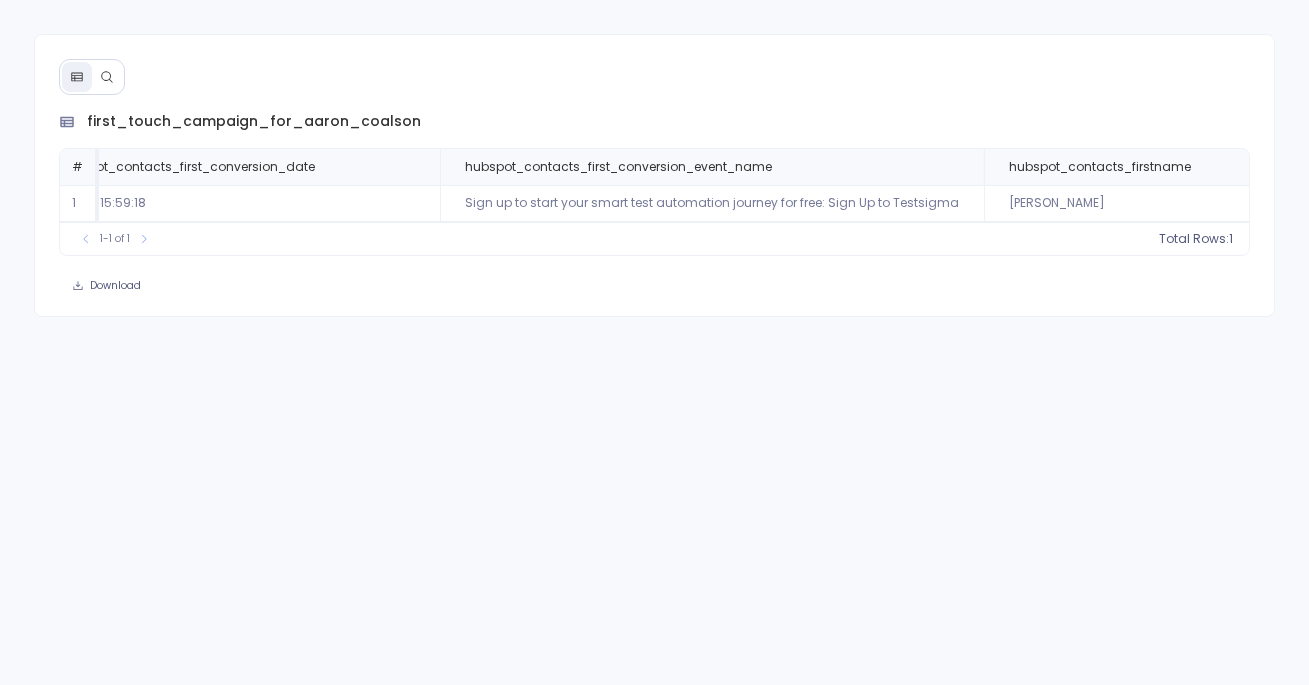 scroll, scrollTop: 0, scrollLeft: 0, axis: both 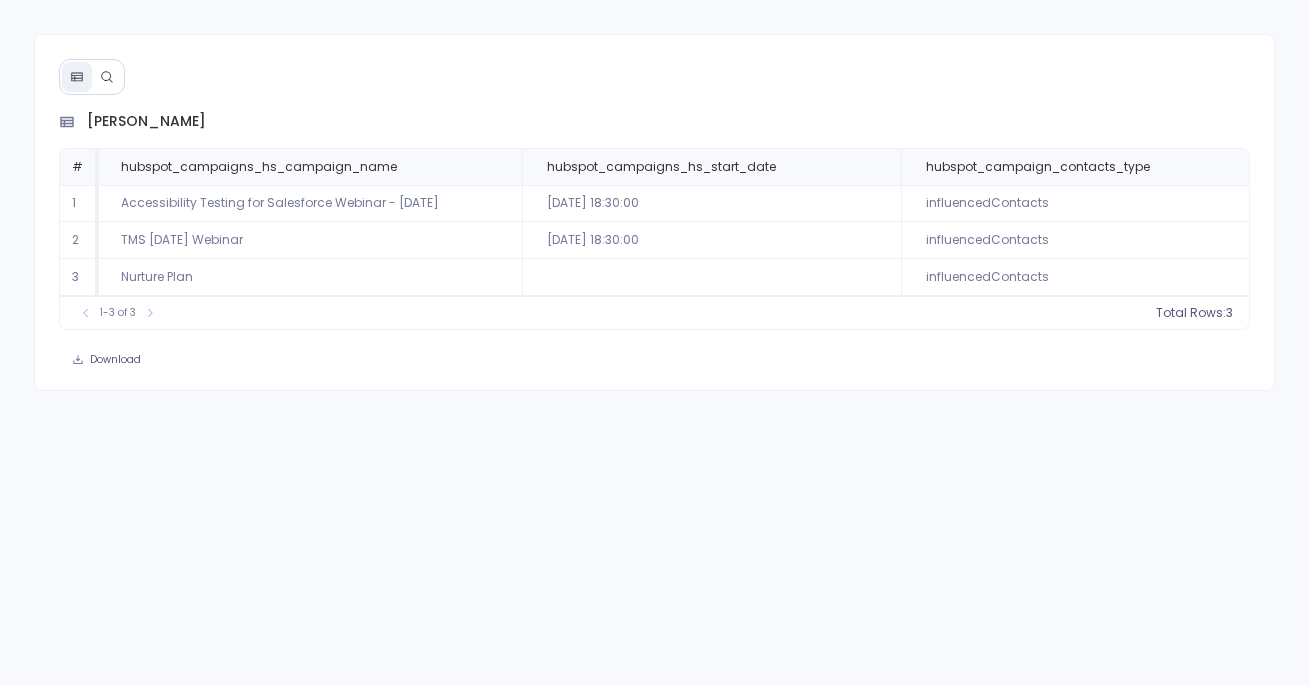click 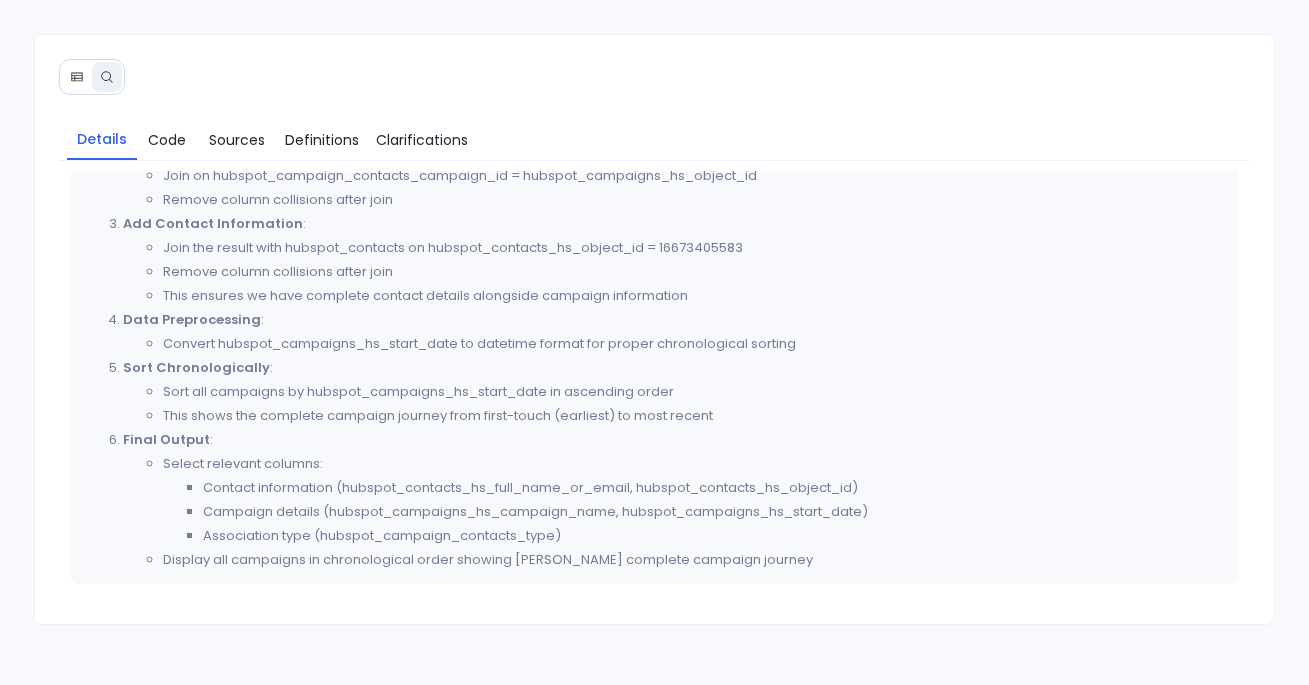 scroll, scrollTop: 500, scrollLeft: 0, axis: vertical 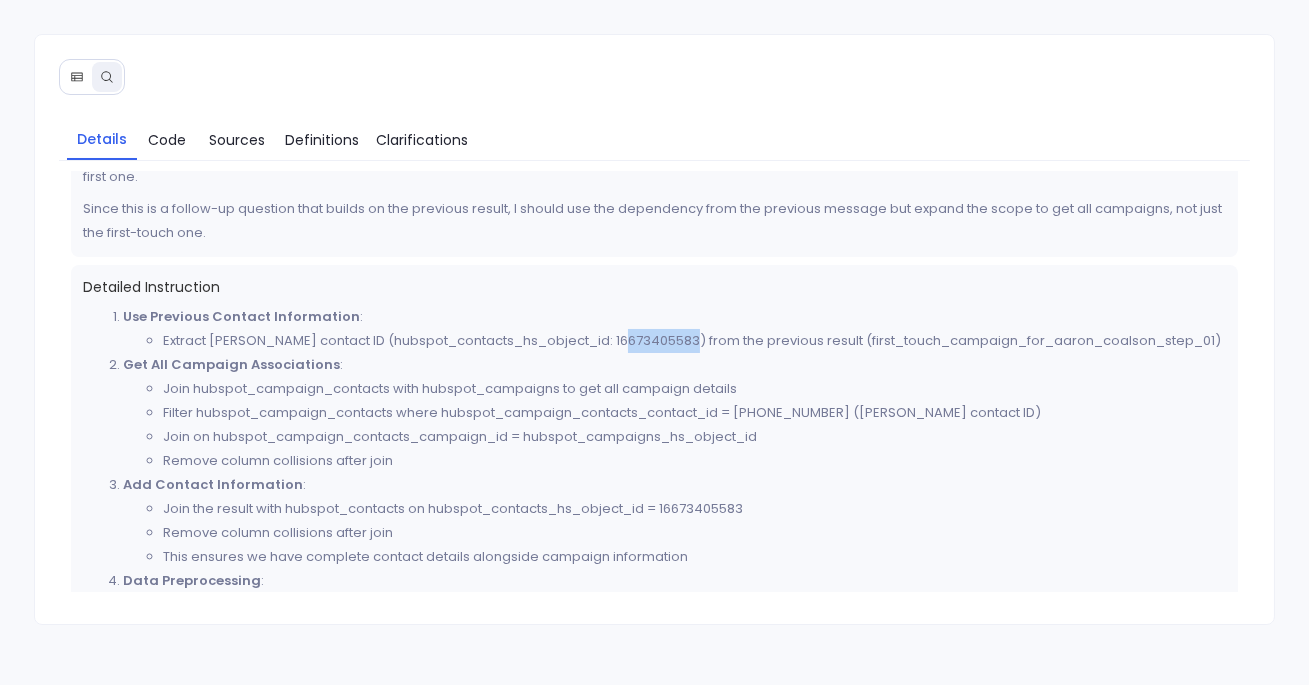 drag, startPoint x: 618, startPoint y: 342, endPoint x: 688, endPoint y: 342, distance: 70 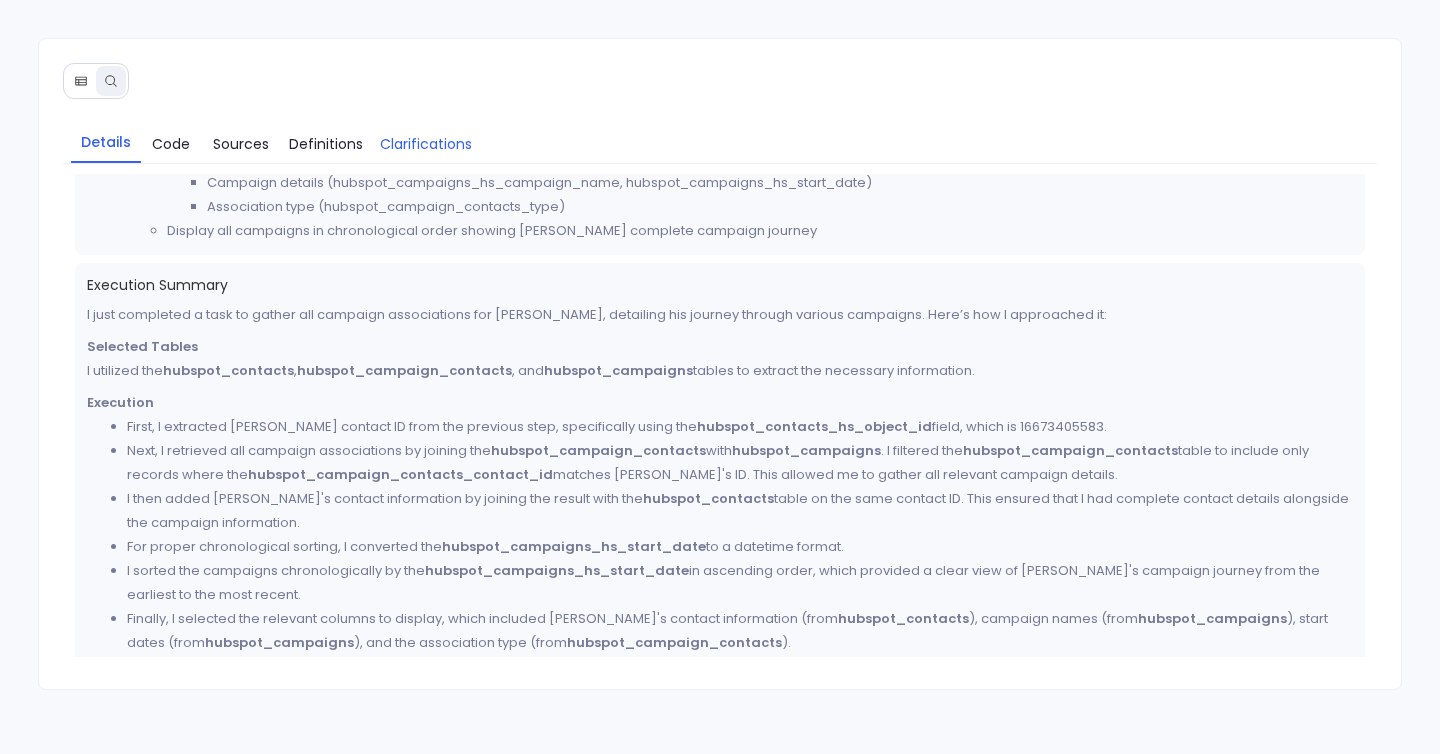 scroll, scrollTop: 759, scrollLeft: 0, axis: vertical 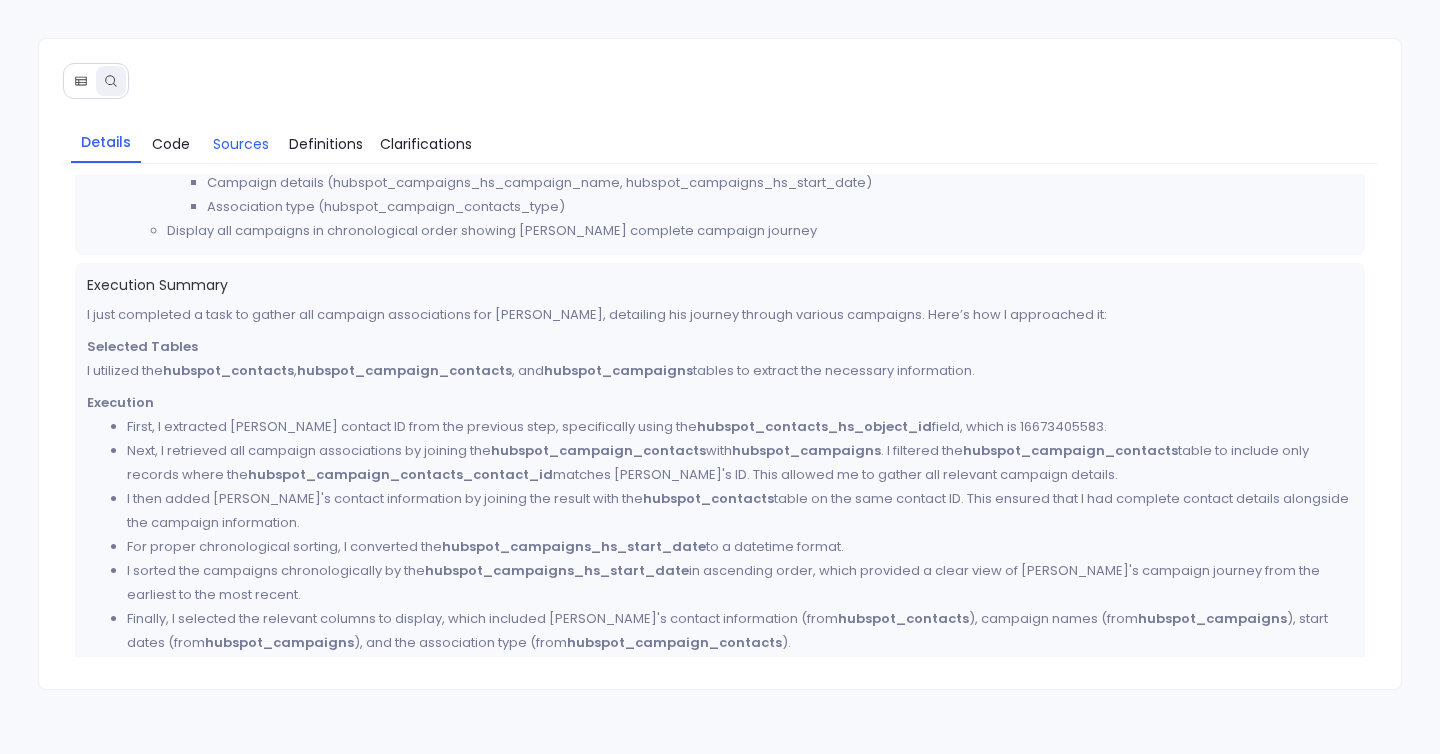 click on "Sources" at bounding box center (241, 144) 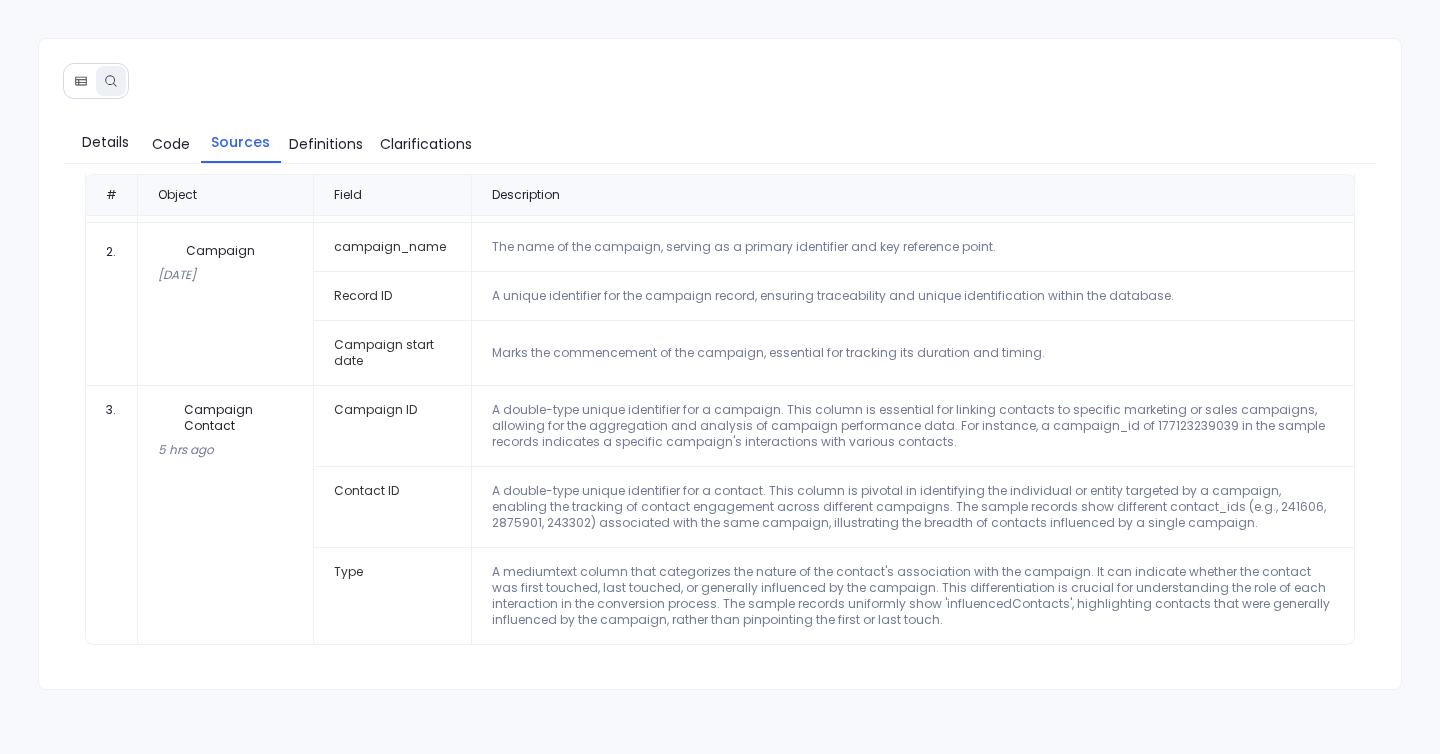 scroll, scrollTop: 0, scrollLeft: 0, axis: both 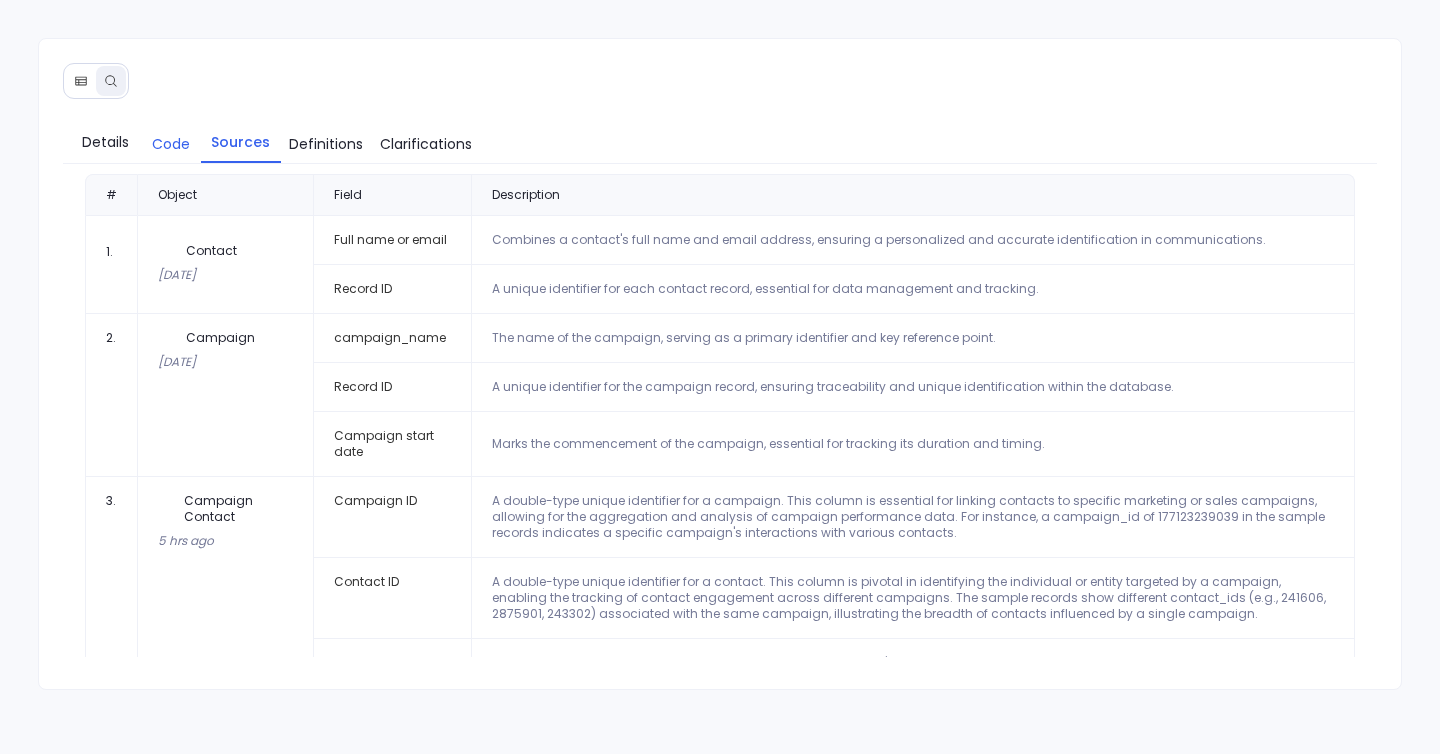 click on "Code" at bounding box center [171, 144] 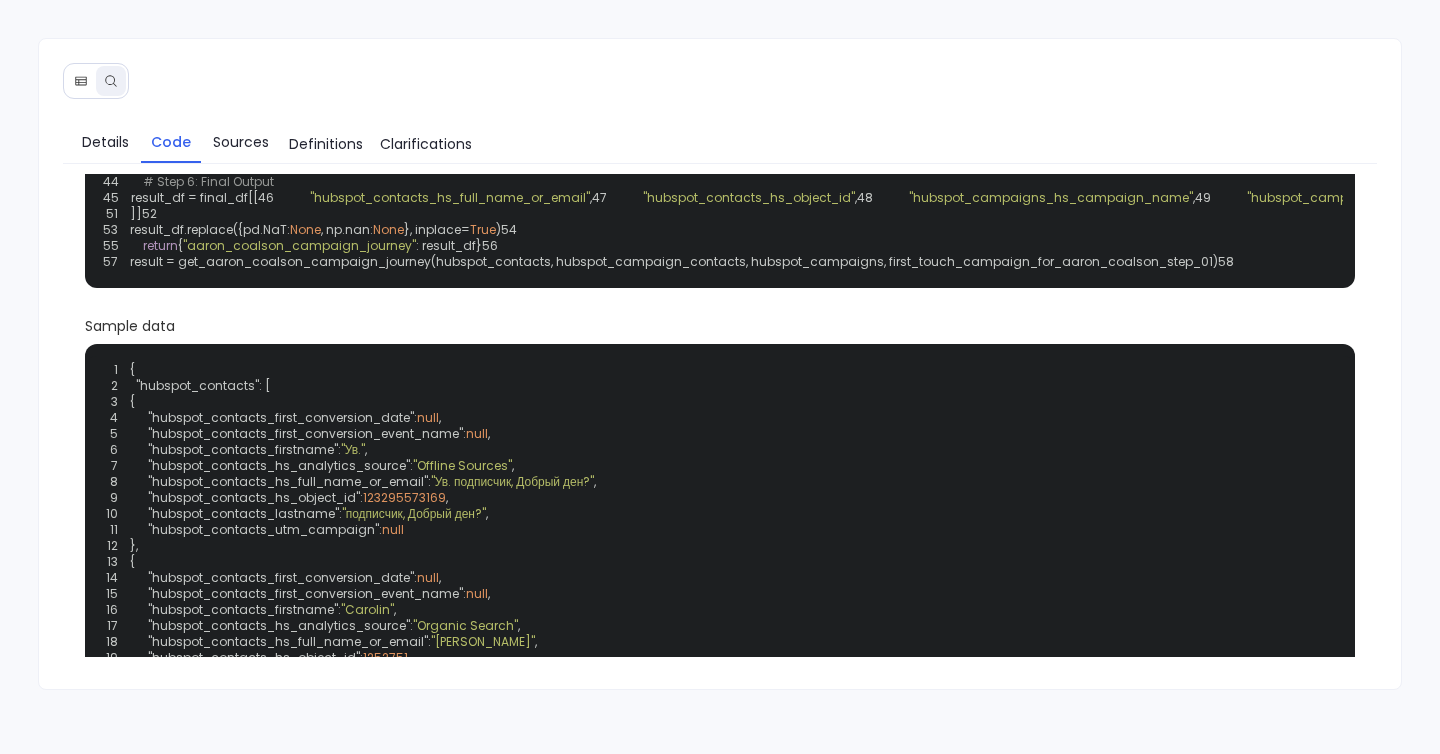 scroll, scrollTop: 392, scrollLeft: 0, axis: vertical 